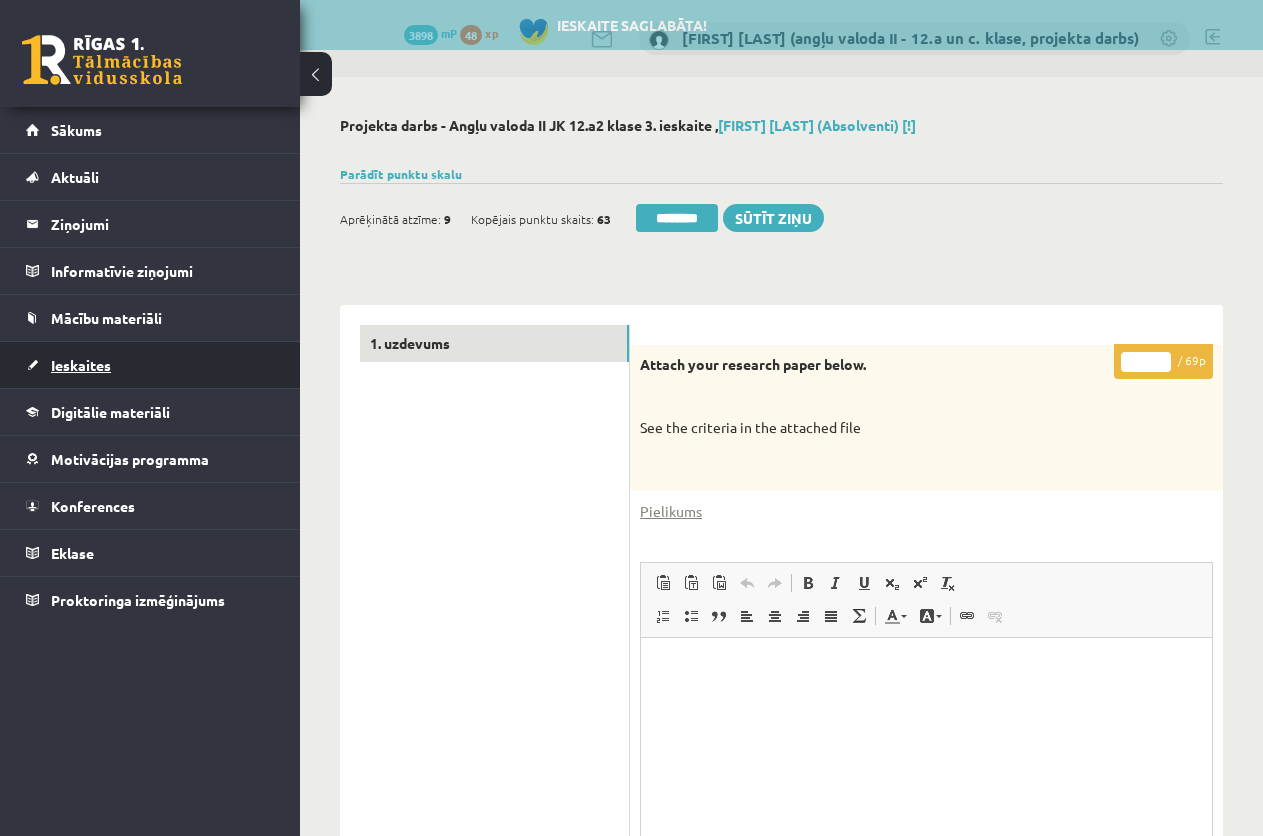 scroll, scrollTop: 0, scrollLeft: 0, axis: both 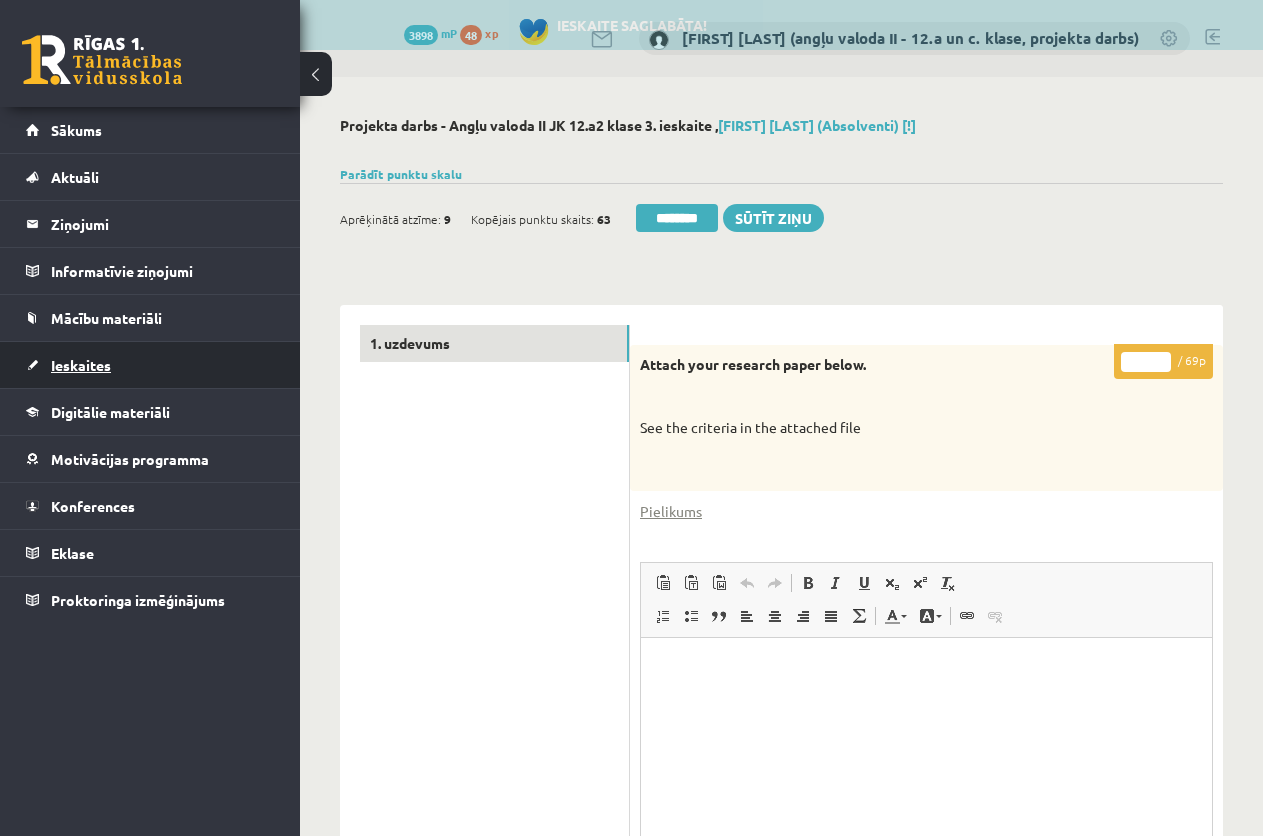 click on "Ieskaites" at bounding box center (81, 365) 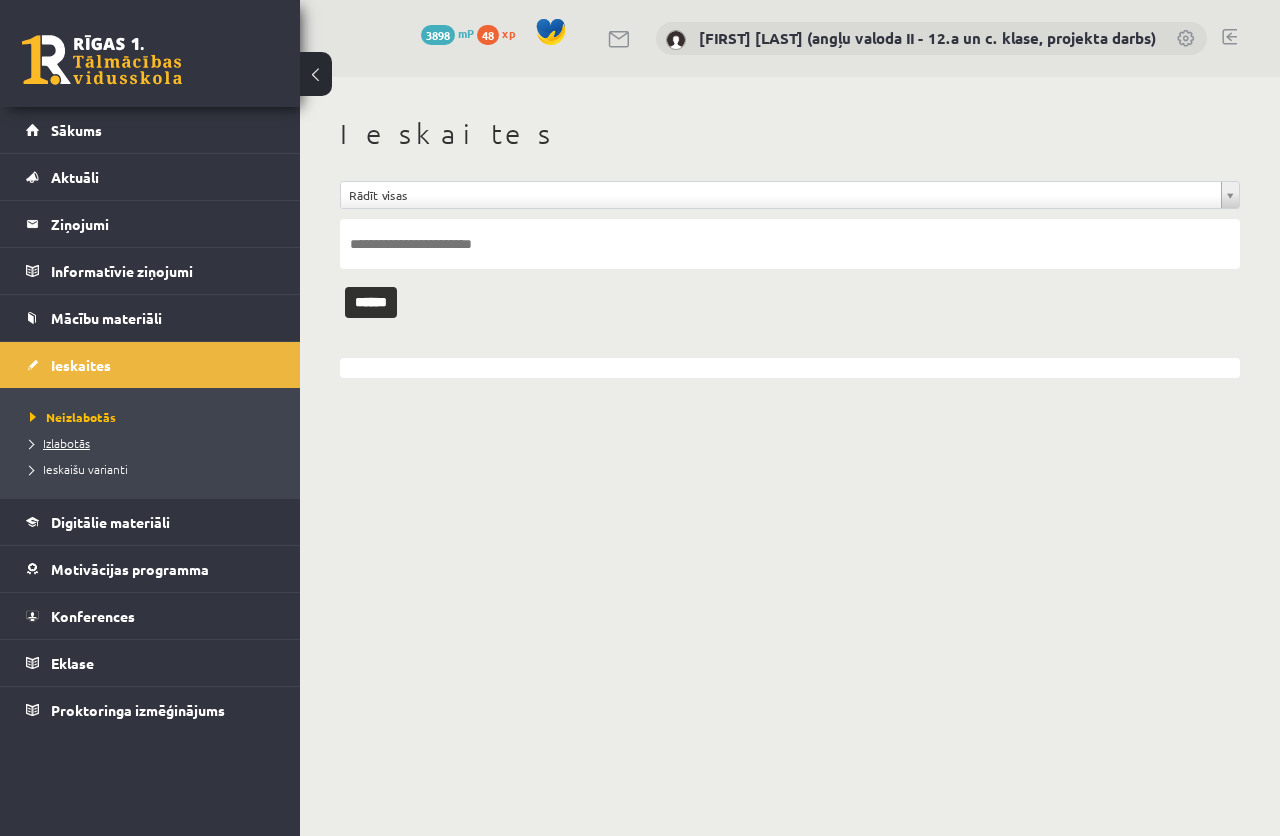 click on "Izlabotās" at bounding box center (155, 443) 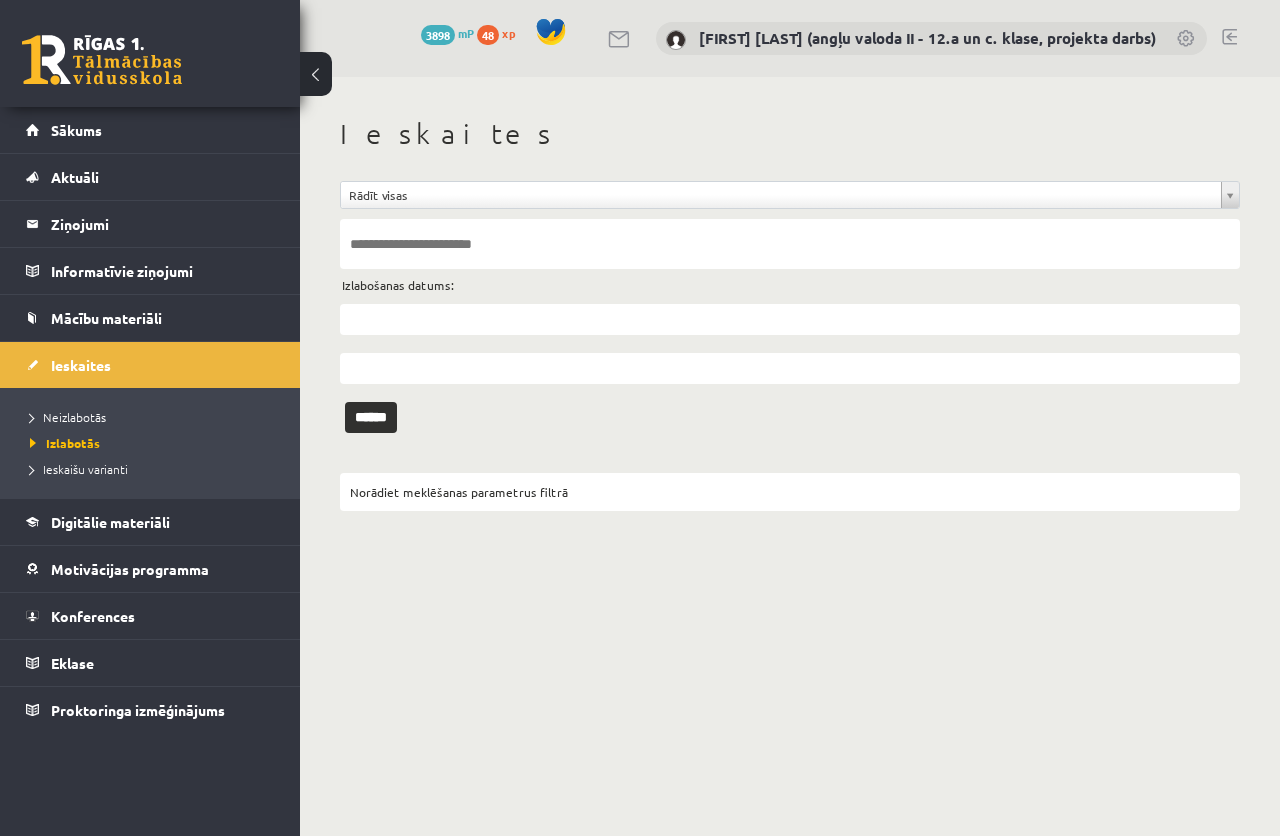 click at bounding box center [790, 244] 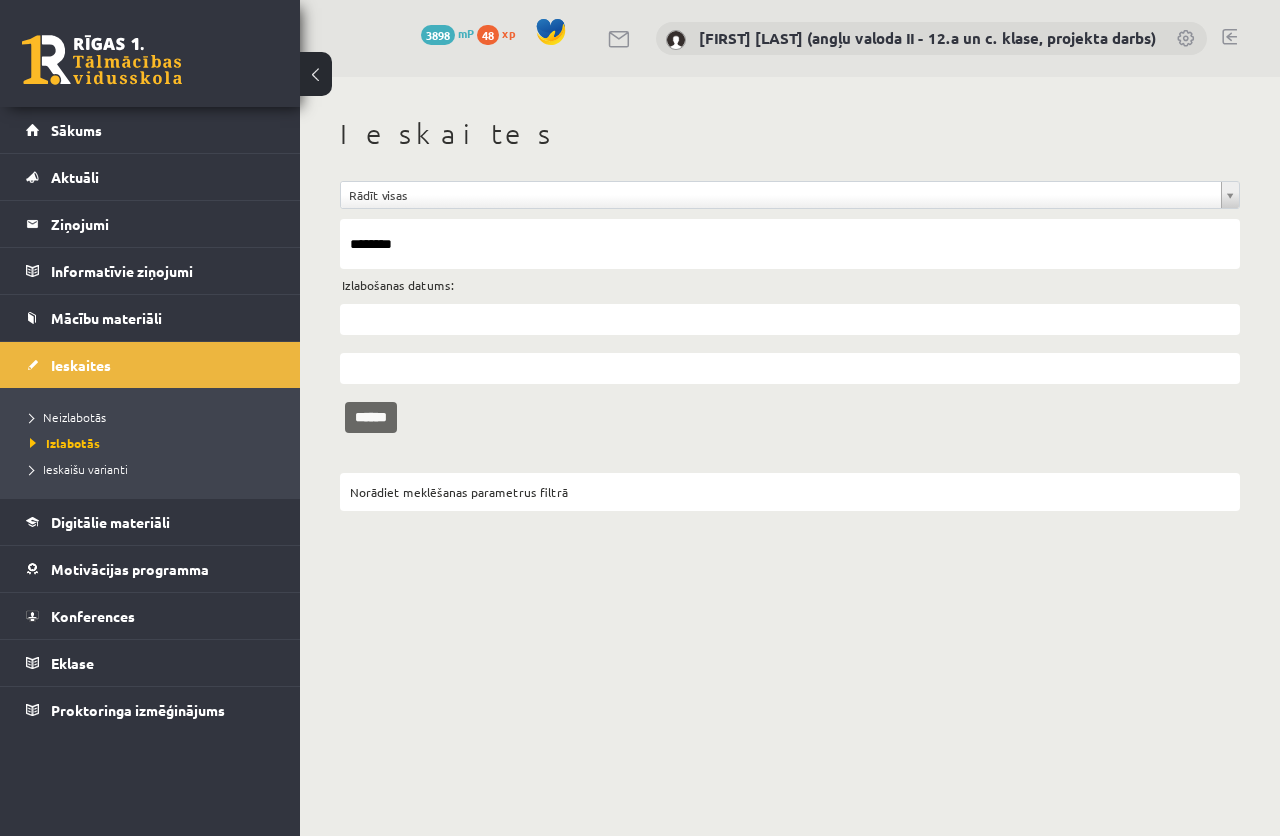 click on "******" at bounding box center [371, 417] 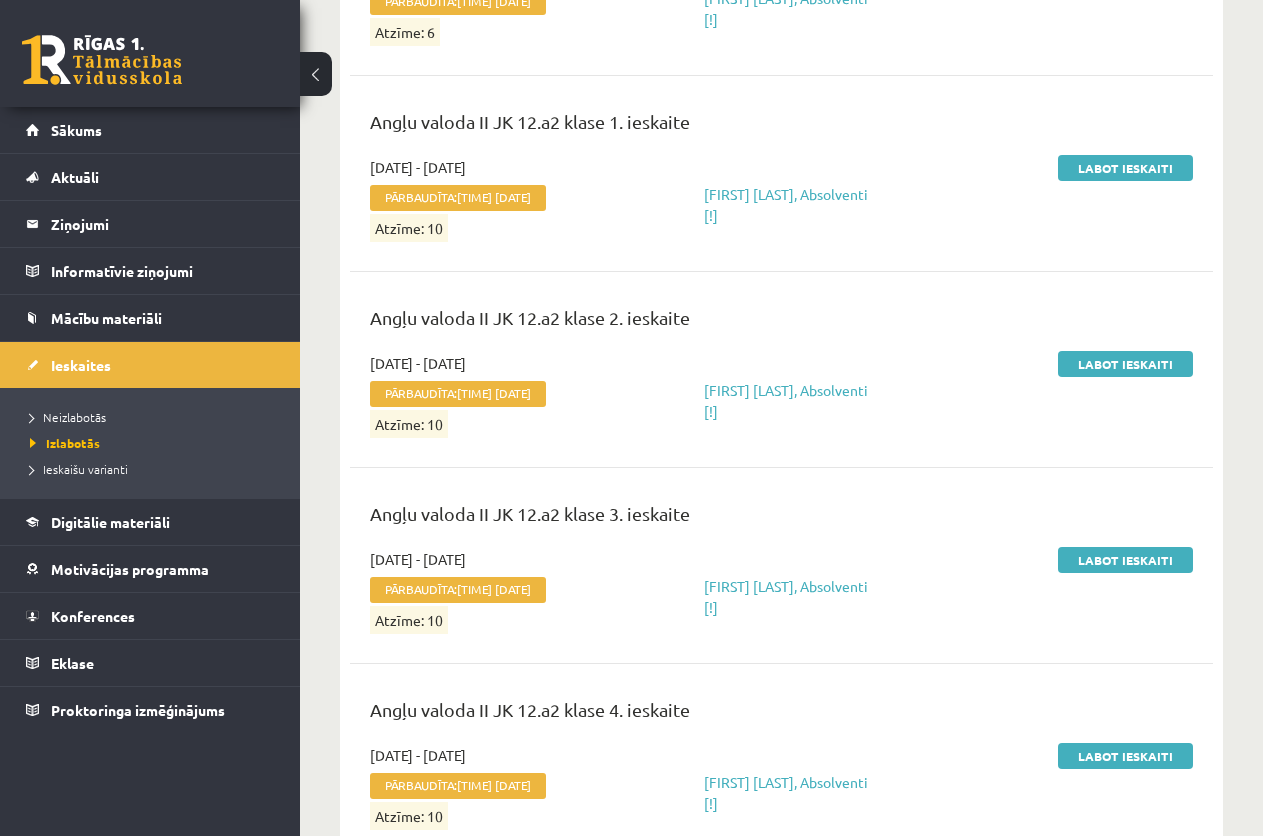 scroll, scrollTop: 800, scrollLeft: 0, axis: vertical 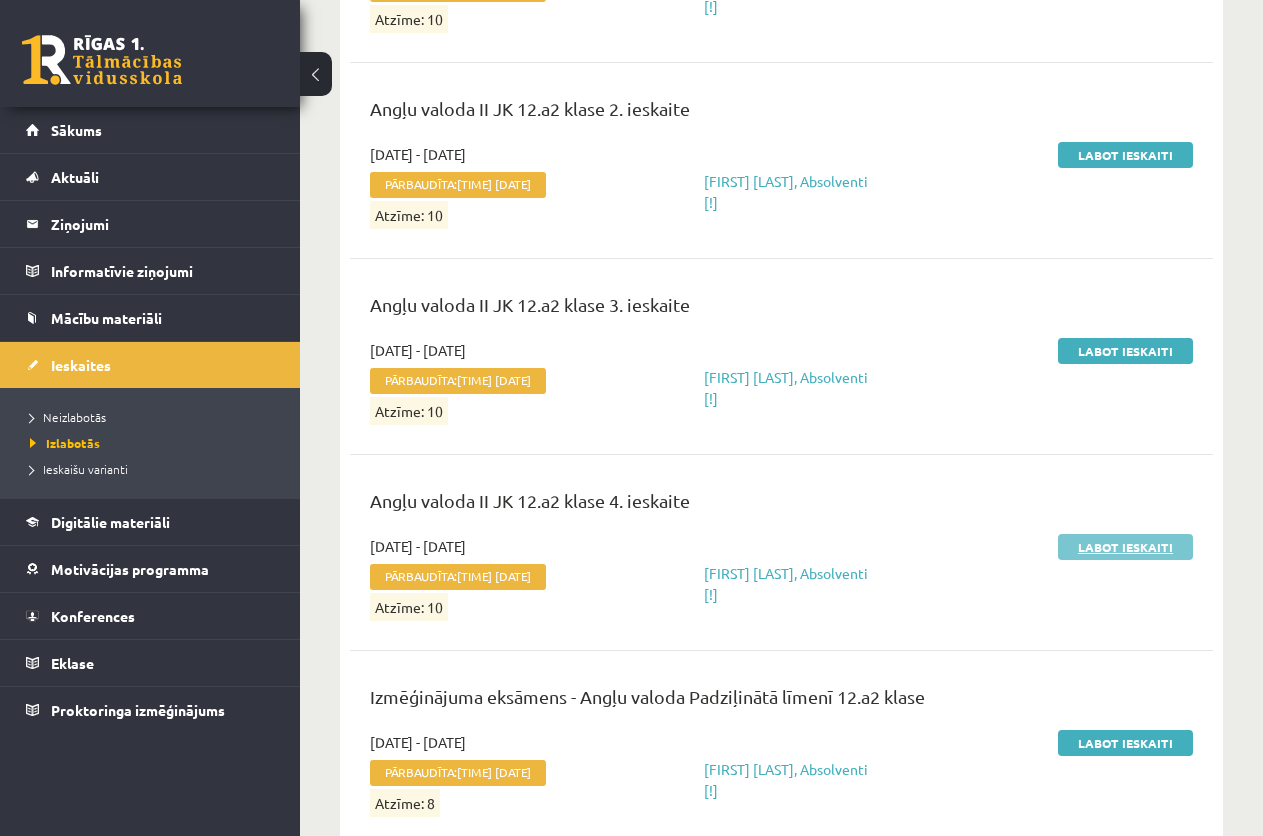click on "Labot ieskaiti" at bounding box center [1125, 547] 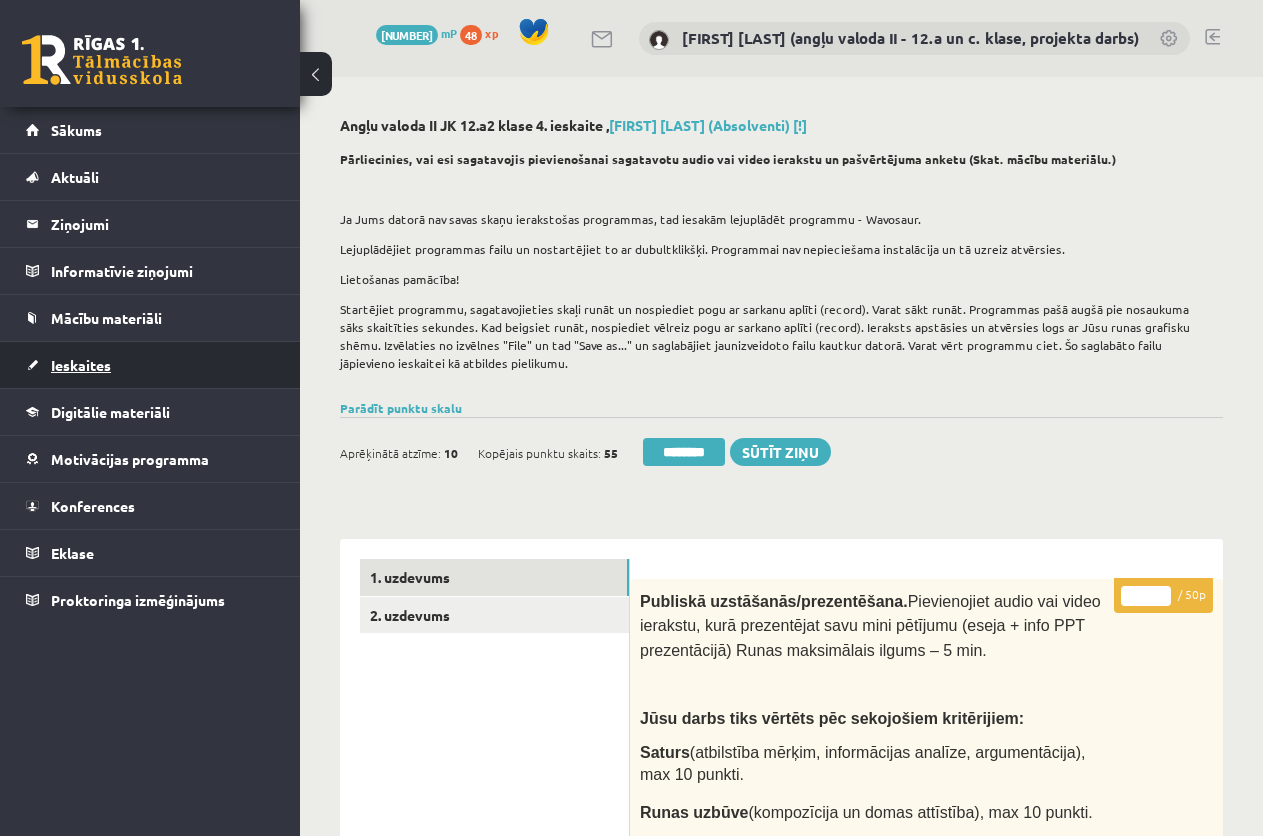 scroll, scrollTop: 0, scrollLeft: 0, axis: both 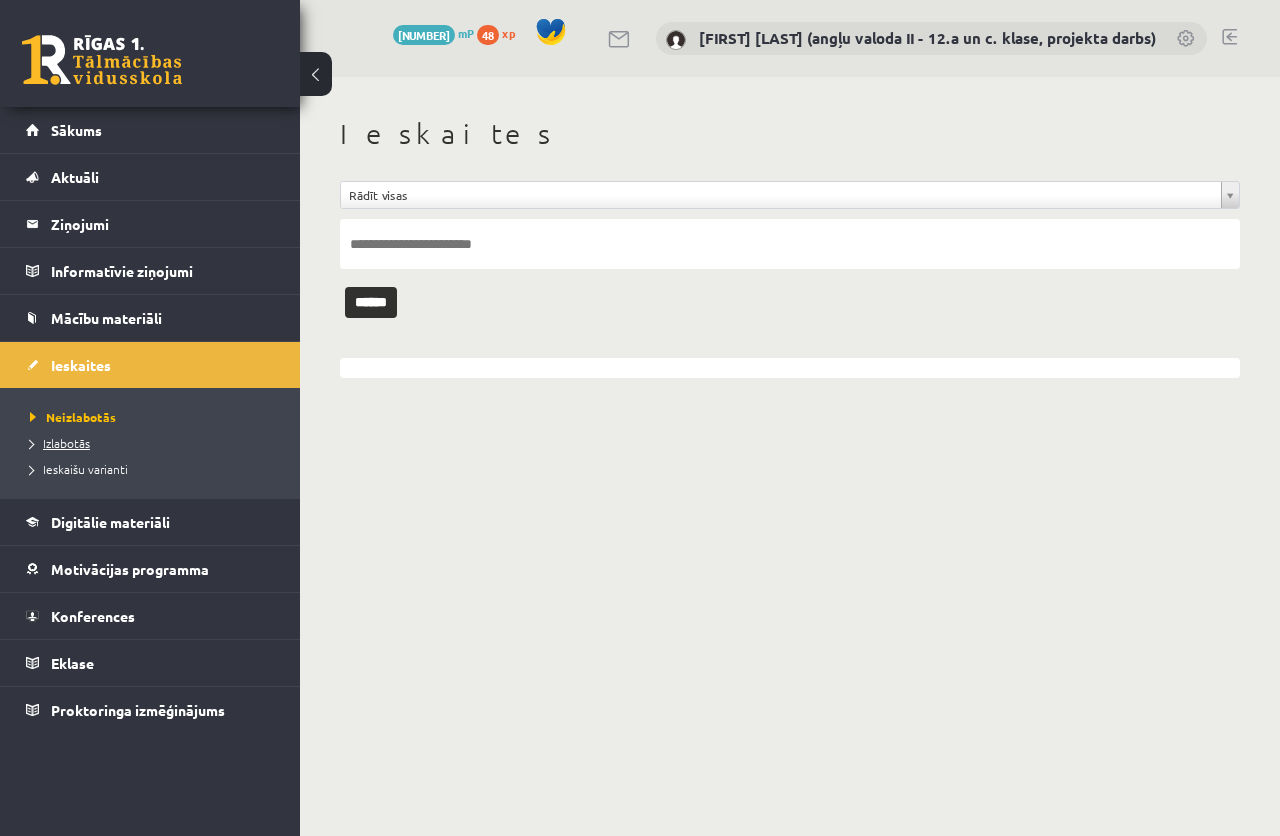 click on "Izlabotās" at bounding box center (60, 443) 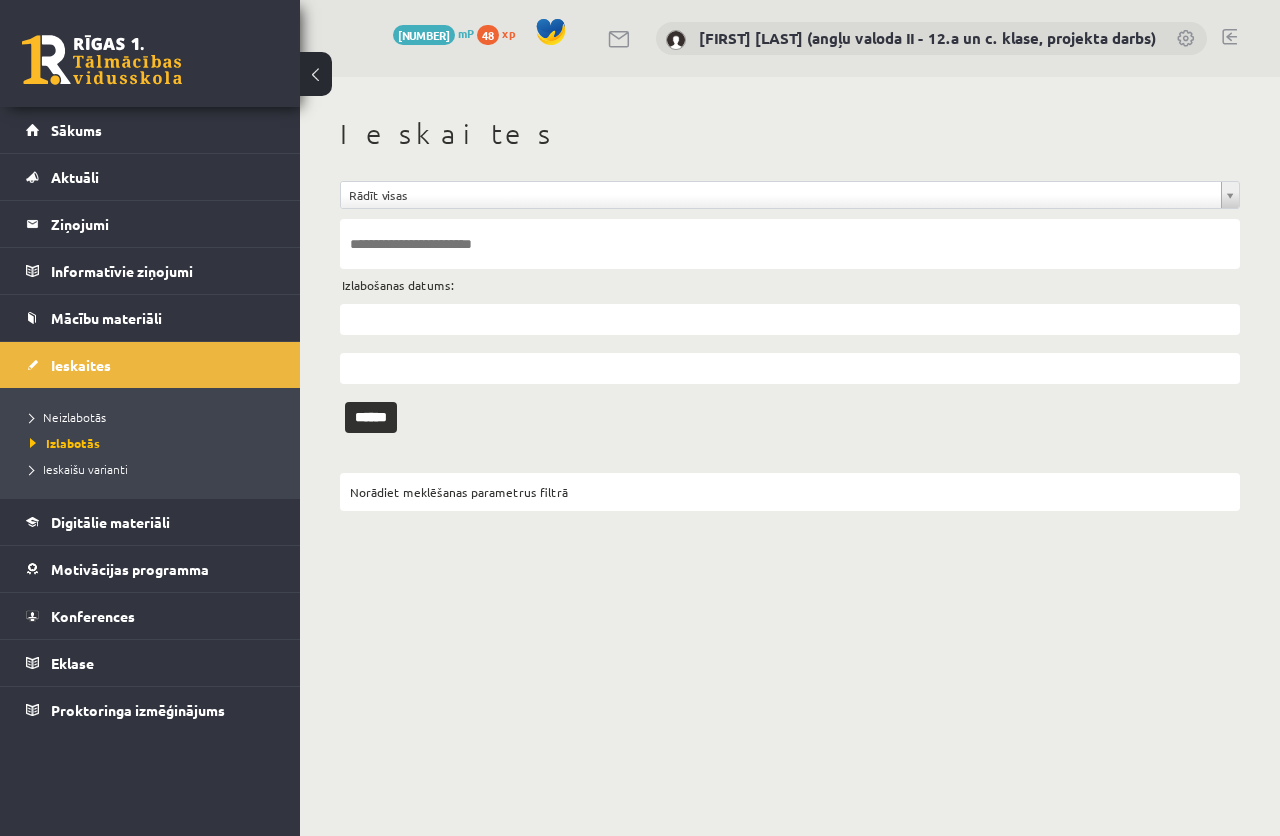 click at bounding box center [790, 244] 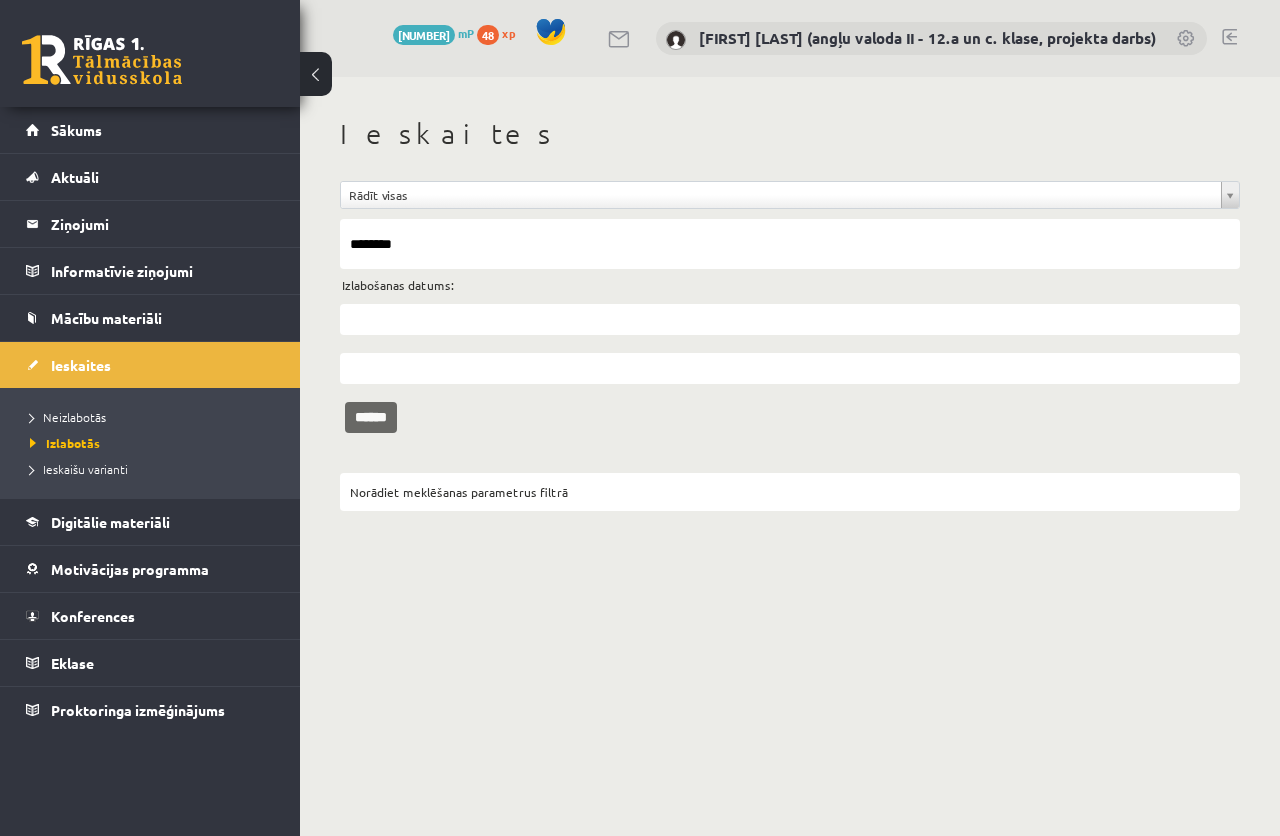 click on "******" at bounding box center [371, 417] 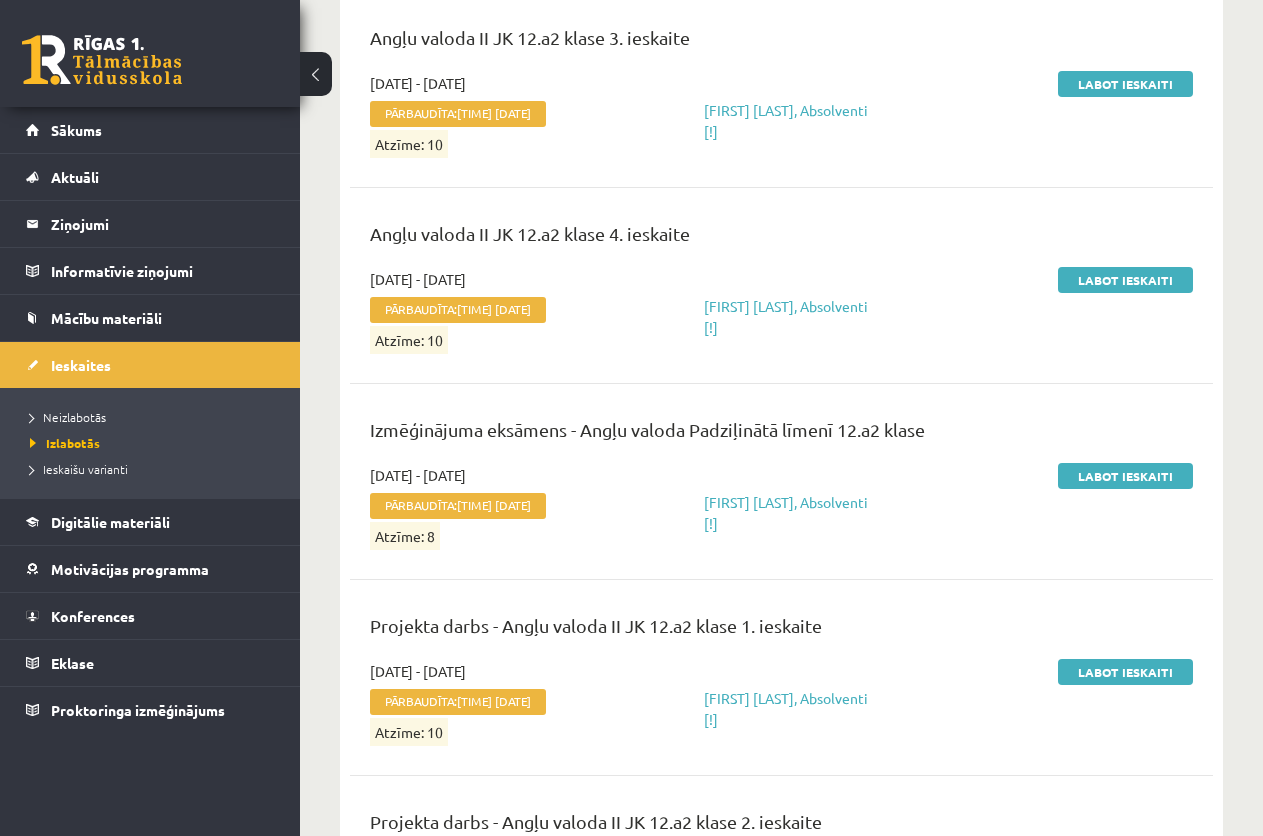 scroll, scrollTop: 1600, scrollLeft: 0, axis: vertical 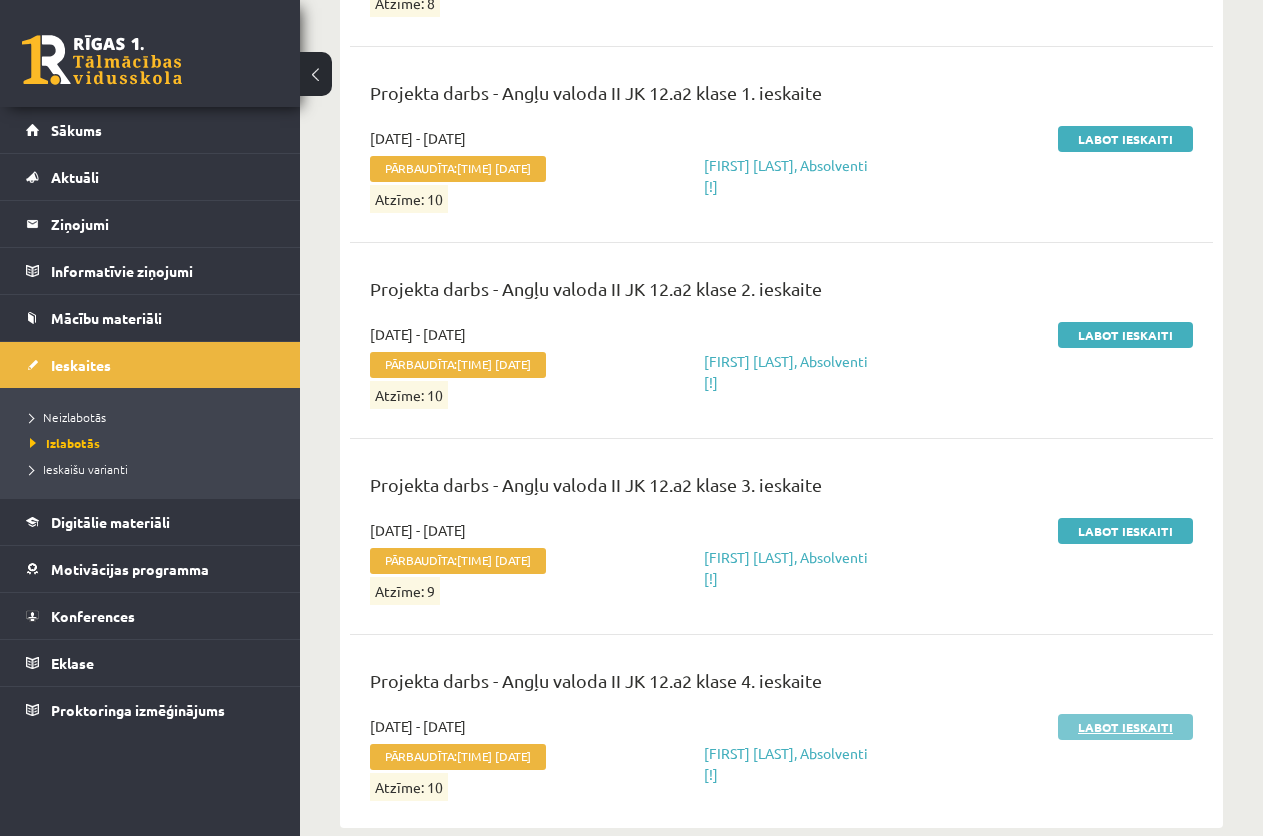 click on "Labot ieskaiti" at bounding box center [1125, 727] 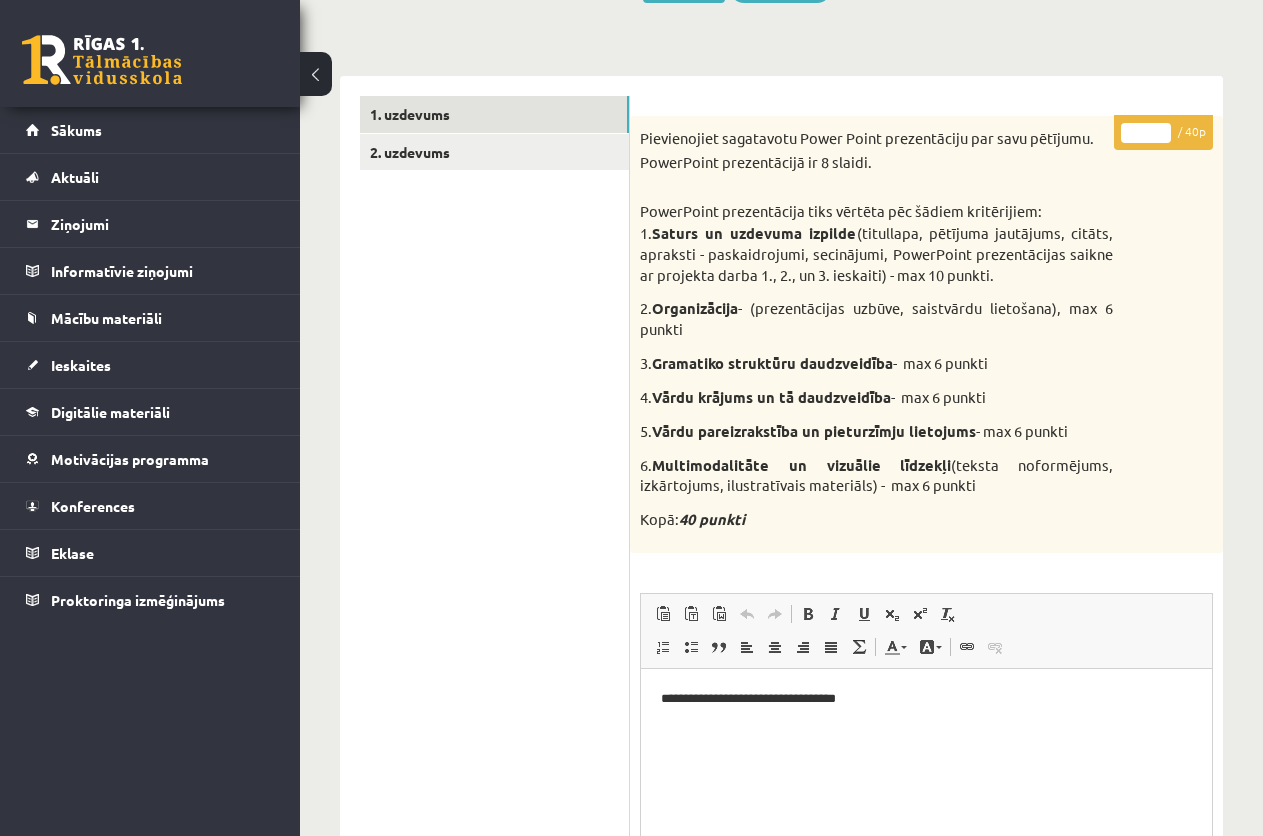 scroll, scrollTop: 300, scrollLeft: 0, axis: vertical 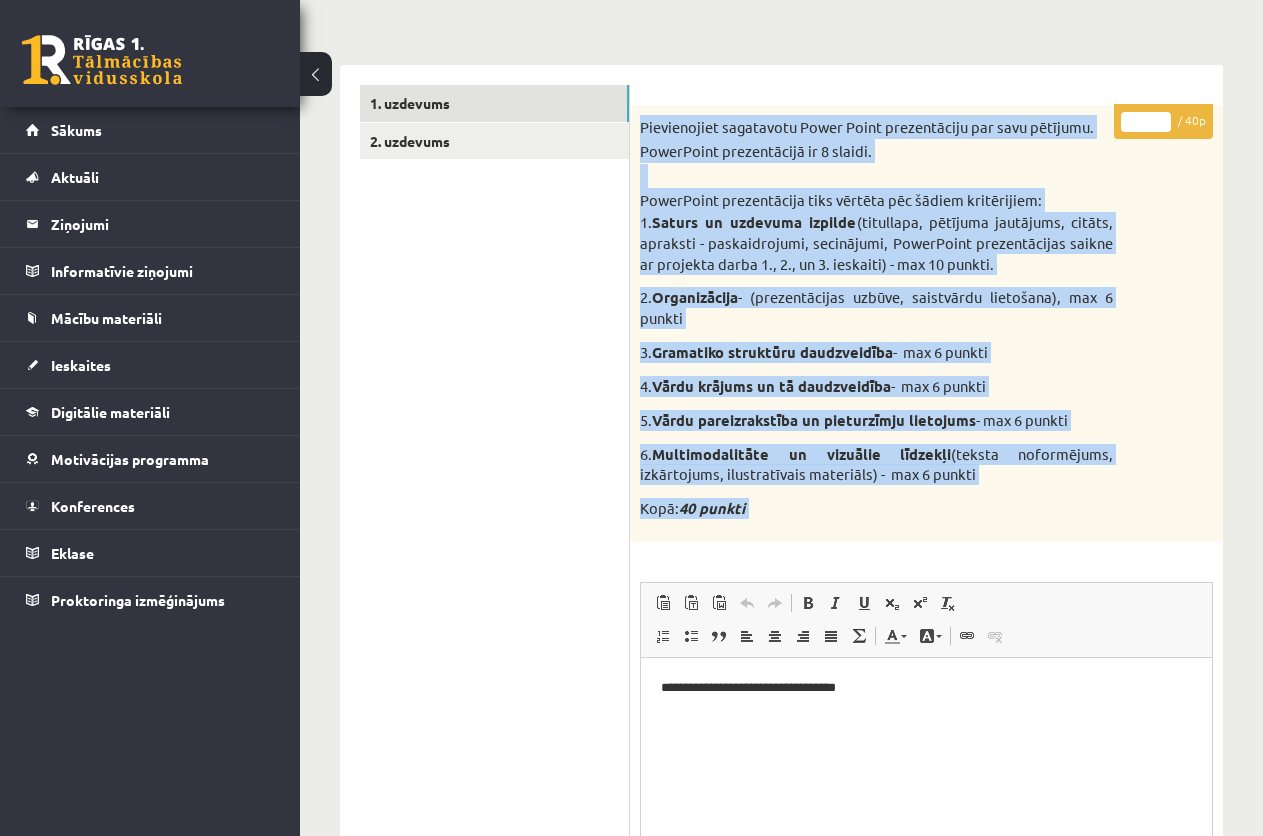 drag, startPoint x: 641, startPoint y: 131, endPoint x: 885, endPoint y: 545, distance: 480.55383 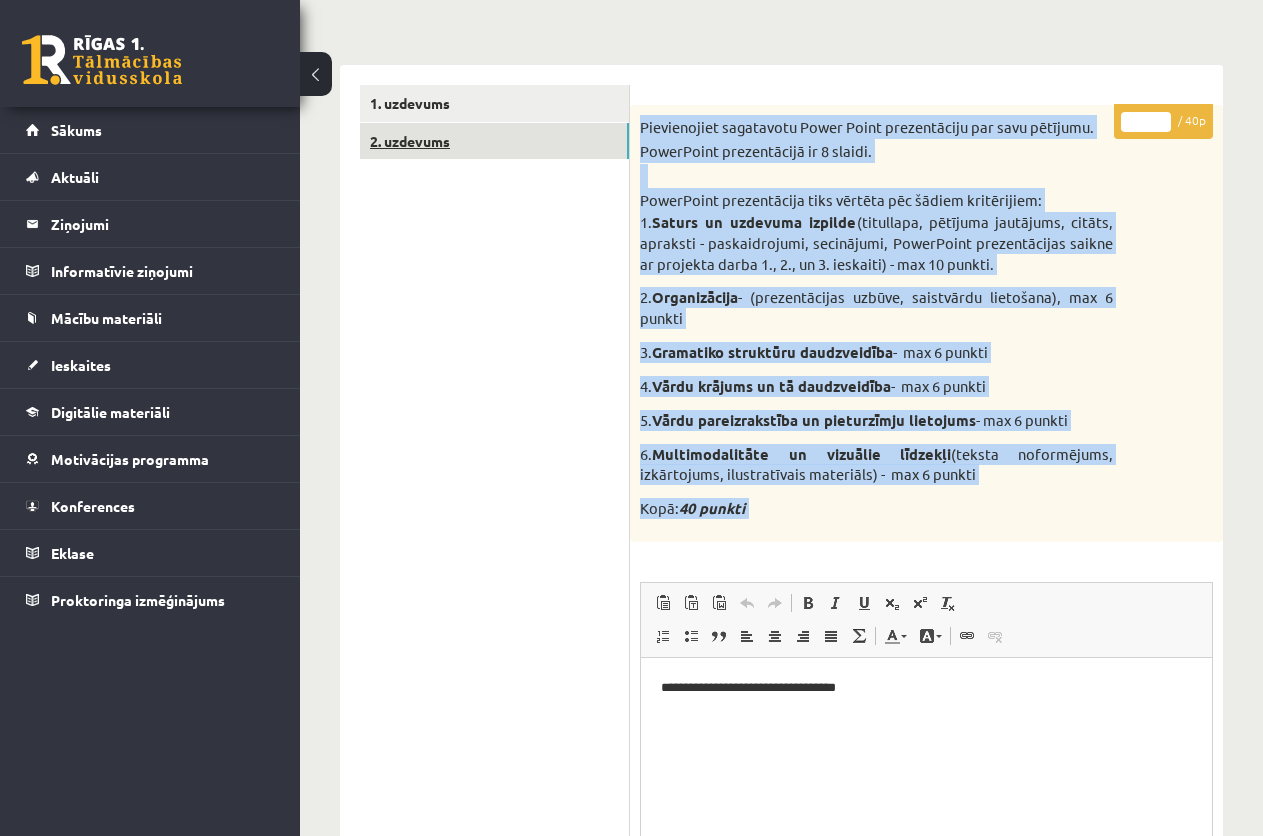 click on "2. uzdevums" at bounding box center (494, 141) 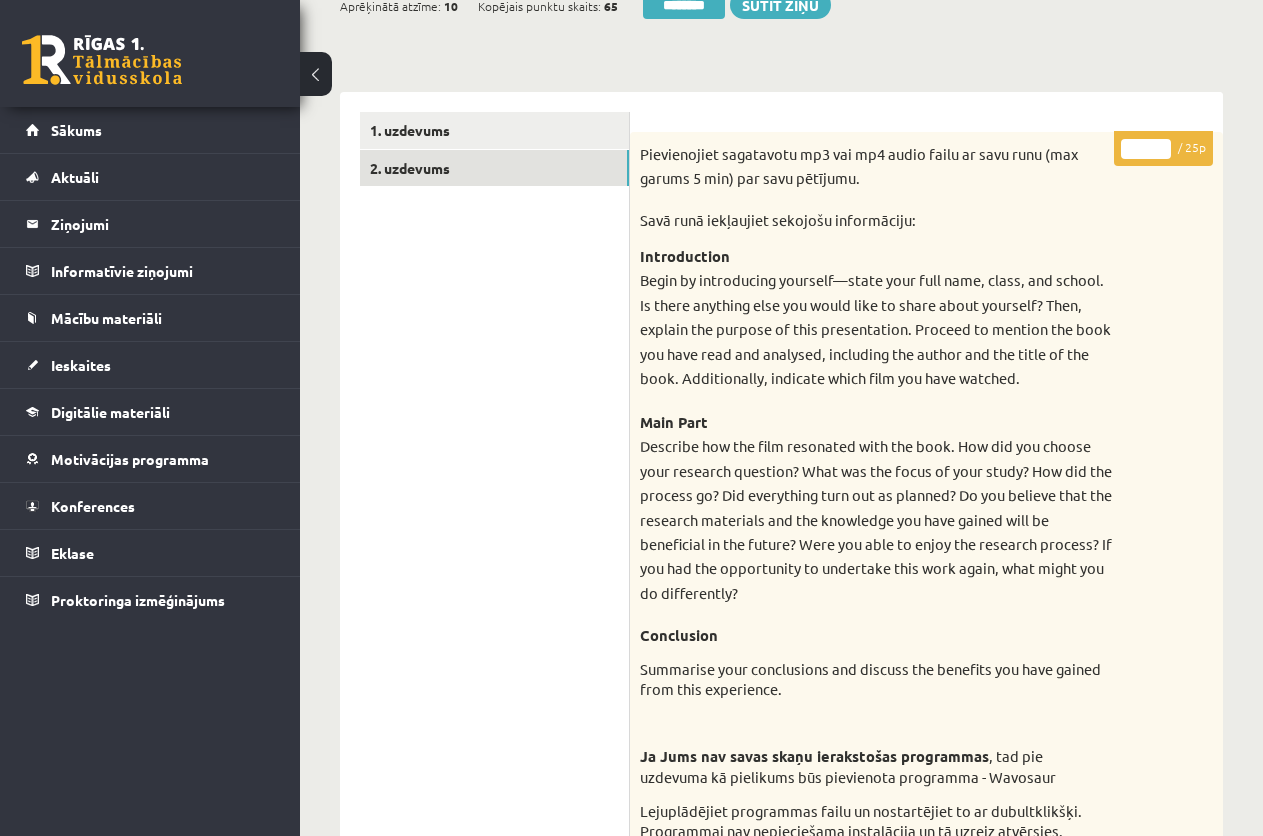 scroll, scrollTop: 0, scrollLeft: 0, axis: both 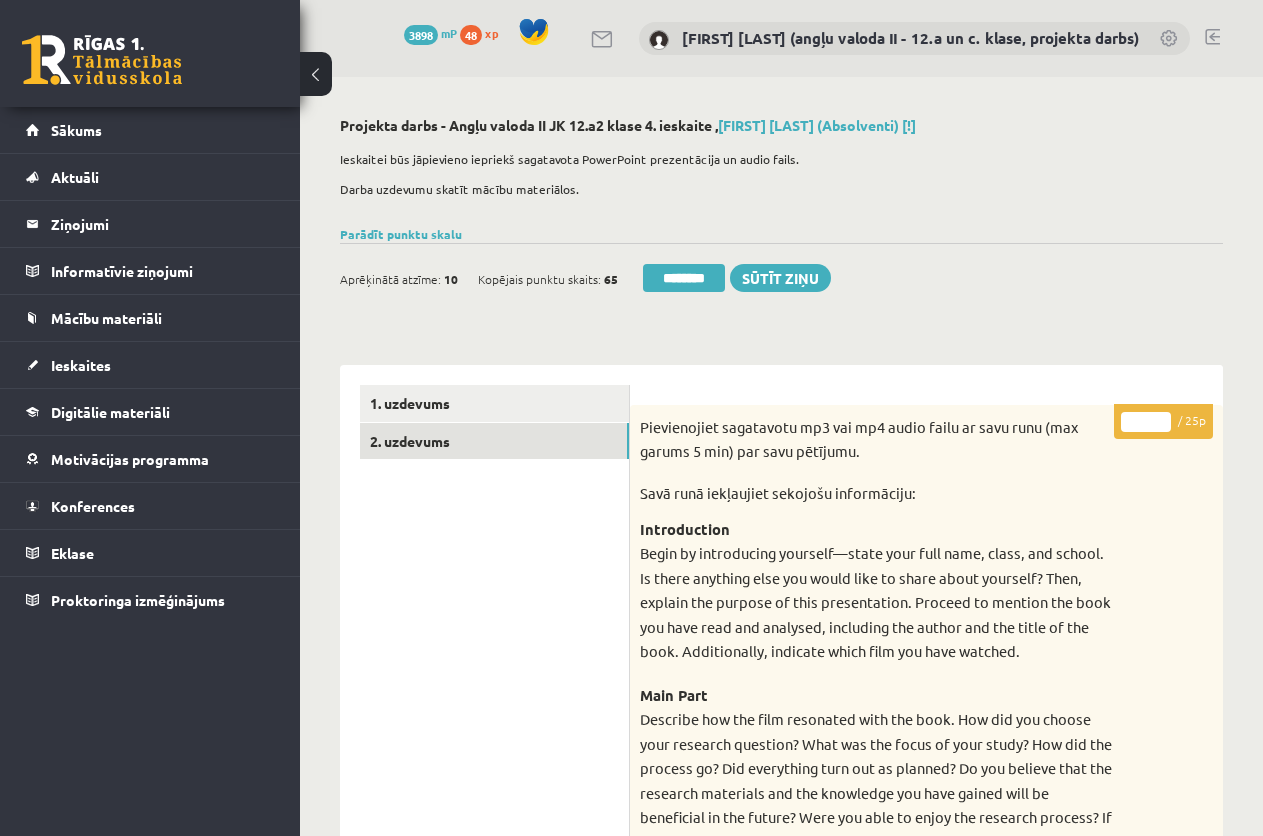 click on "Savā runā iekļaujiet sekojošu informāciju:" at bounding box center (876, 493) 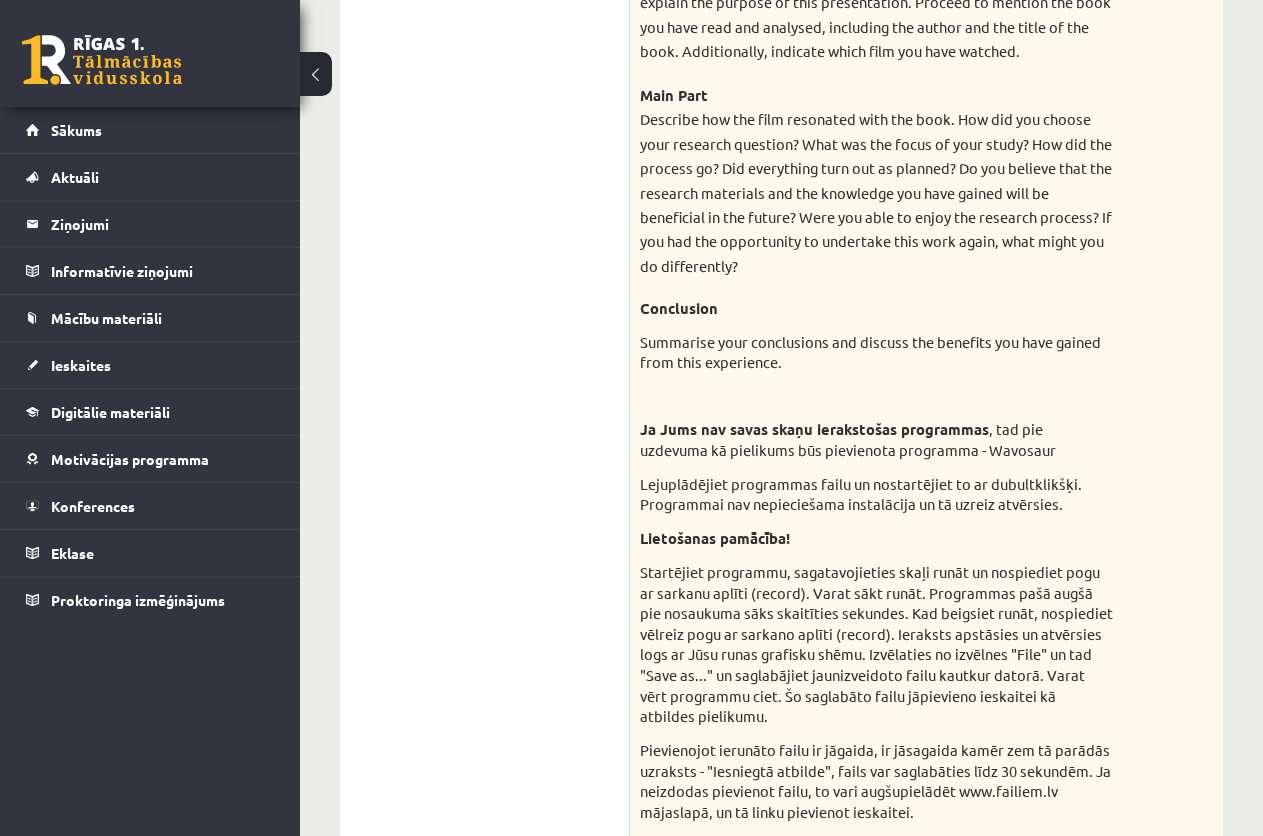 scroll, scrollTop: 1000, scrollLeft: 0, axis: vertical 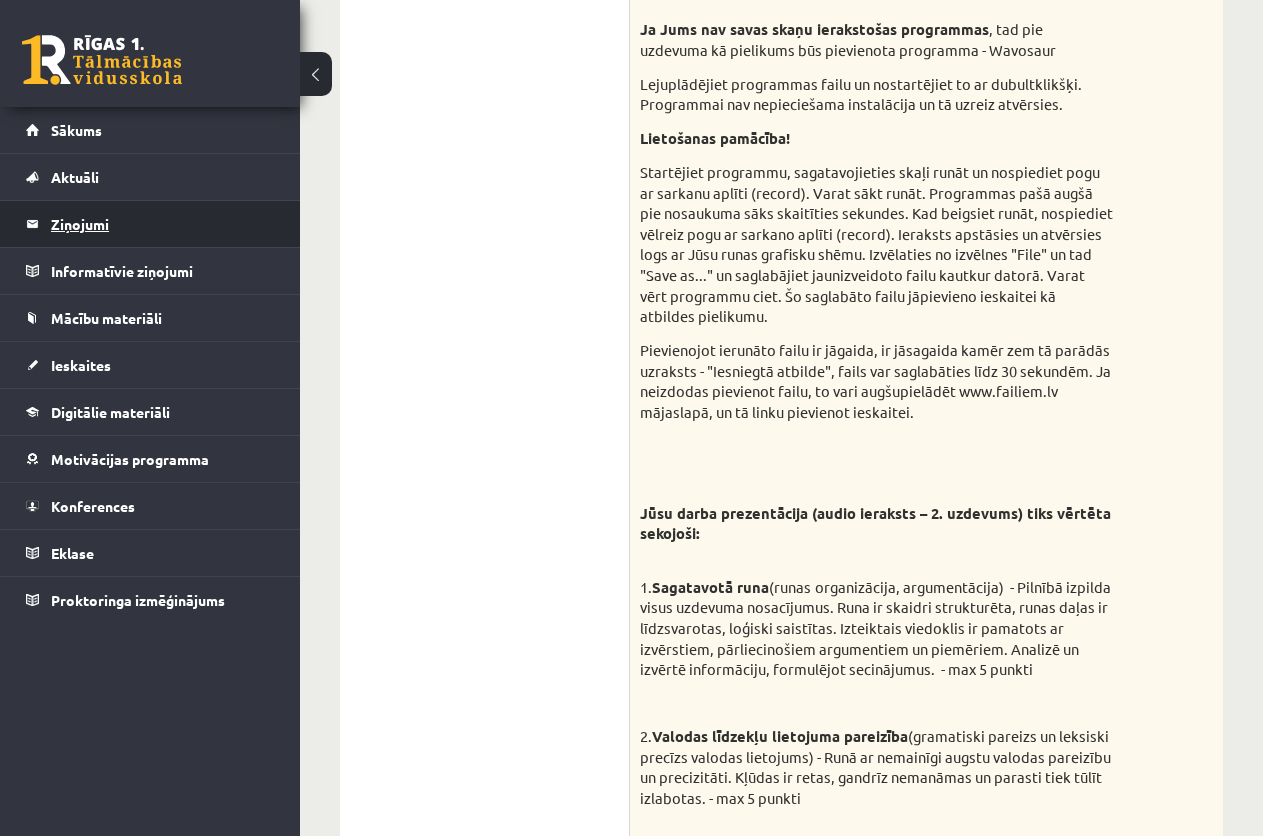 click on "Ziņojumi
0" at bounding box center (163, 224) 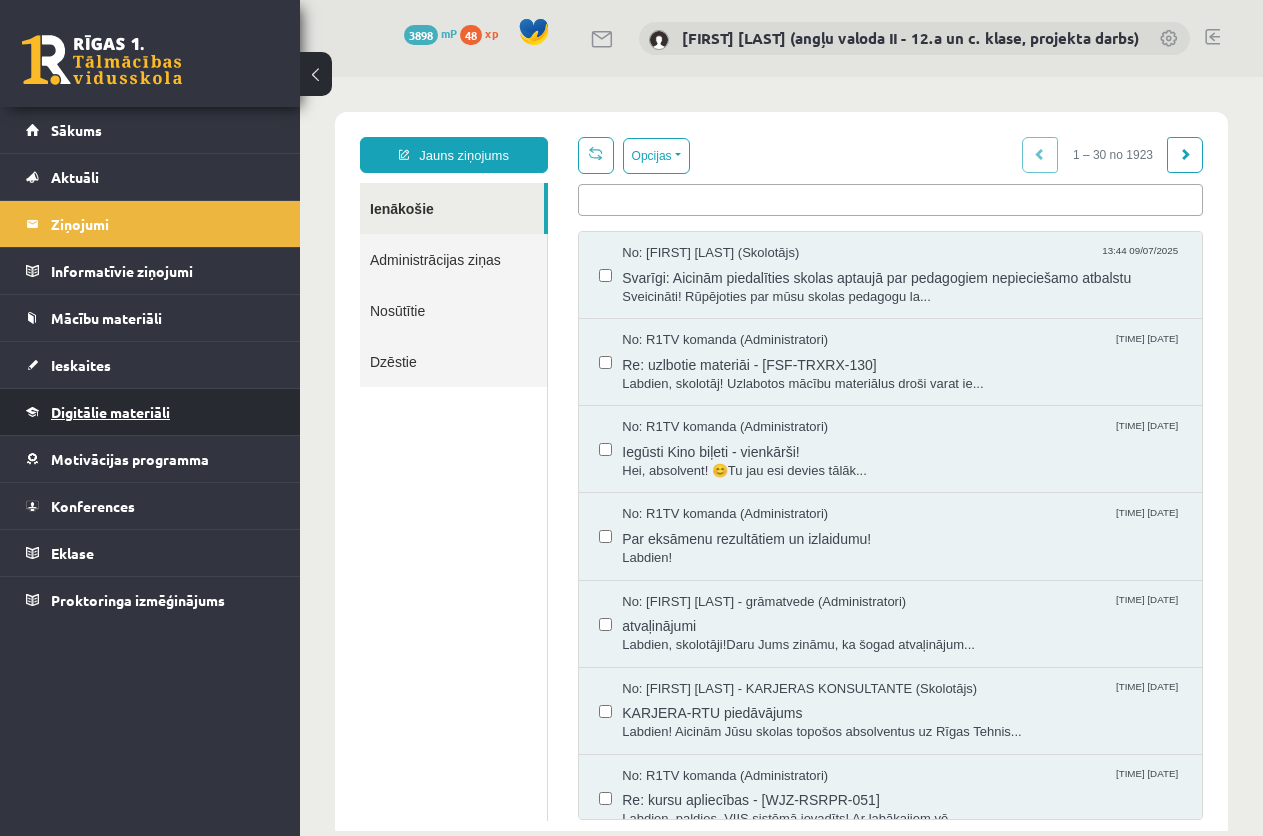scroll, scrollTop: 0, scrollLeft: 0, axis: both 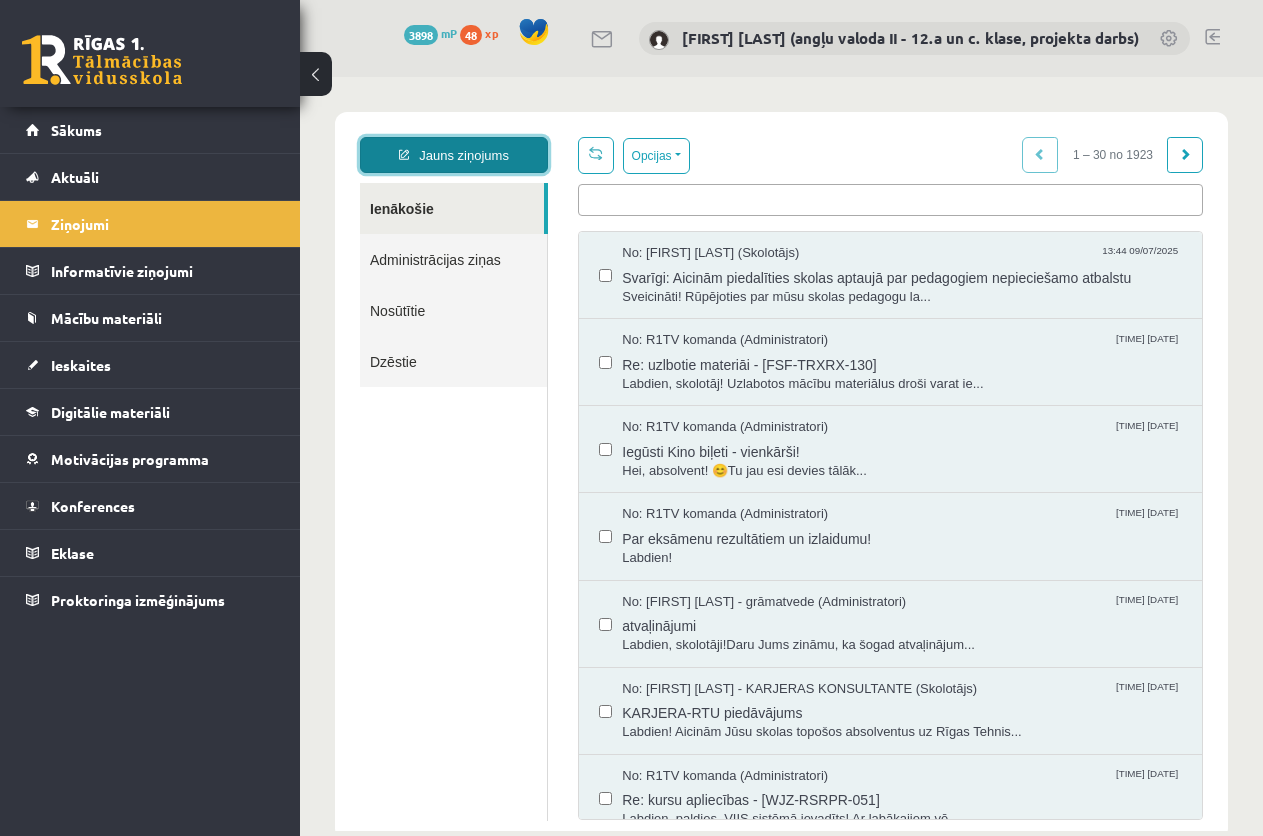 click on "Jauns ziņojums" at bounding box center (454, 155) 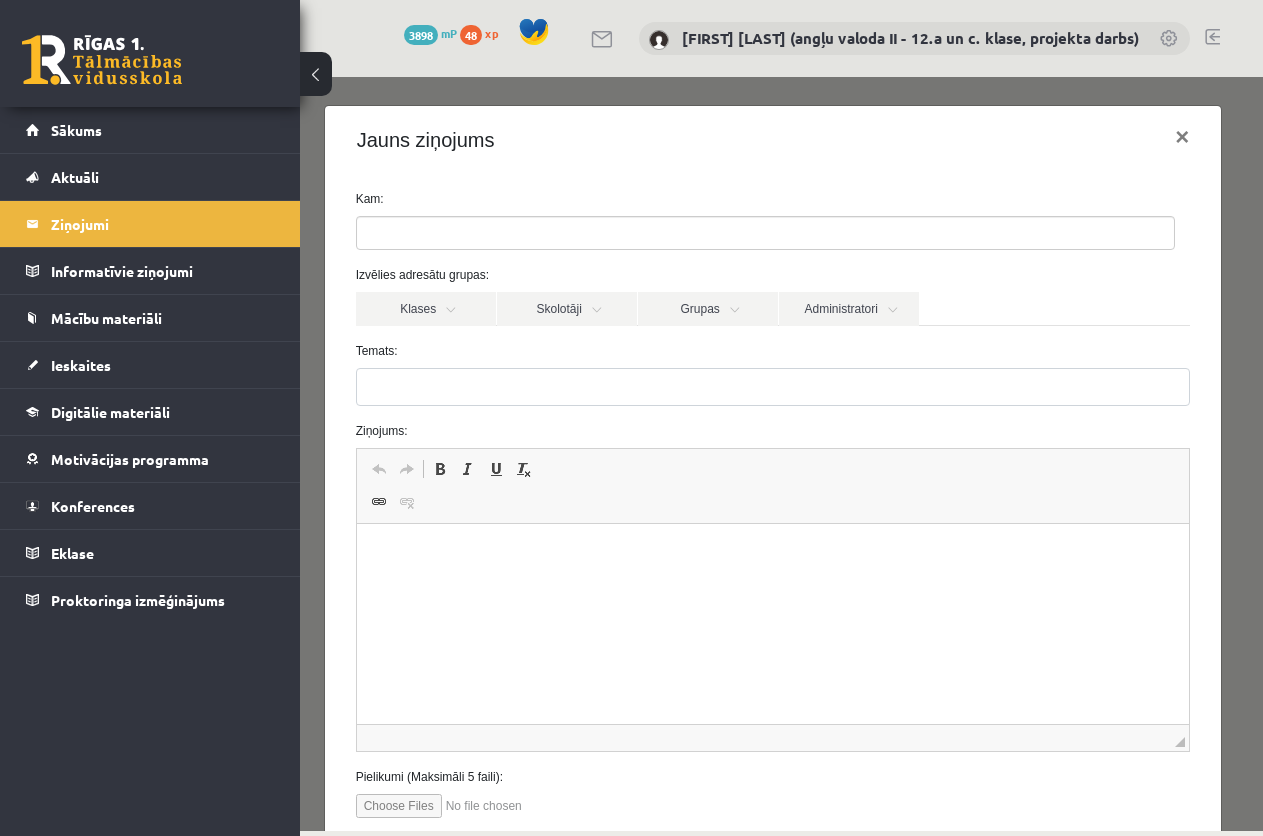 click at bounding box center [392, 233] 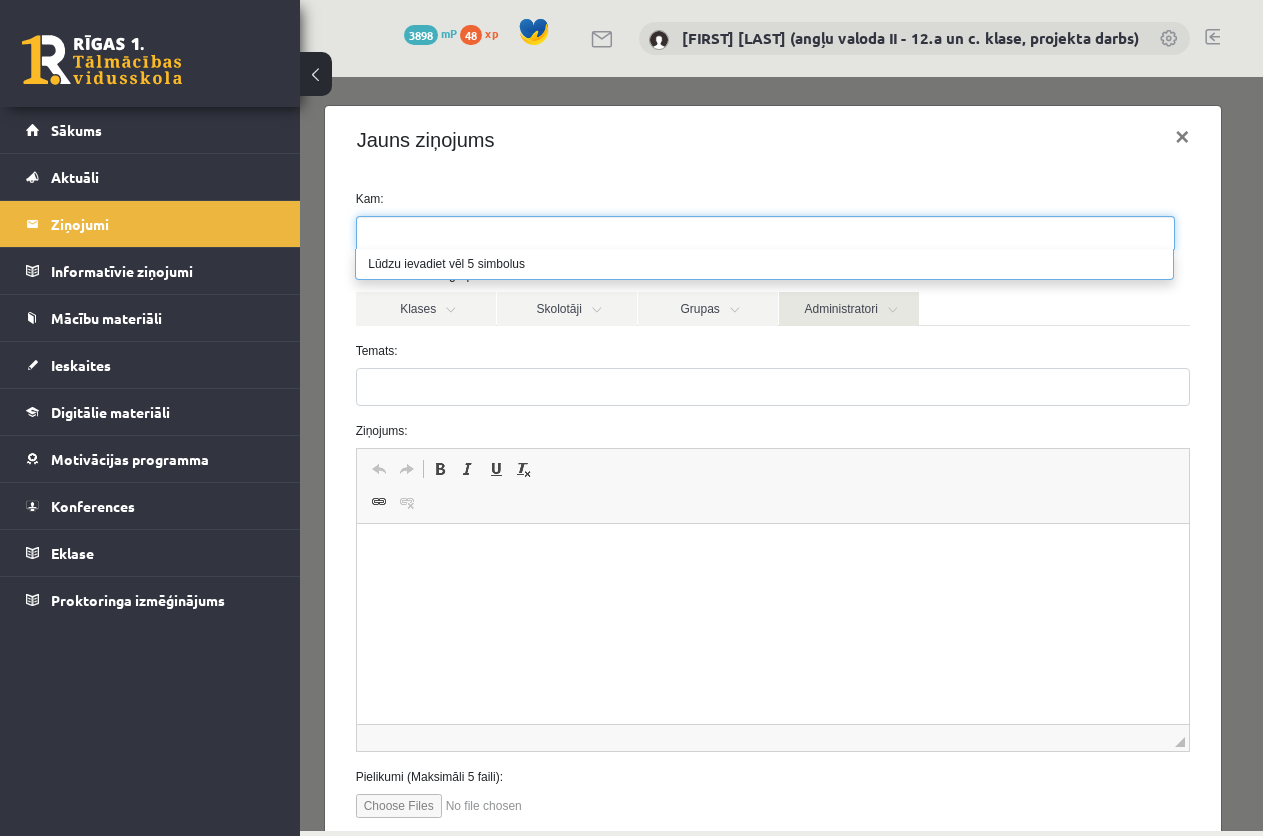 click on "Administratori" at bounding box center [849, 309] 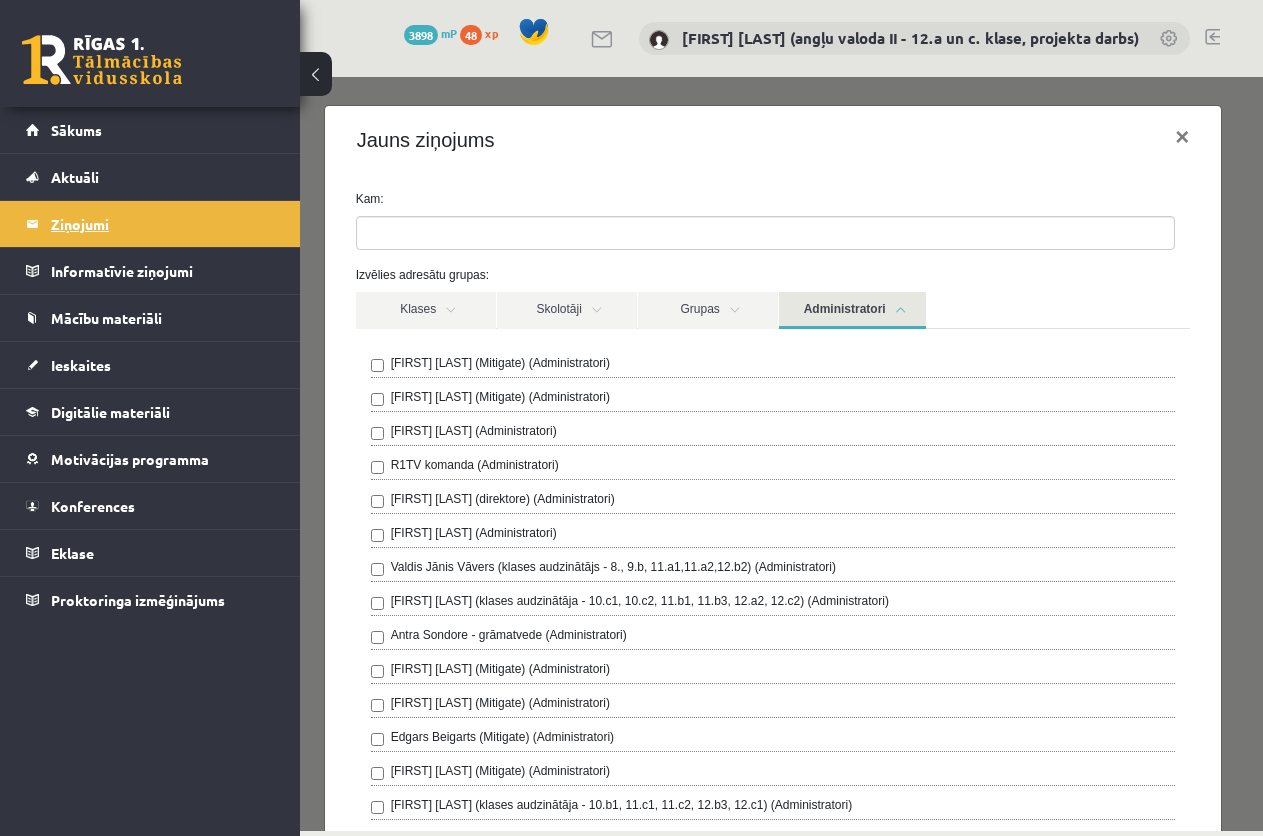 click on "Ziņojumi
0" at bounding box center [163, 224] 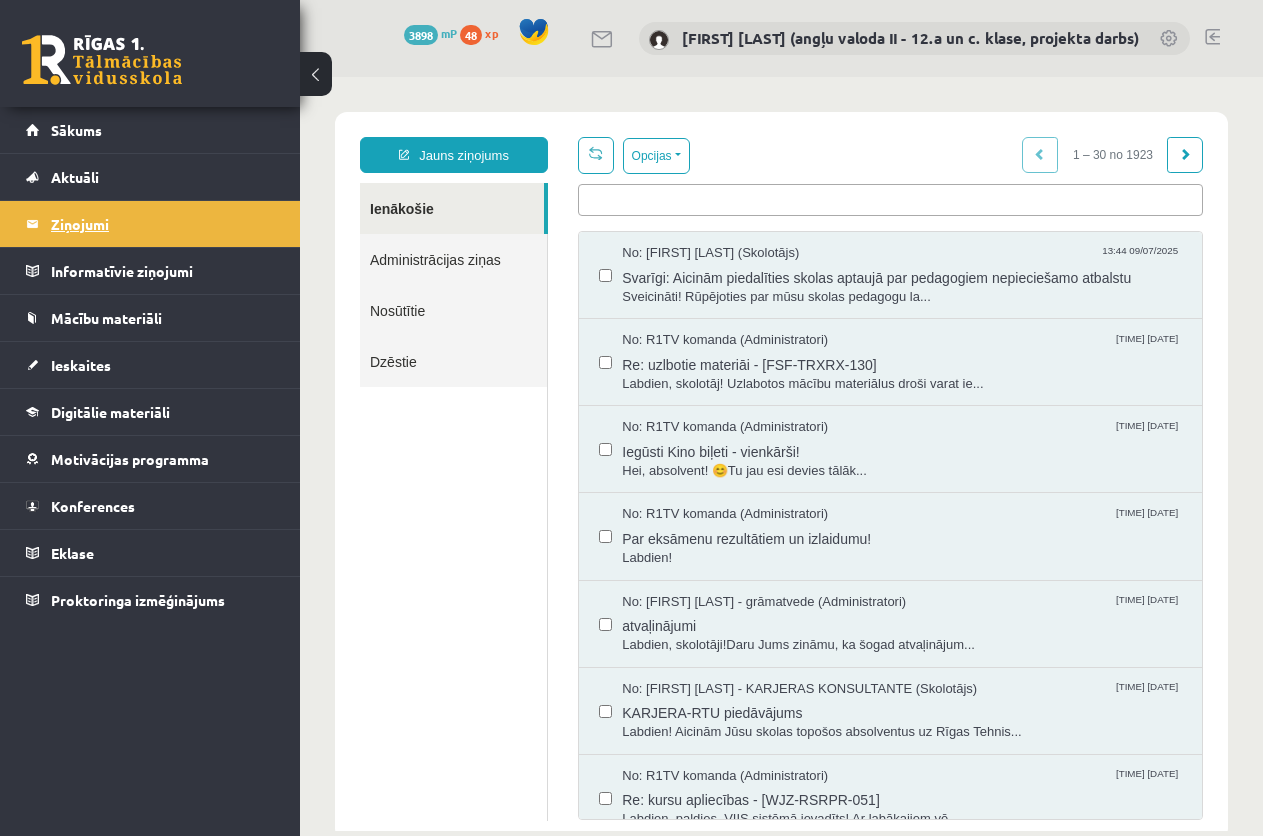 click on "Ziņojumi
0" at bounding box center [163, 224] 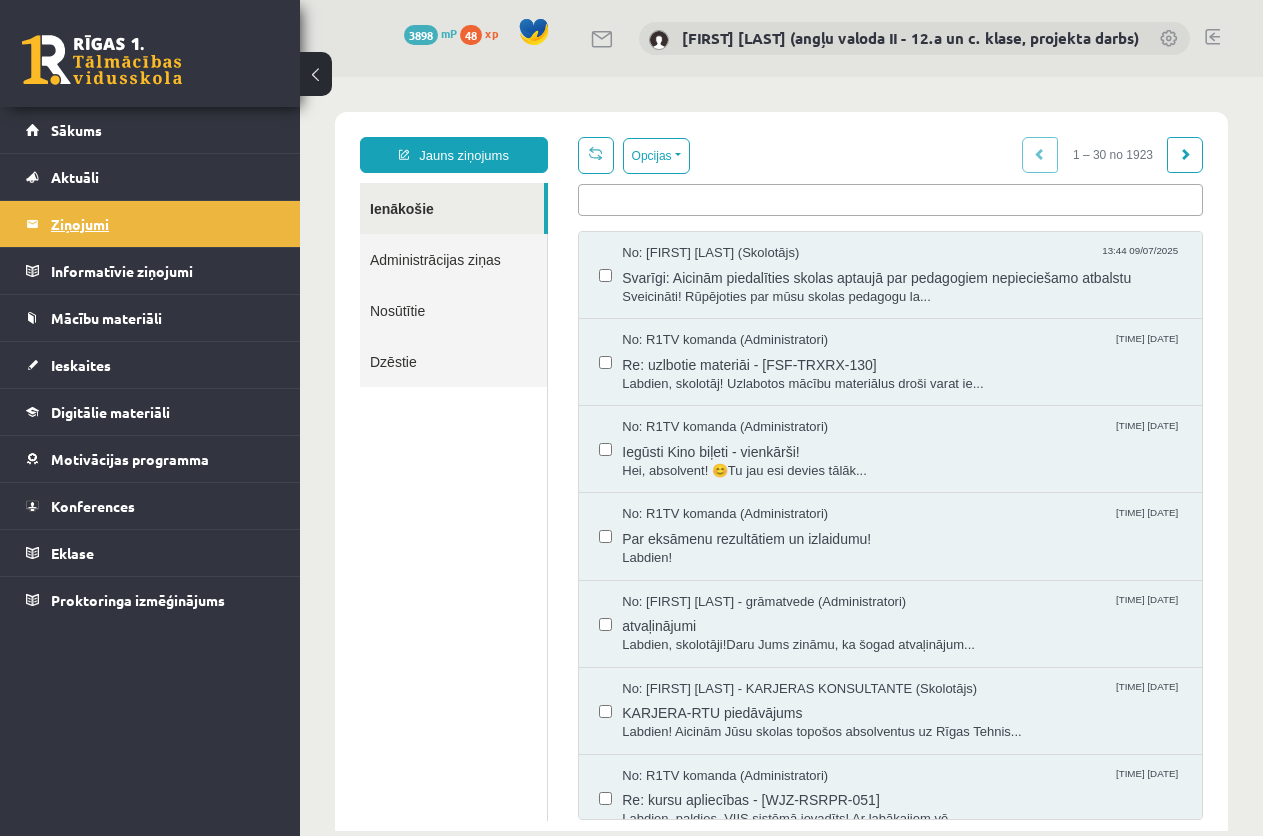 scroll, scrollTop: 0, scrollLeft: 0, axis: both 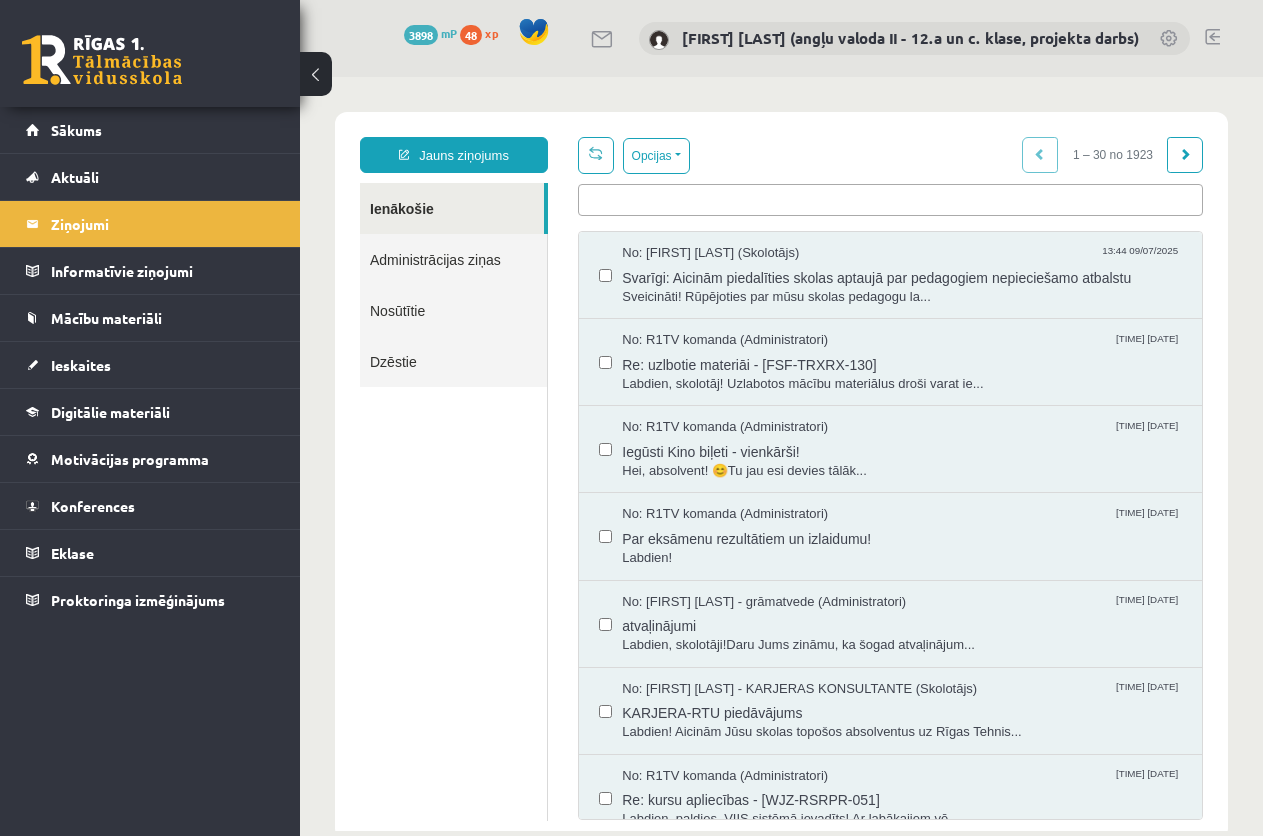 click on "Ienākošie" at bounding box center (452, 208) 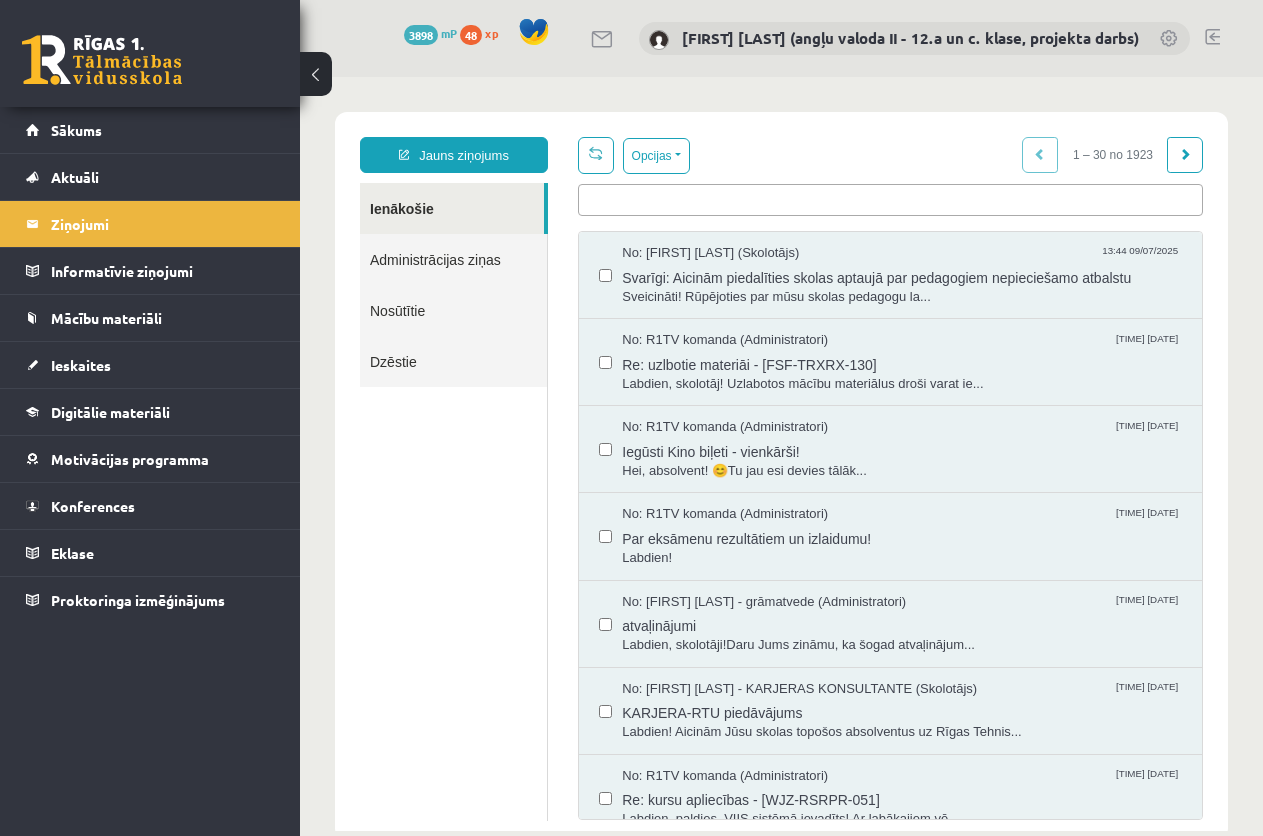 scroll, scrollTop: 0, scrollLeft: 0, axis: both 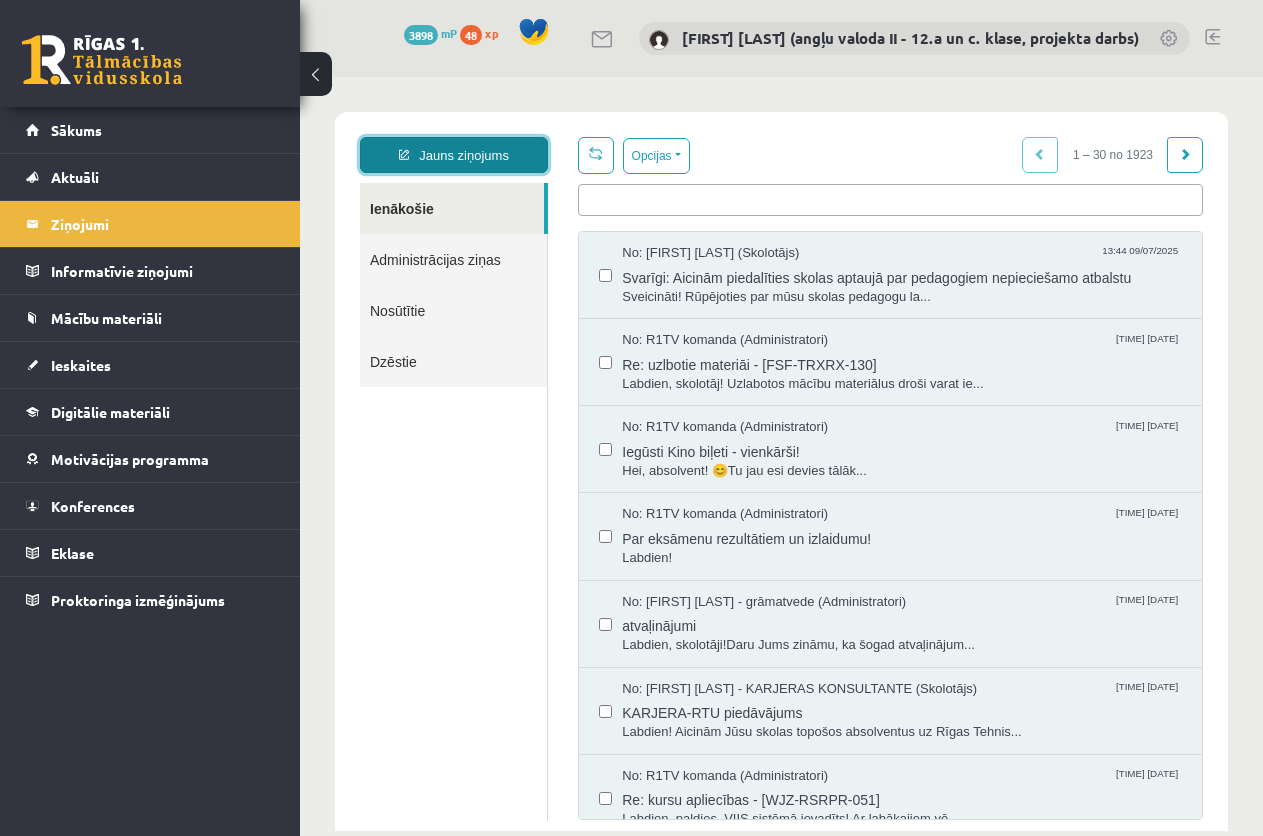 click on "Jauns ziņojums" at bounding box center (454, 155) 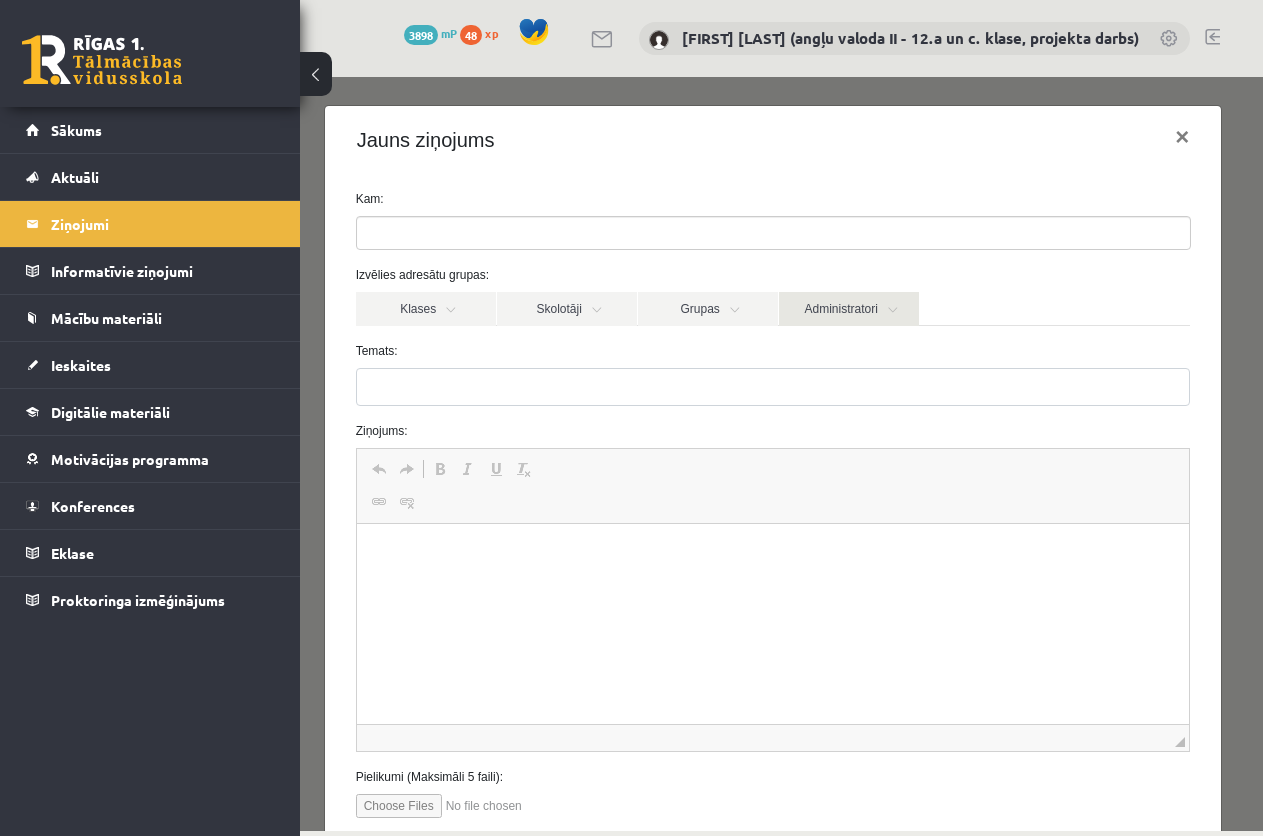 scroll, scrollTop: 0, scrollLeft: 0, axis: both 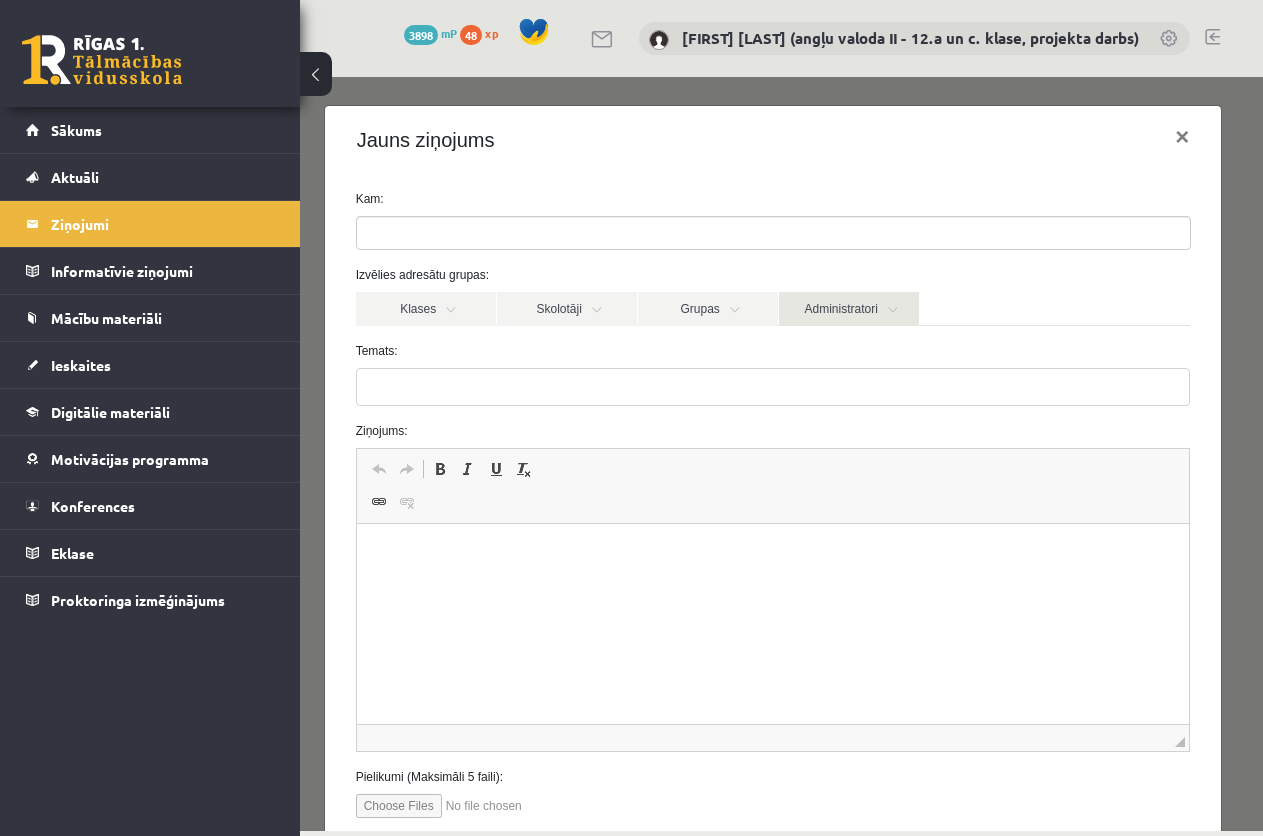 click on "Administratori" at bounding box center [849, 309] 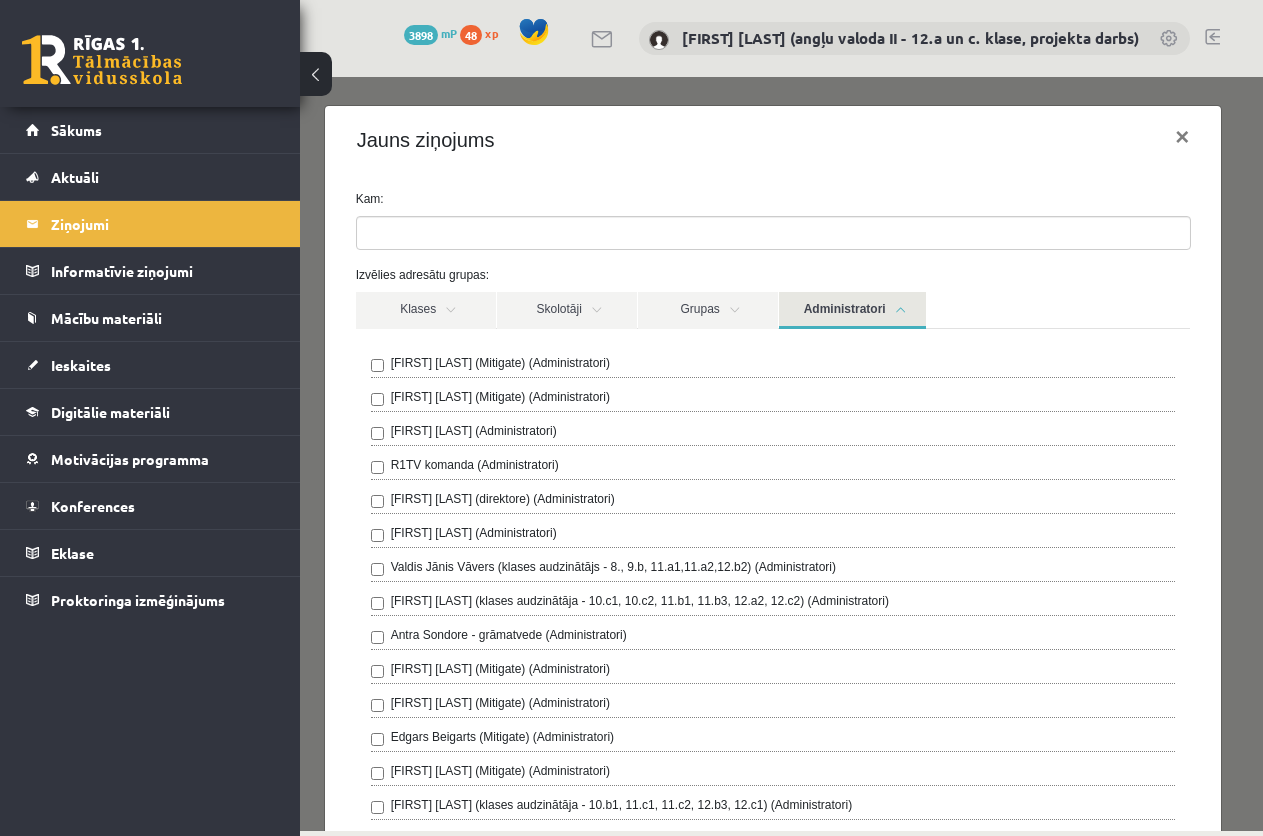 click on "R1TV komanda (Administratori)" at bounding box center (475, 465) 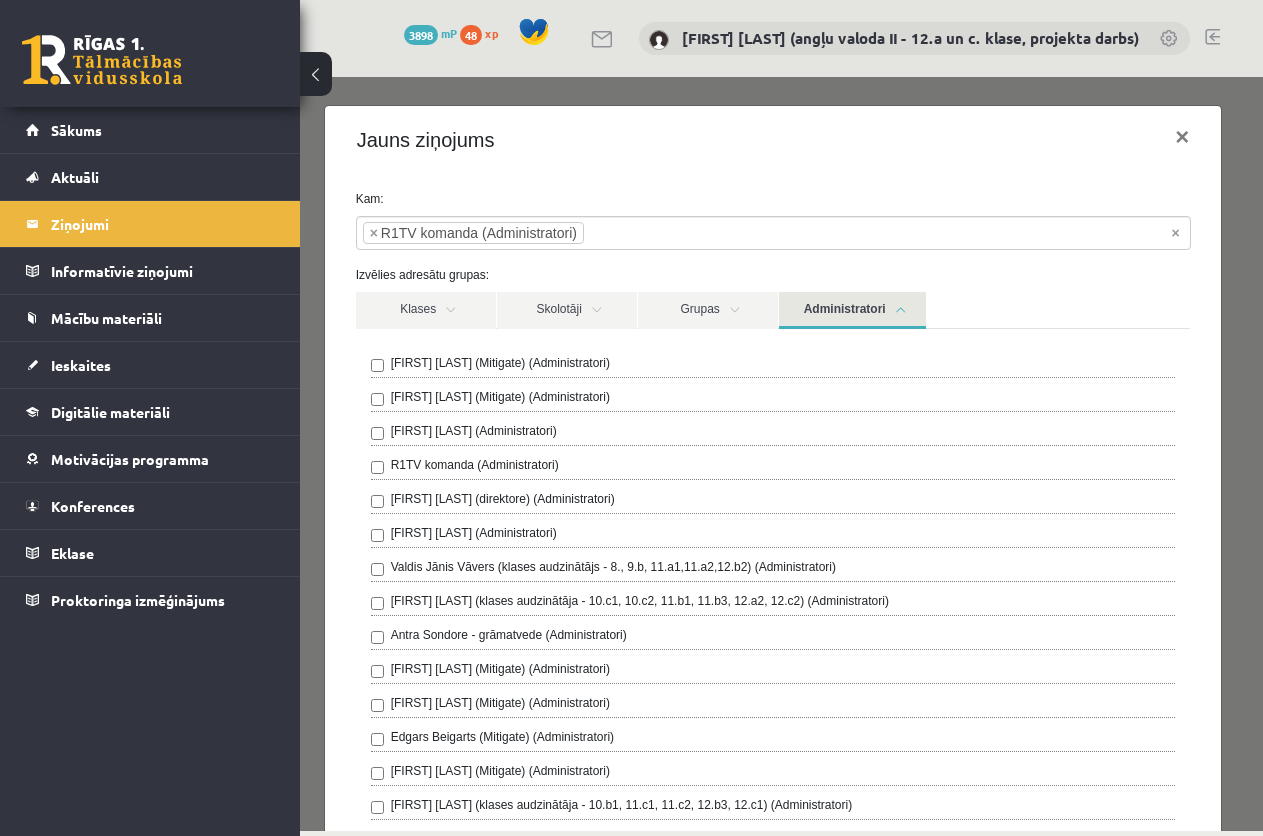 click on "Administratori" at bounding box center [852, 310] 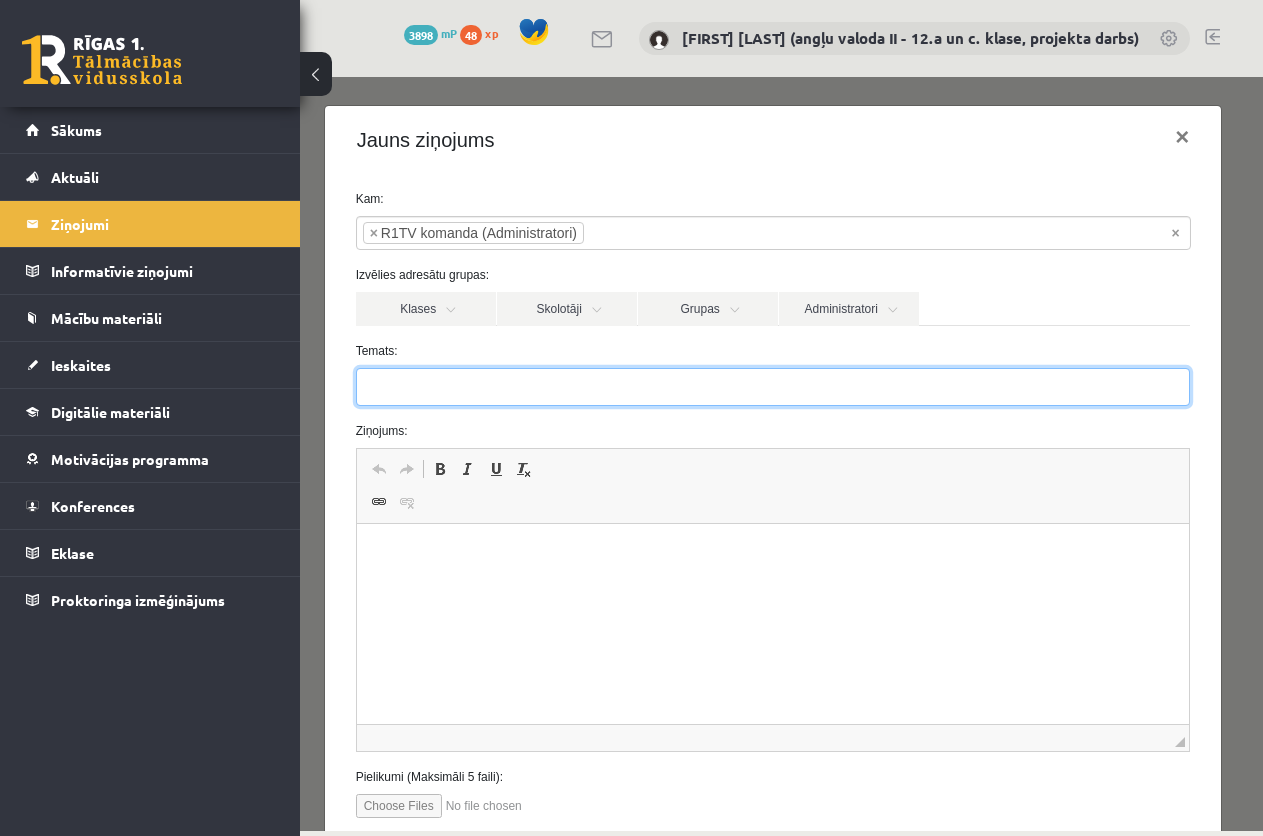 click on "Temats:" at bounding box center (773, 387) 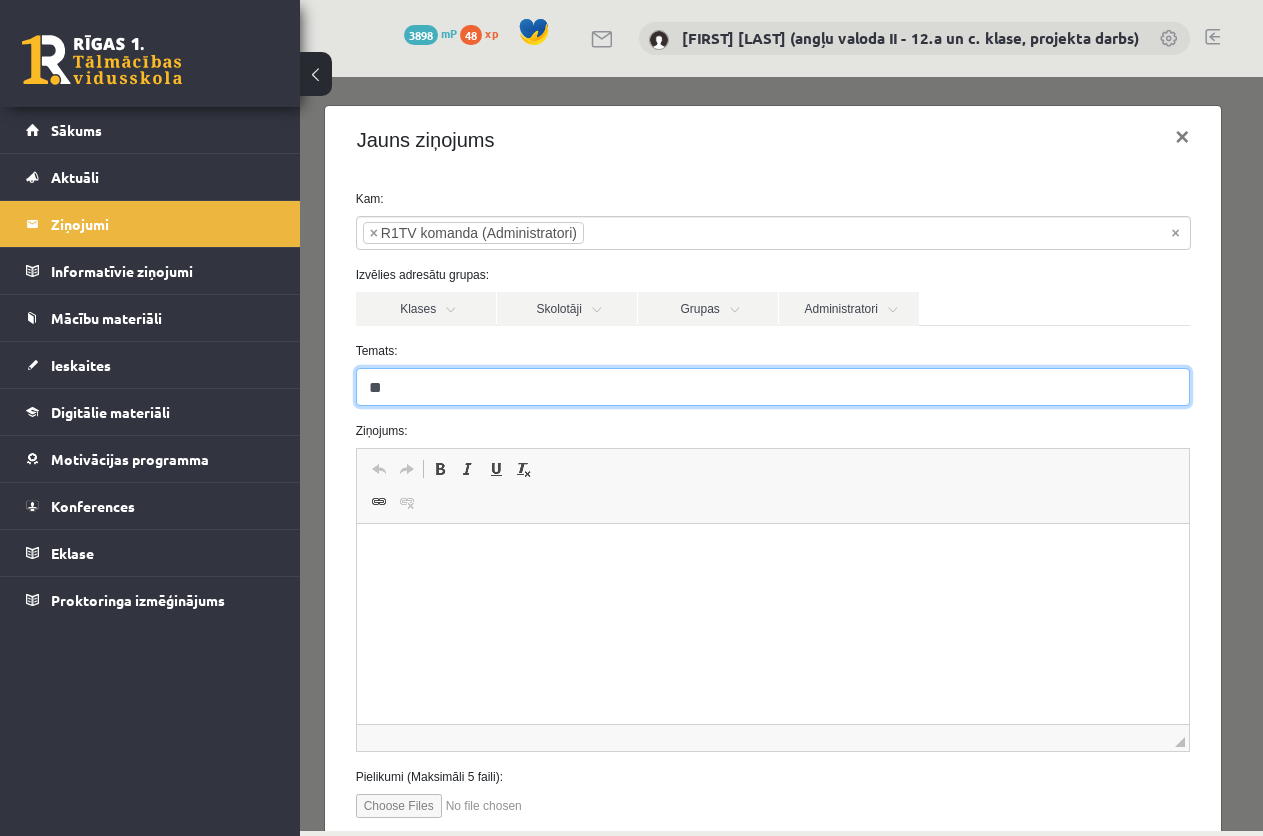 type on "*" 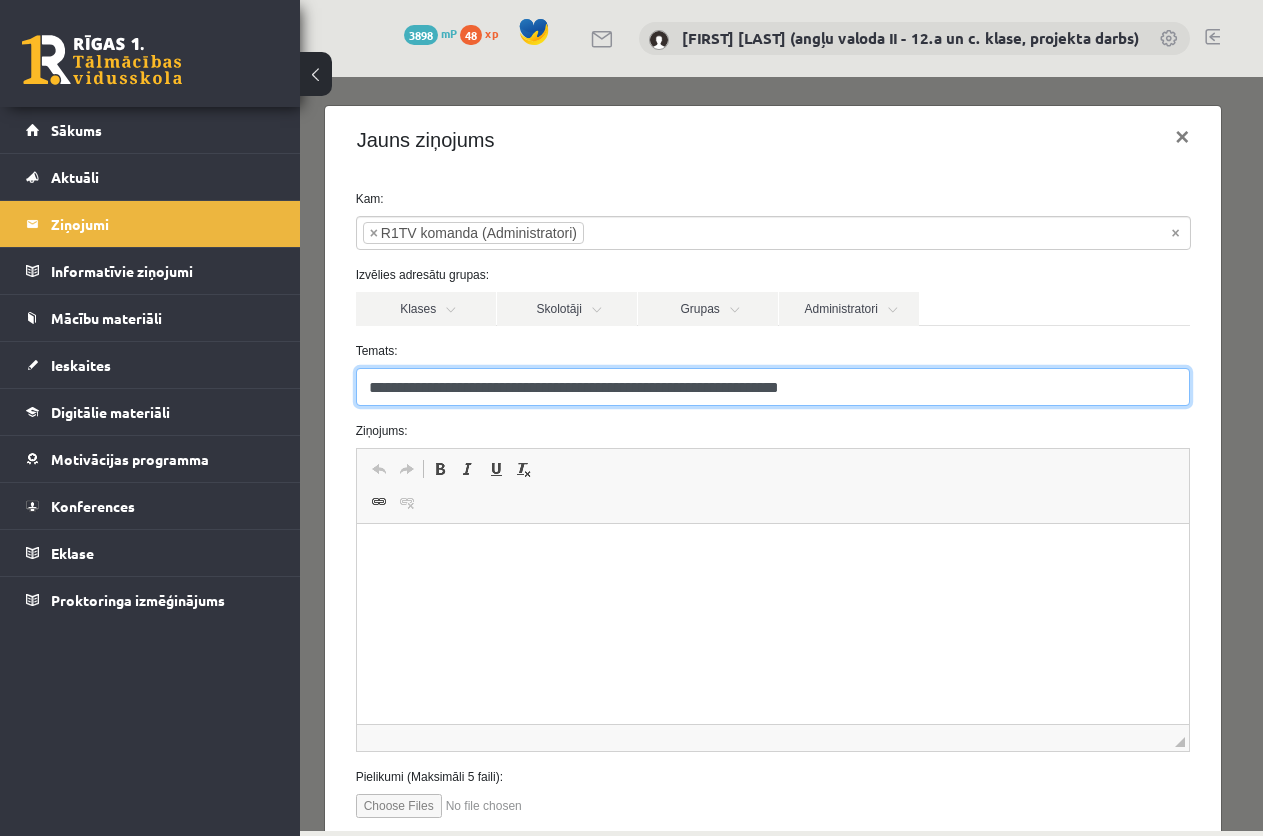click on "**********" at bounding box center [773, 387] 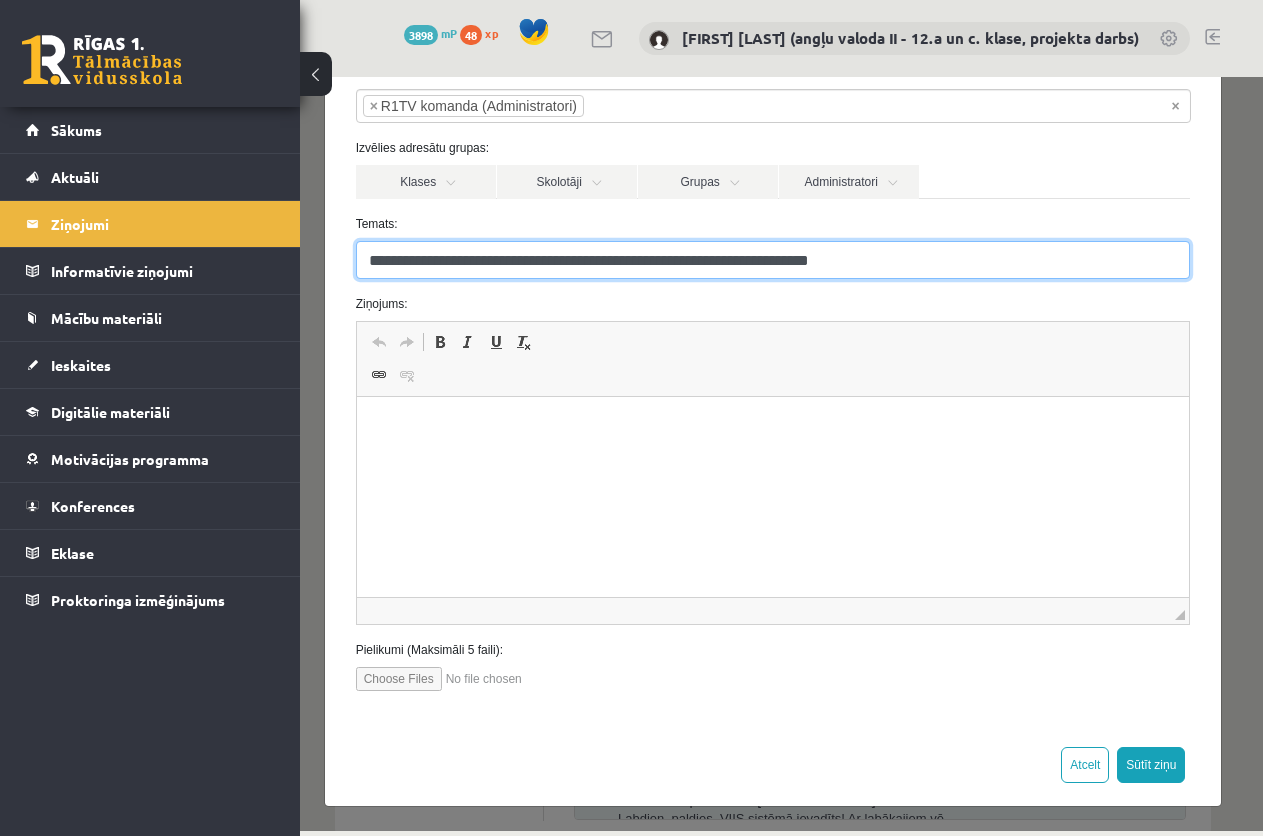 scroll, scrollTop: 131, scrollLeft: 0, axis: vertical 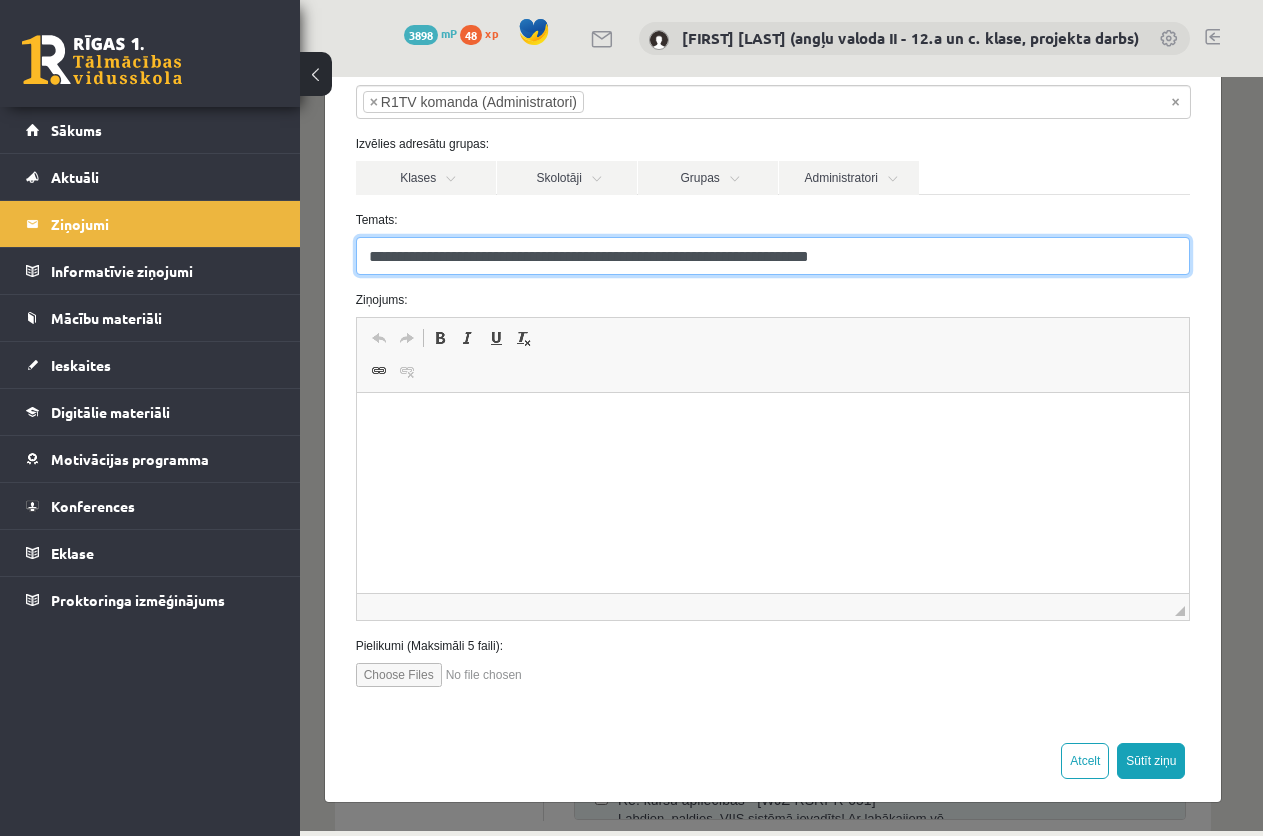 type on "**********" 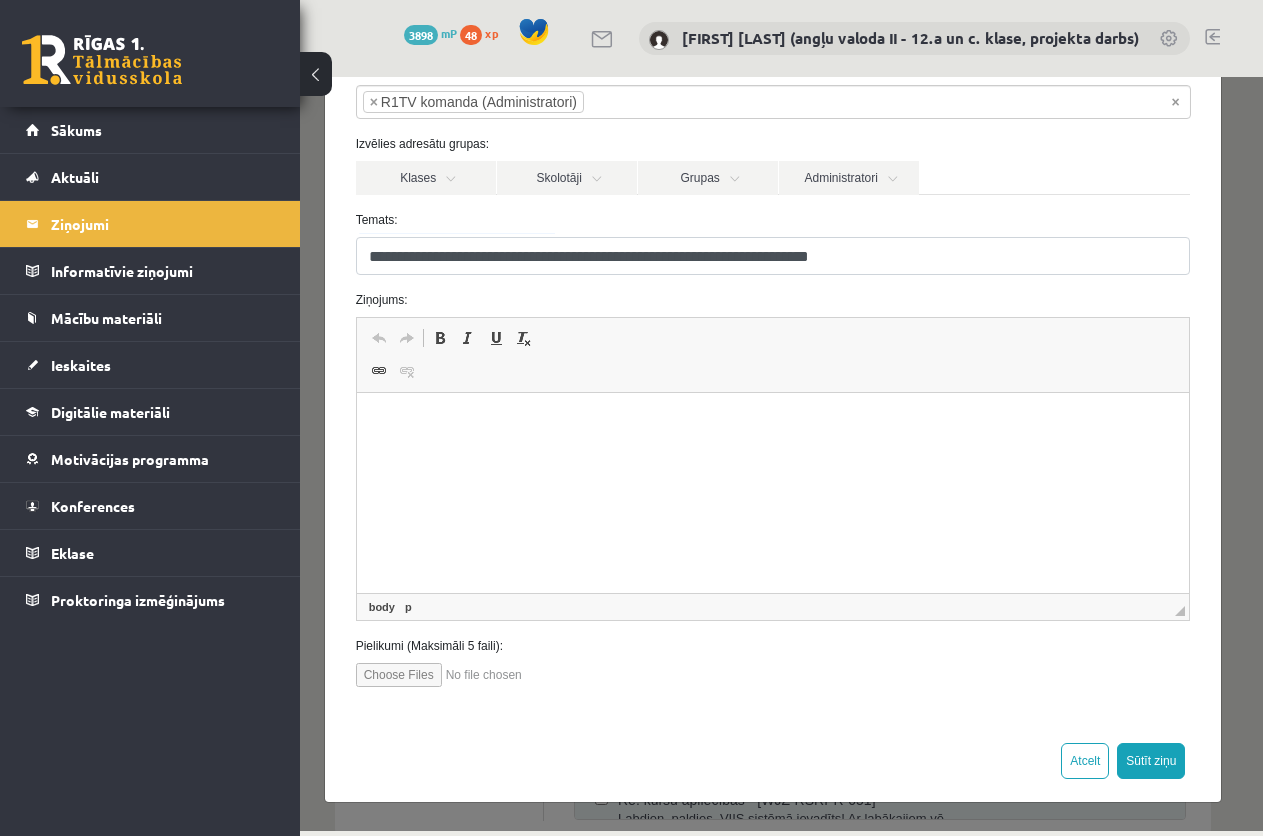 click at bounding box center [772, 423] 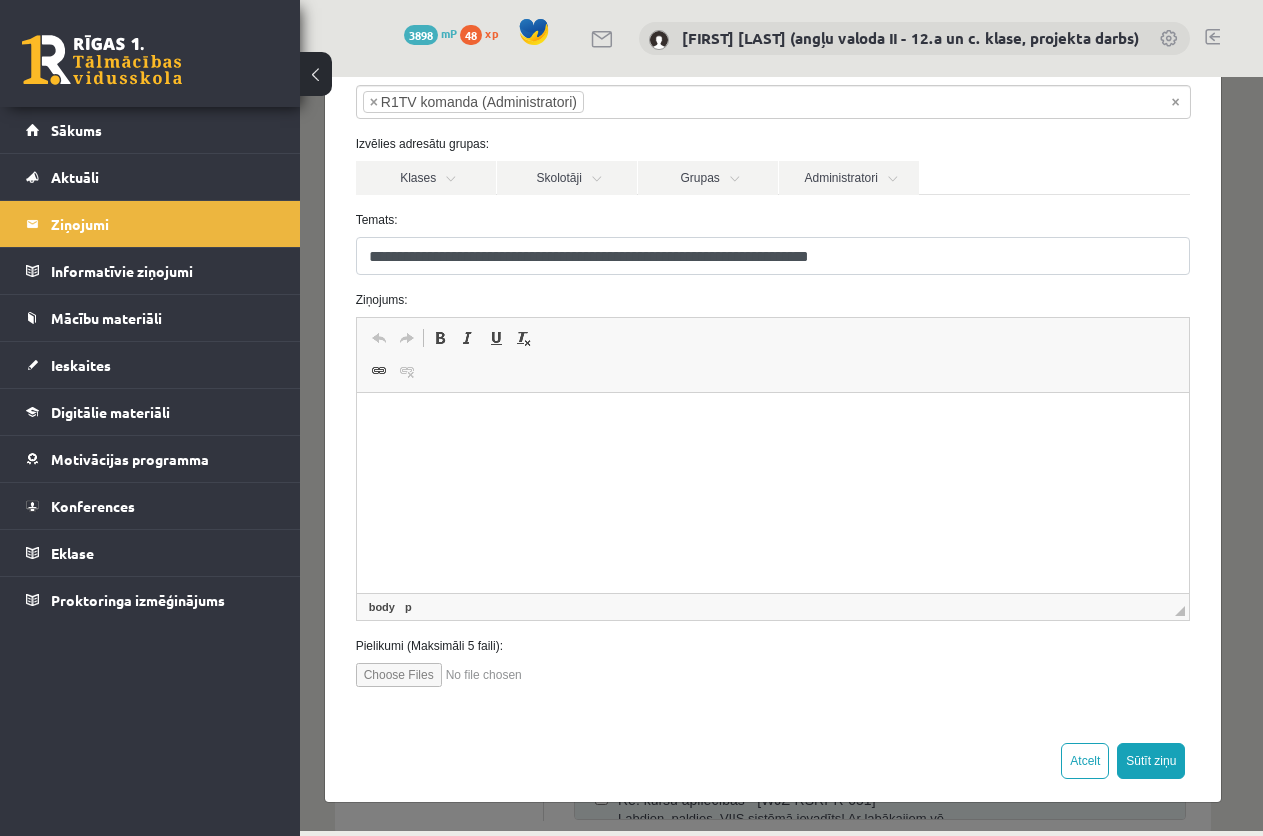 type 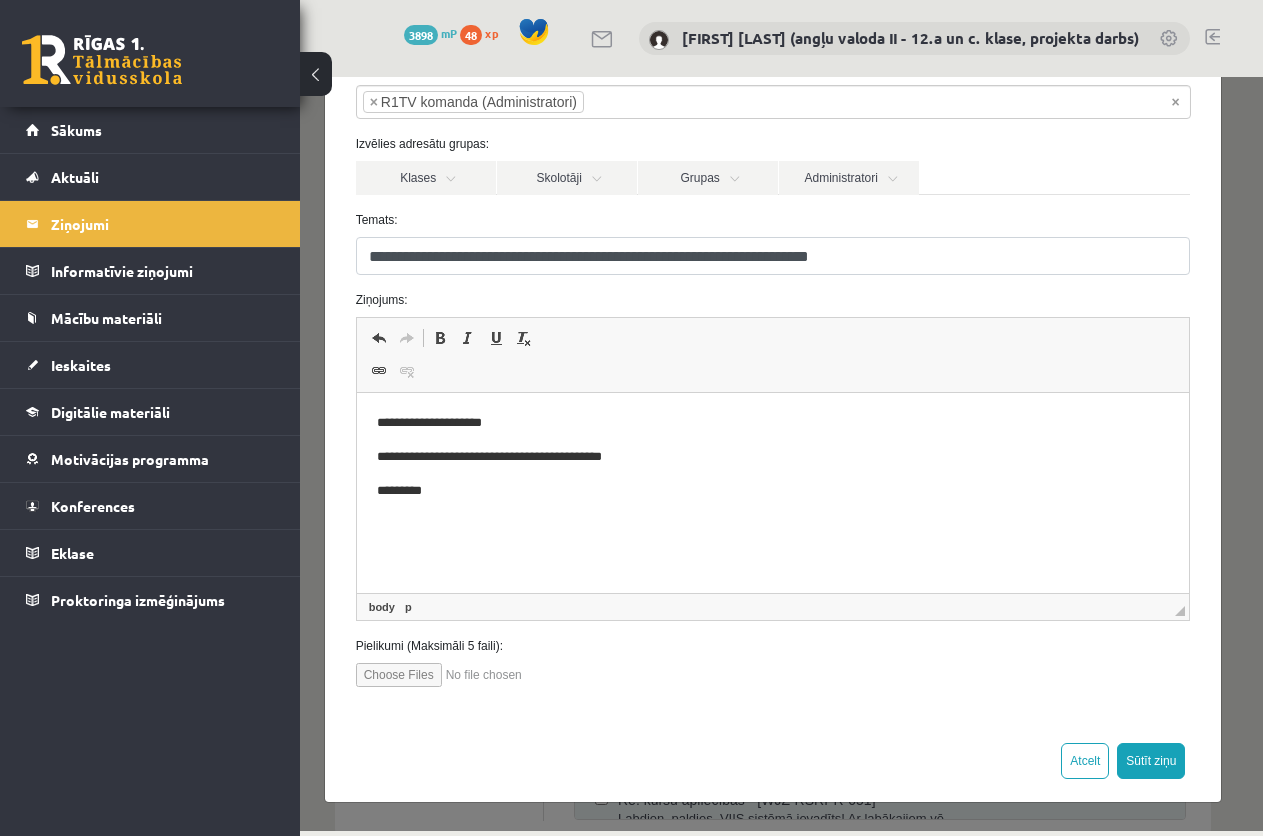 click on "*********" at bounding box center (764, 491) 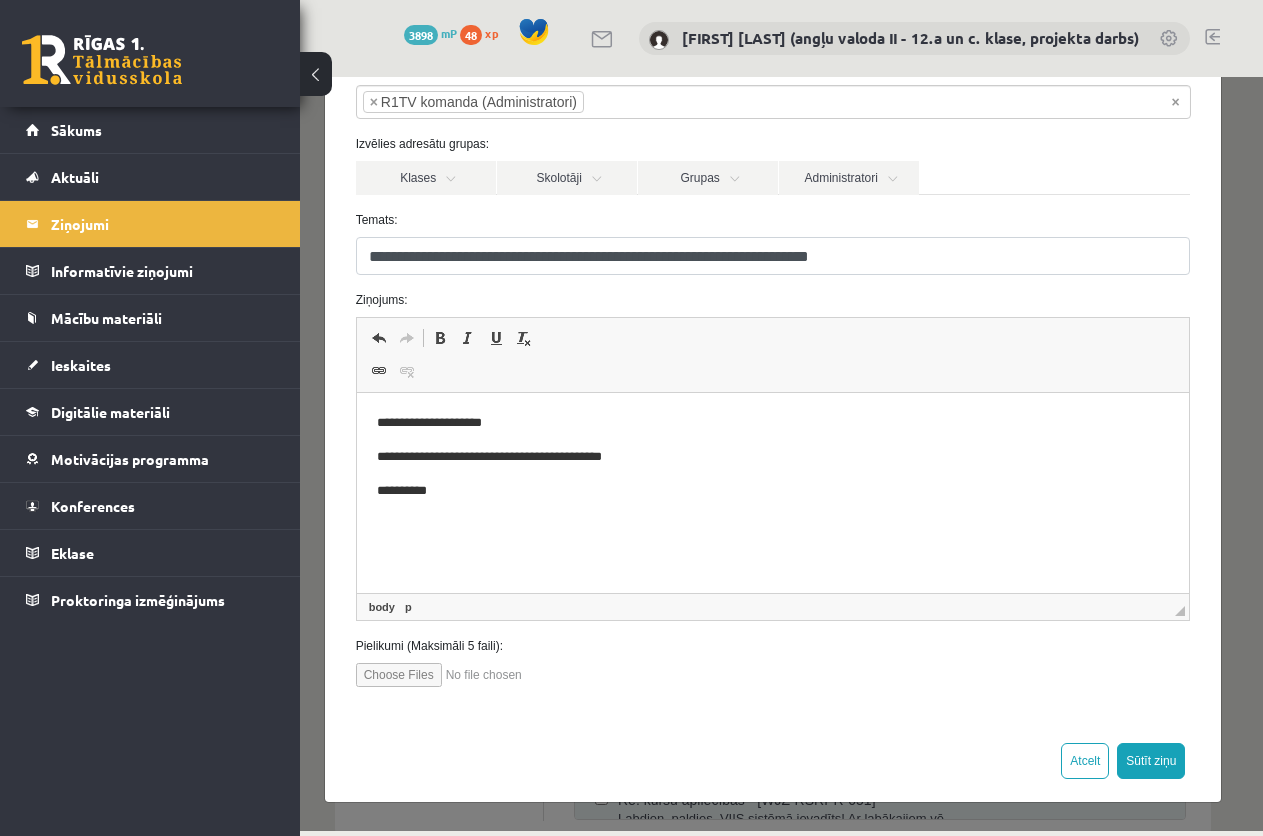 click on "**********" at bounding box center [764, 491] 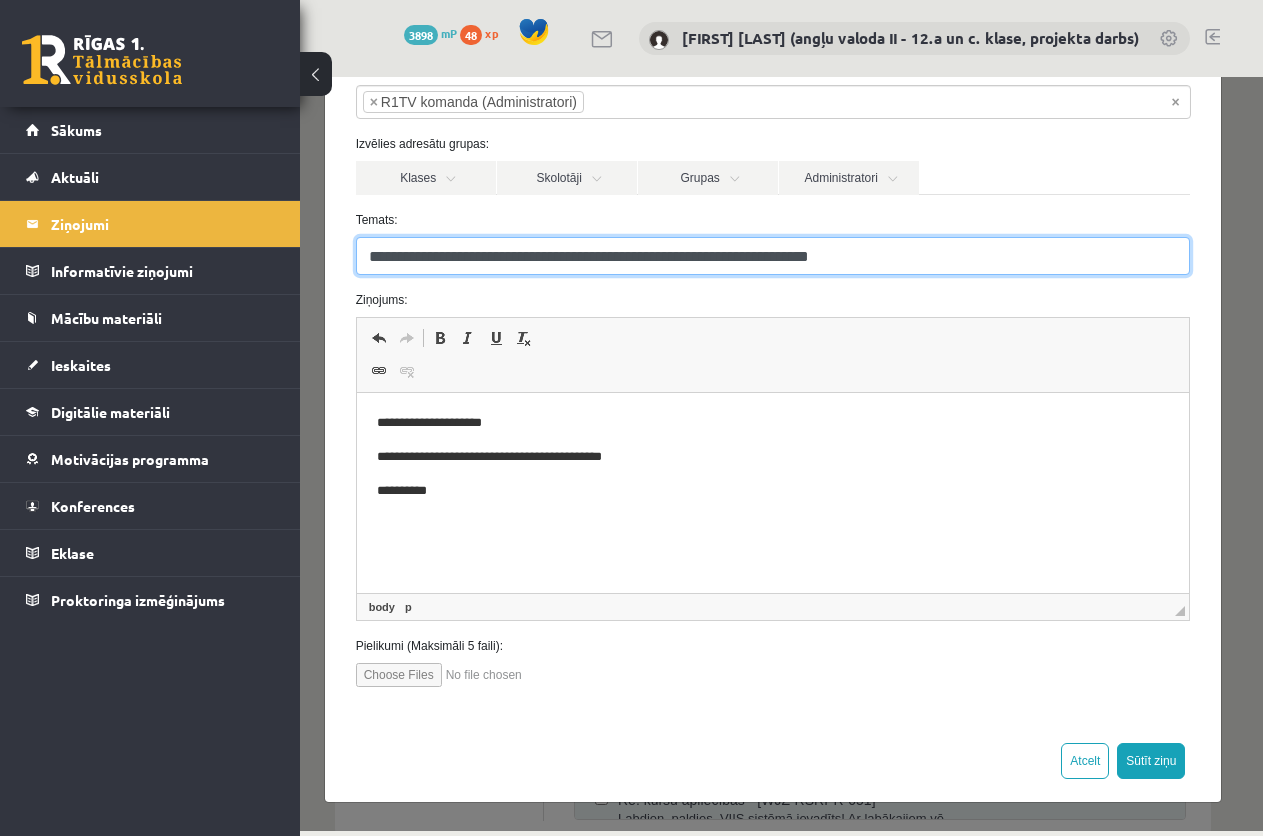 drag, startPoint x: 365, startPoint y: 260, endPoint x: 917, endPoint y: 261, distance: 552.0009 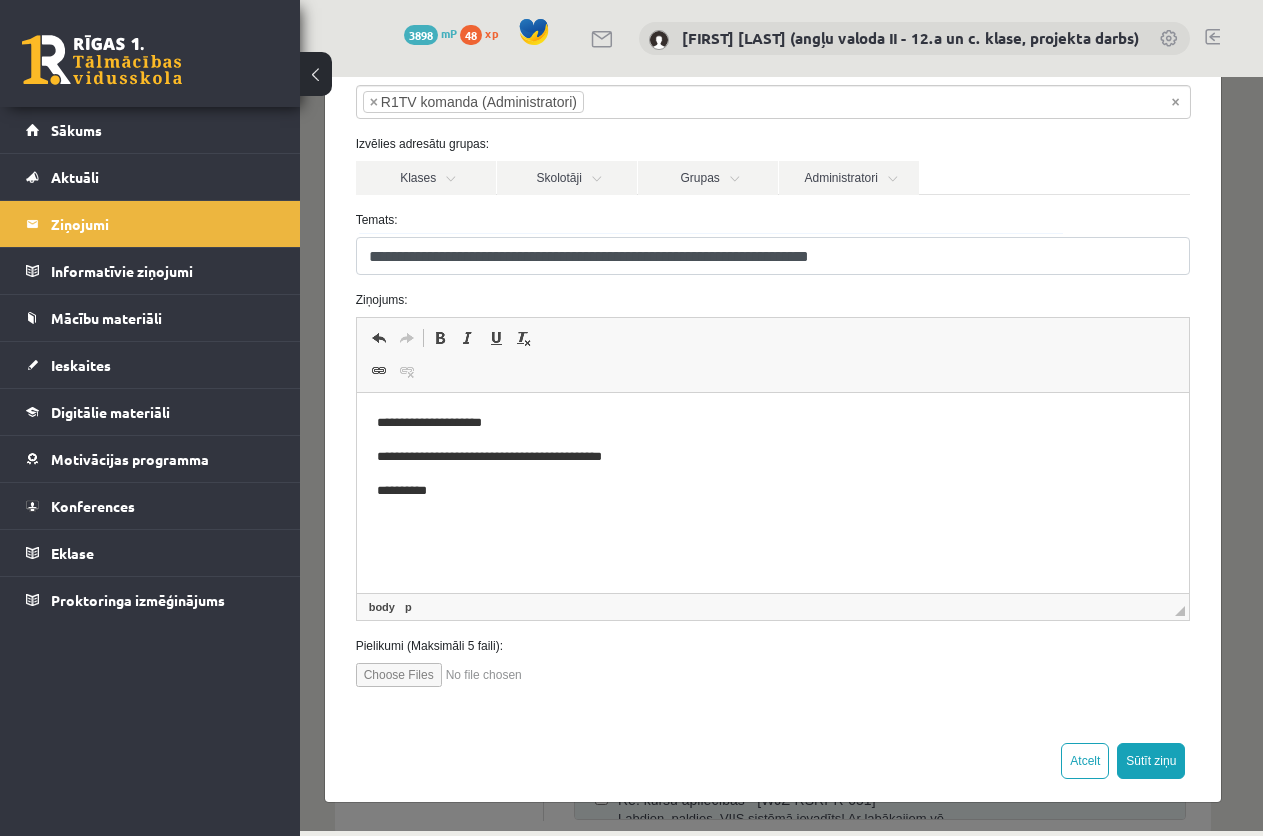 click on "**********" at bounding box center (764, 491) 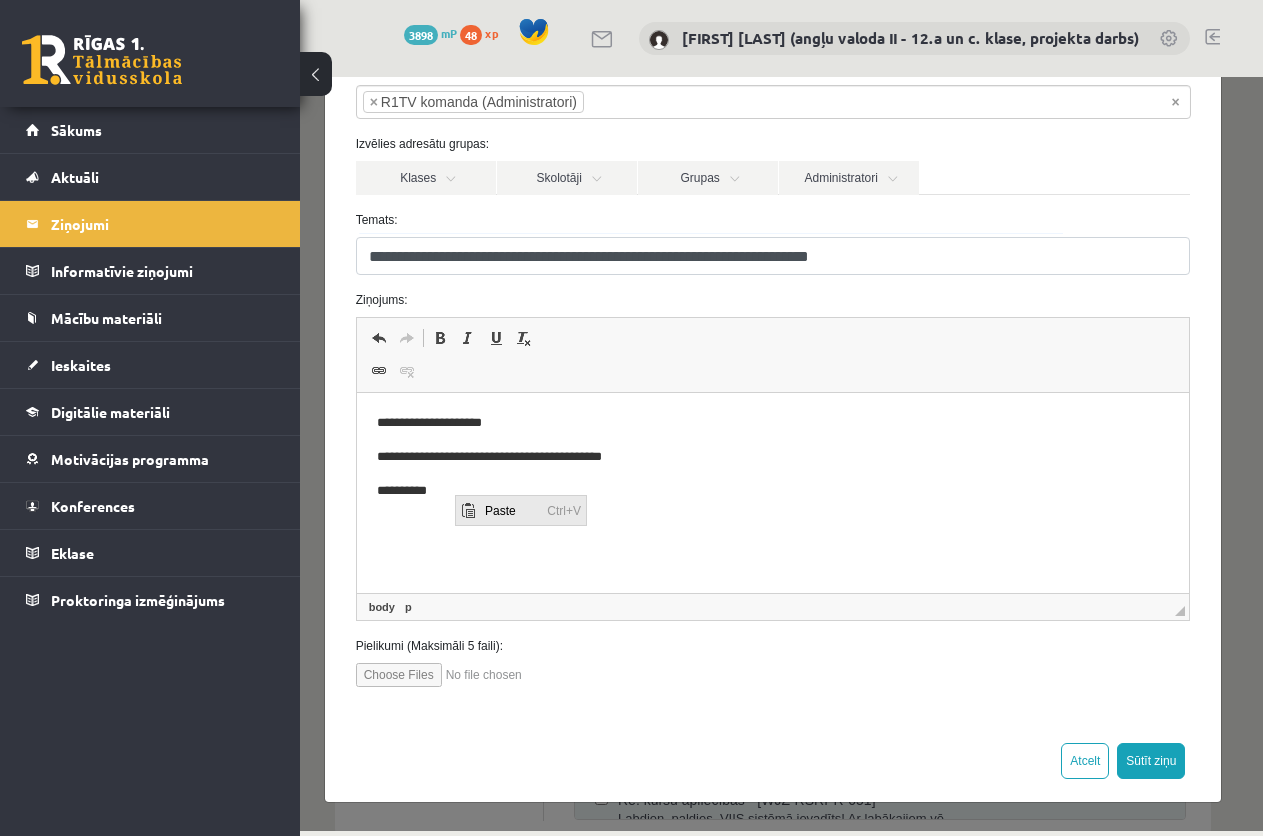 click on "Paste" at bounding box center (511, 510) 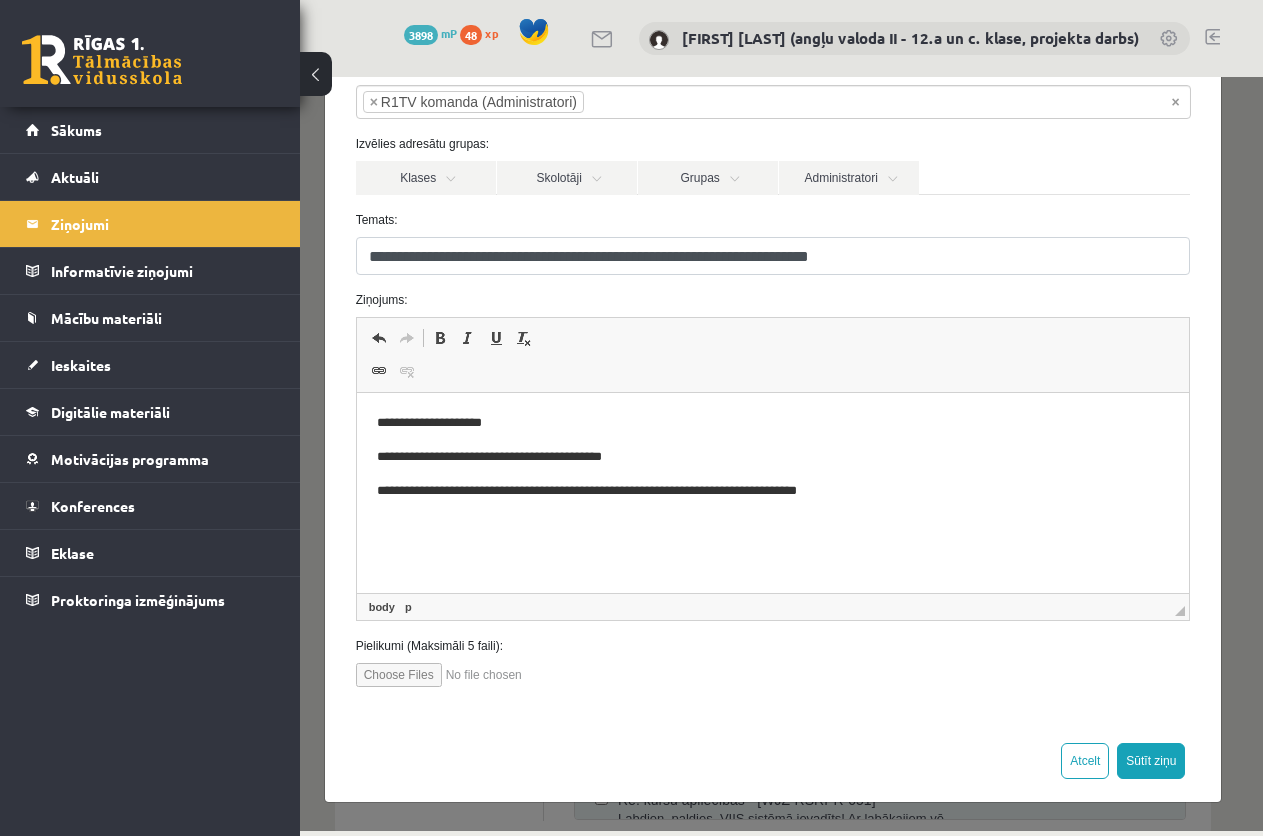 click at bounding box center (469, 675) 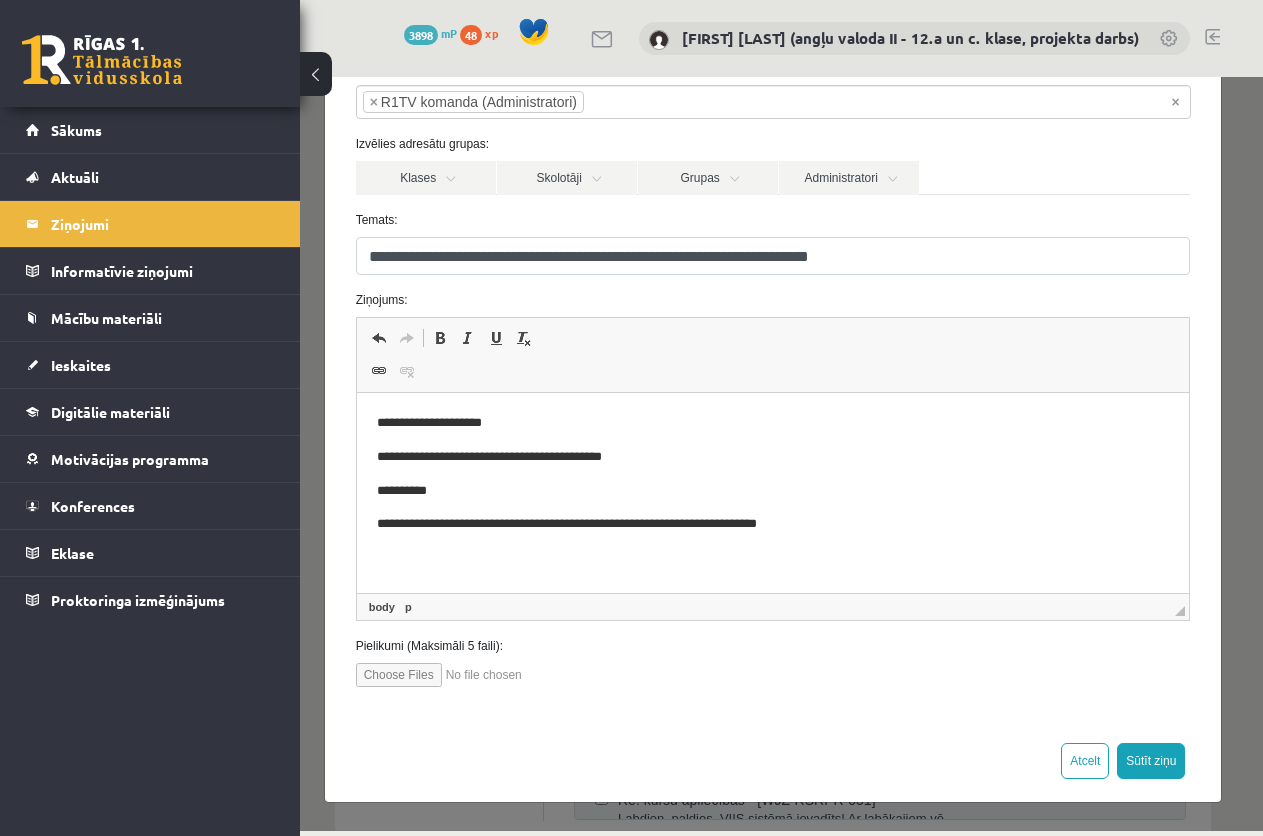 click on "**********" at bounding box center [772, 474] 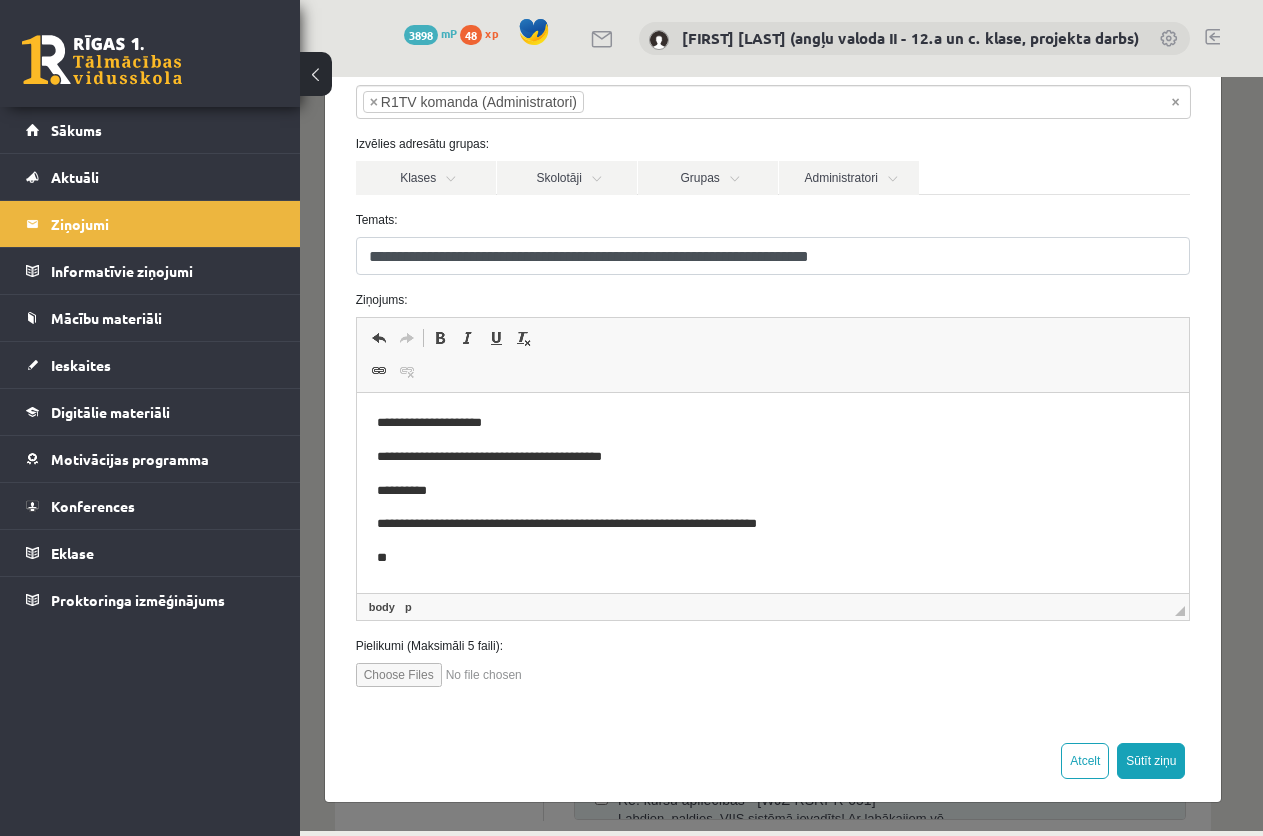 click on "**" at bounding box center (764, 558) 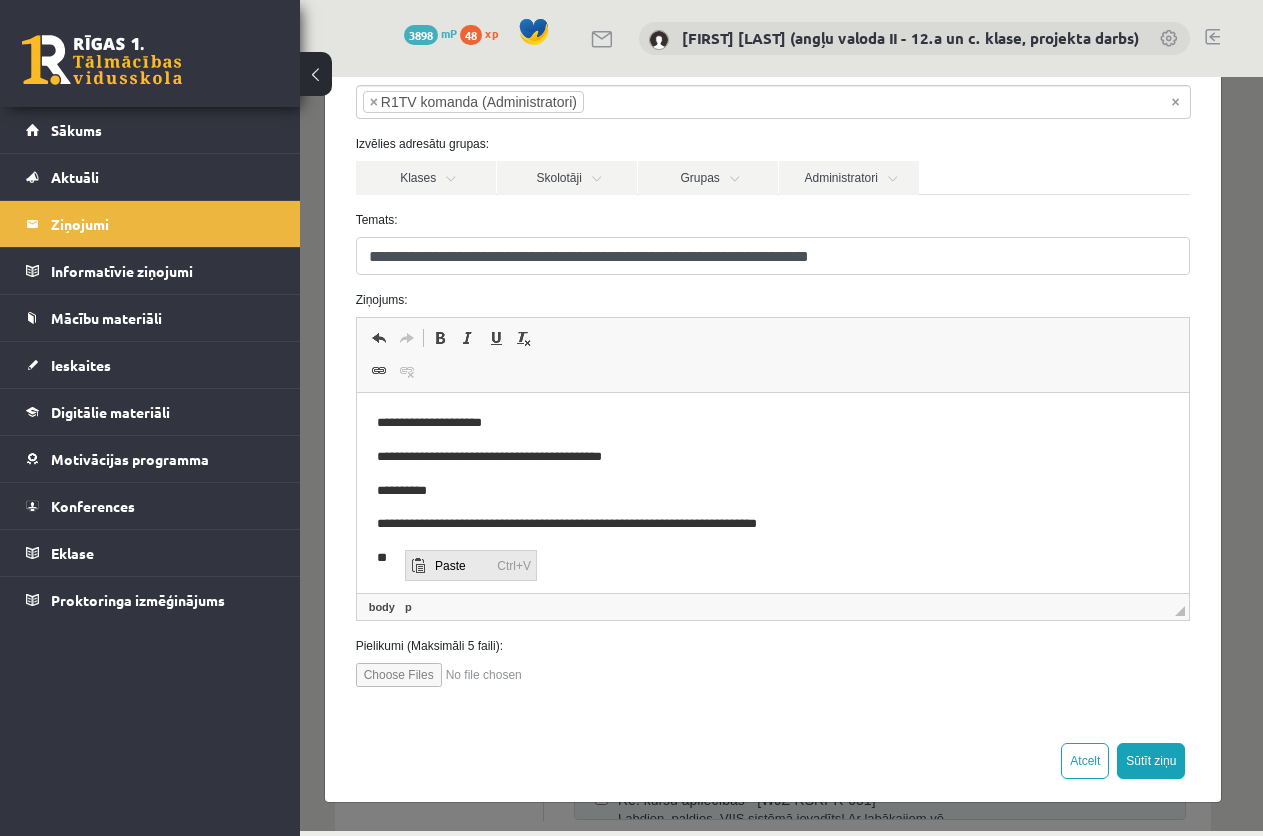 click on "Paste" at bounding box center (461, 565) 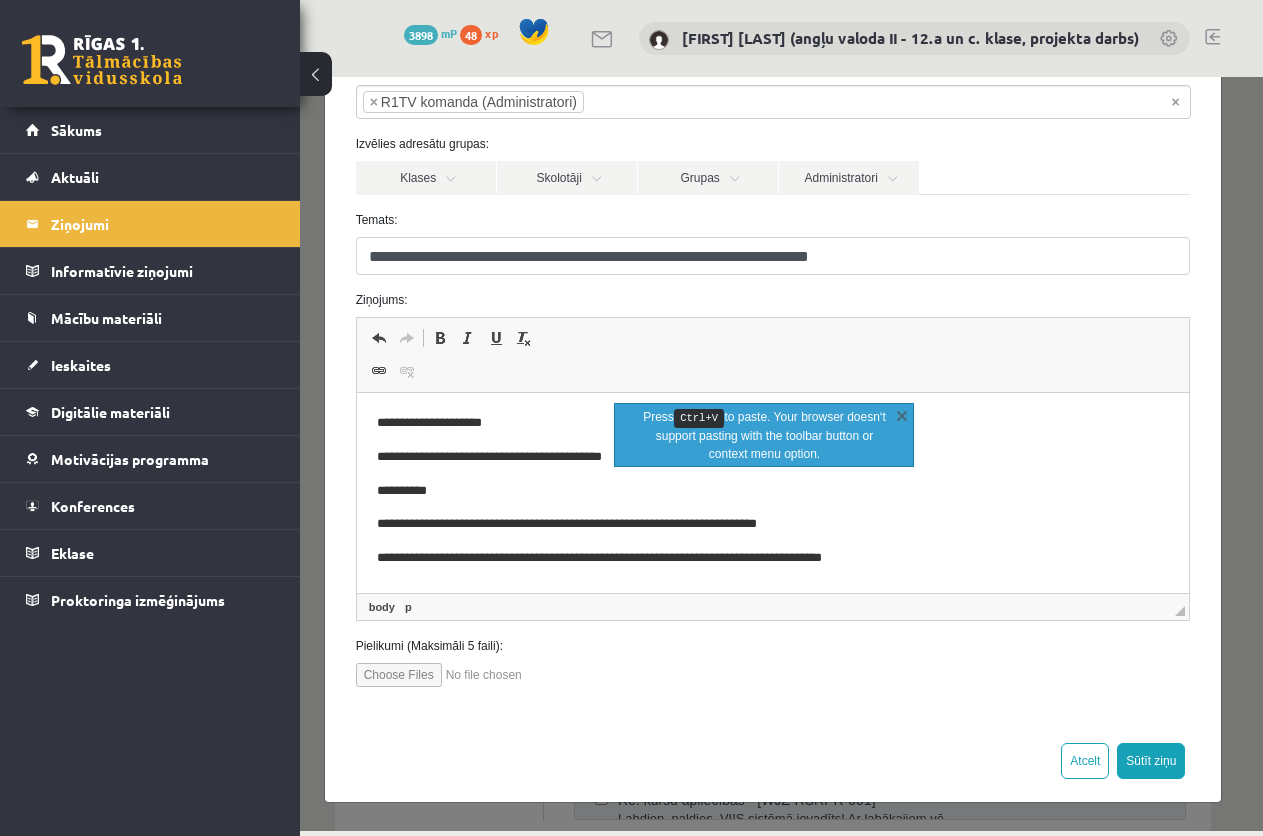 click at bounding box center [469, 675] 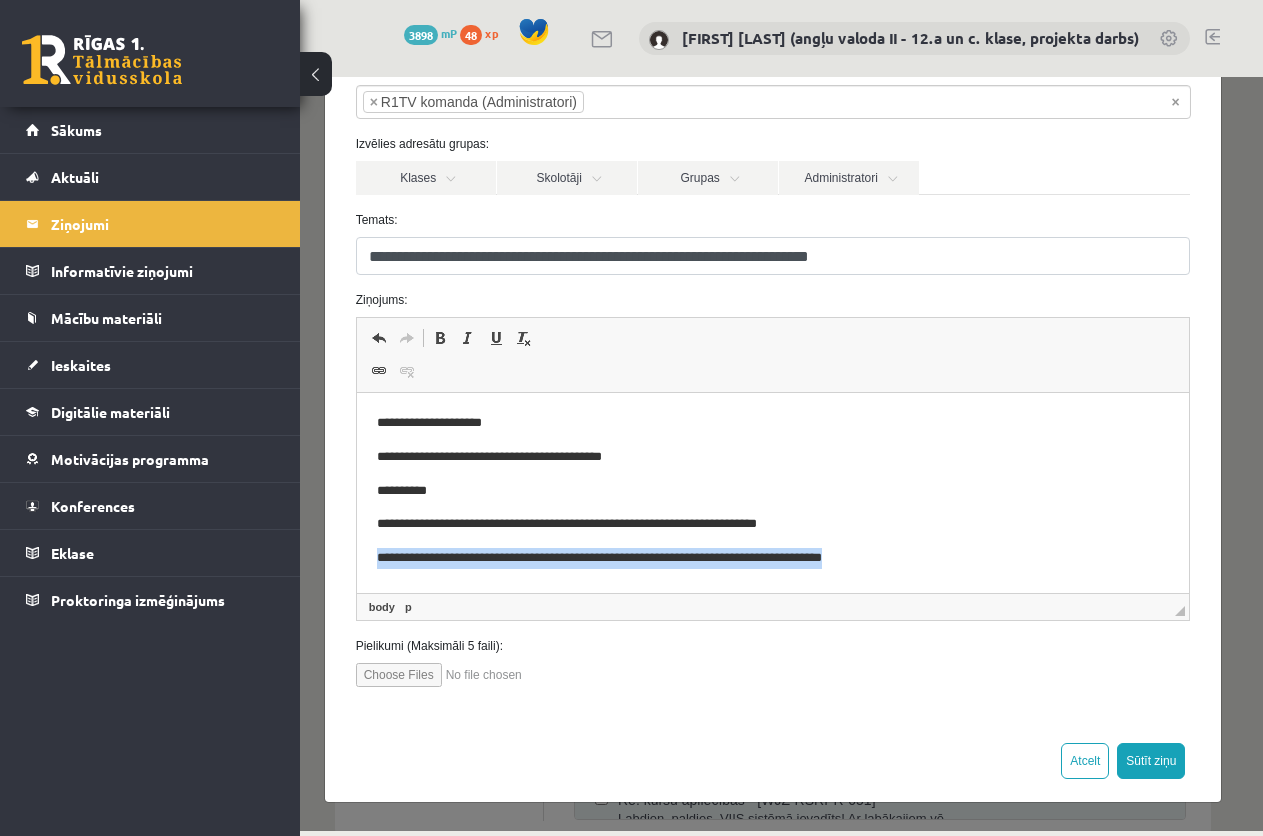 drag, startPoint x: 957, startPoint y: 556, endPoint x: 370, endPoint y: 581, distance: 587.5321 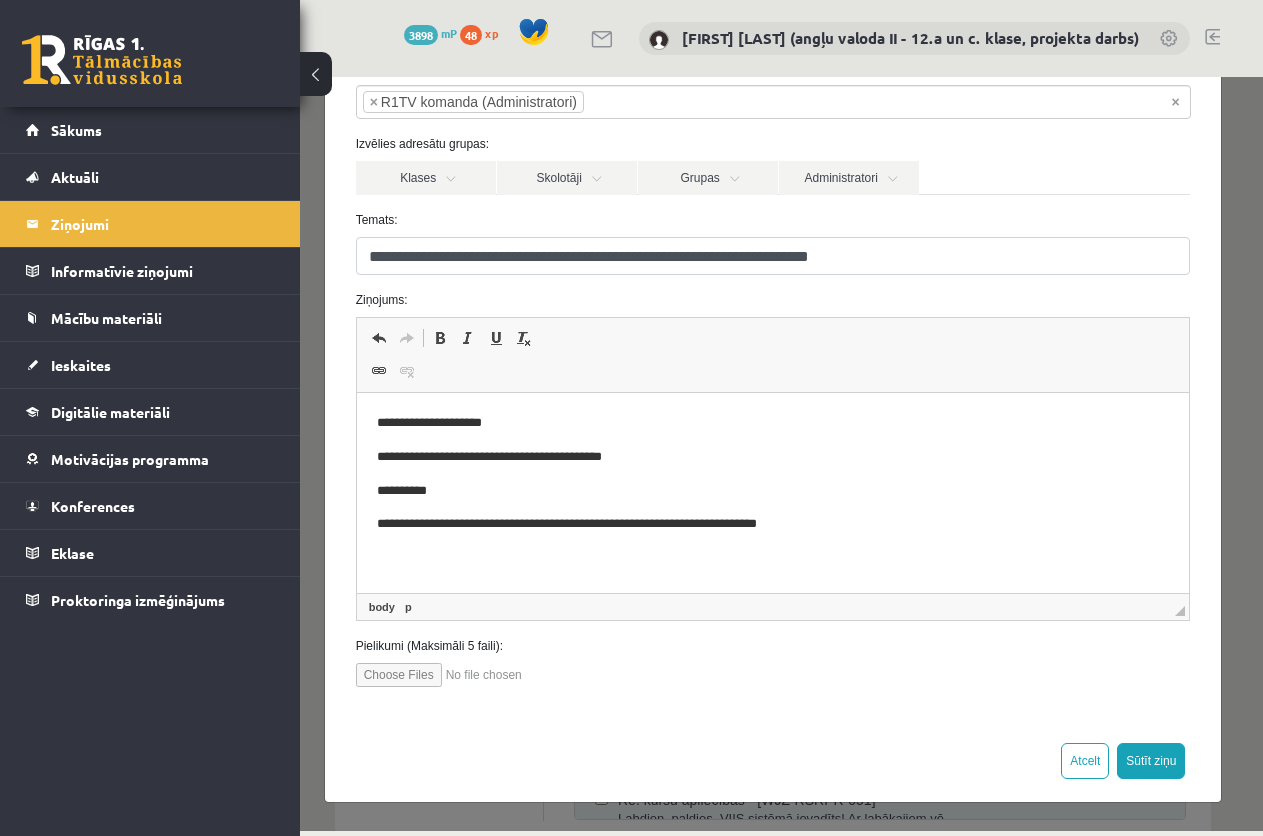 click at bounding box center (469, 675) 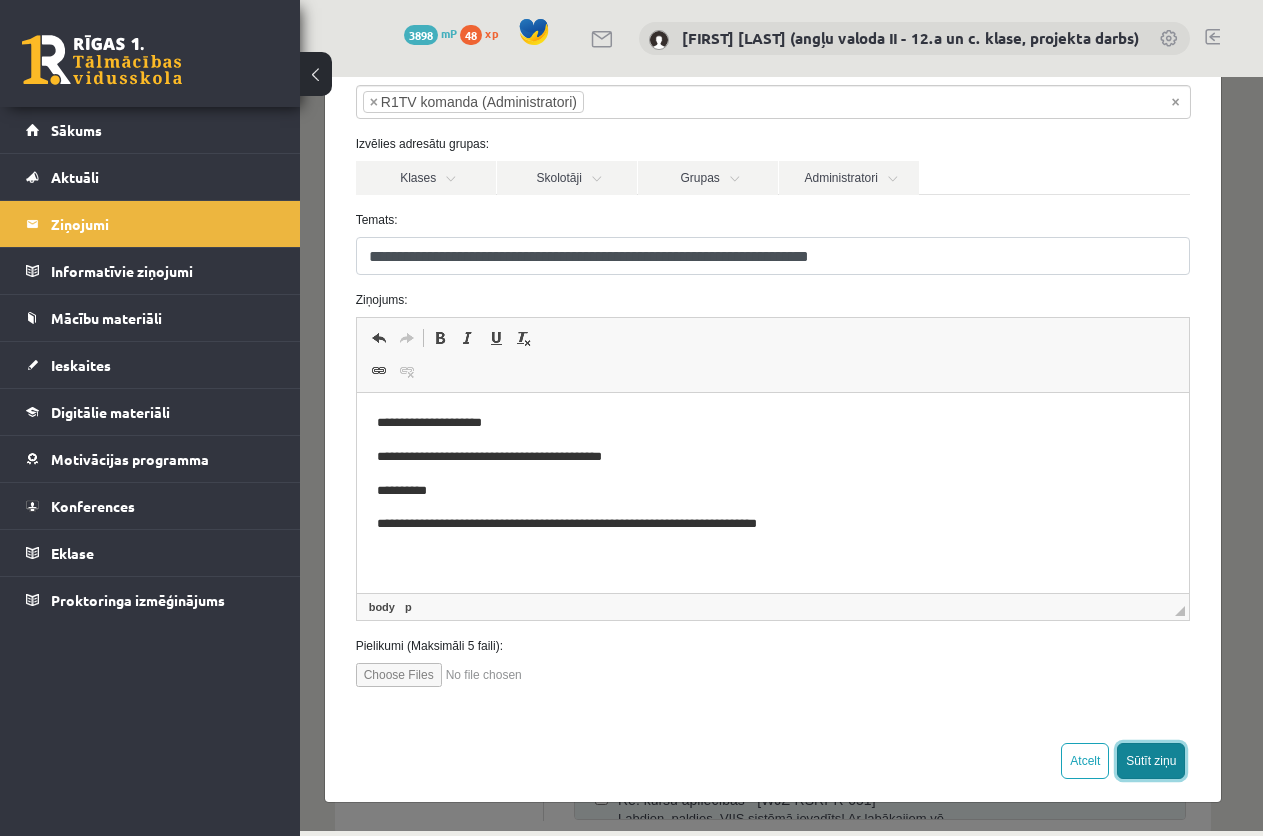 click on "Sūtīt ziņu" at bounding box center (1151, 761) 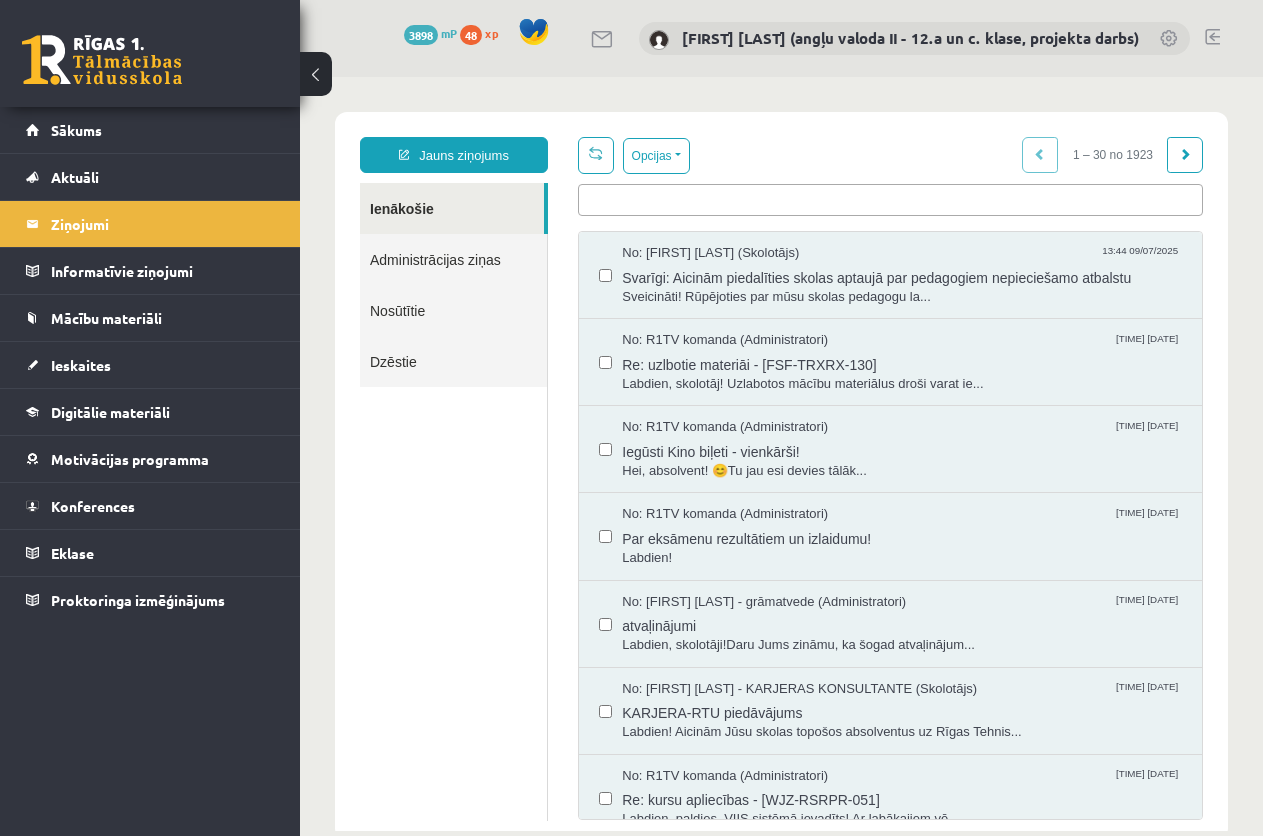 scroll, scrollTop: 0, scrollLeft: 0, axis: both 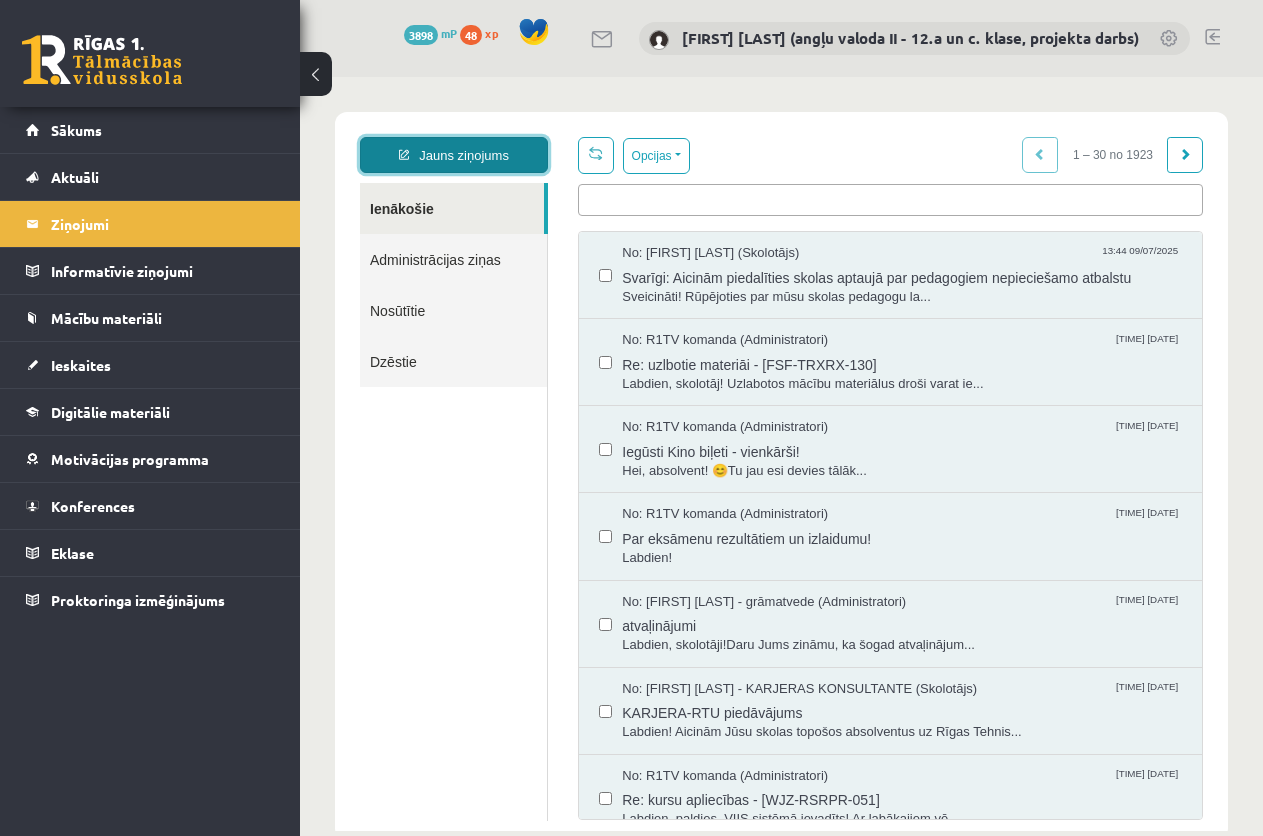 click on "Jauns ziņojums" at bounding box center (454, 155) 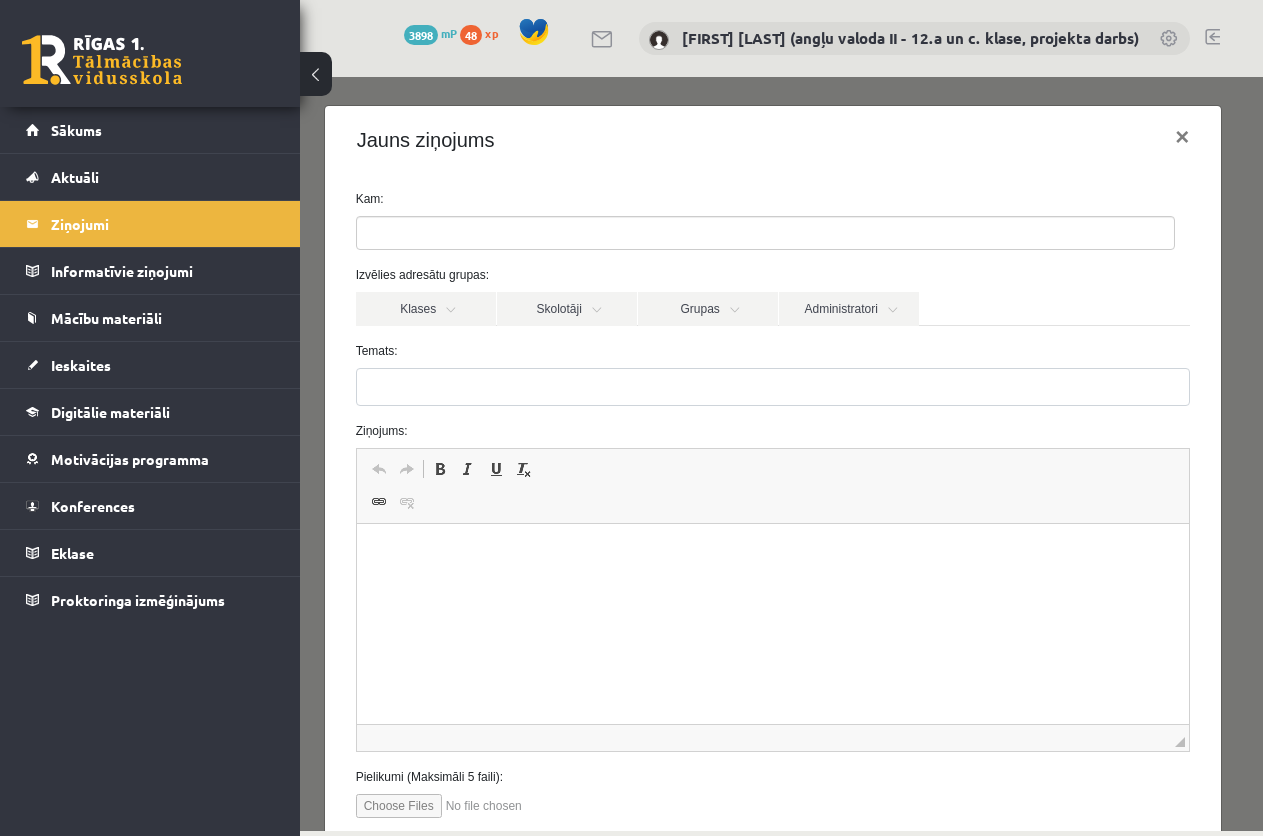 click at bounding box center (392, 233) 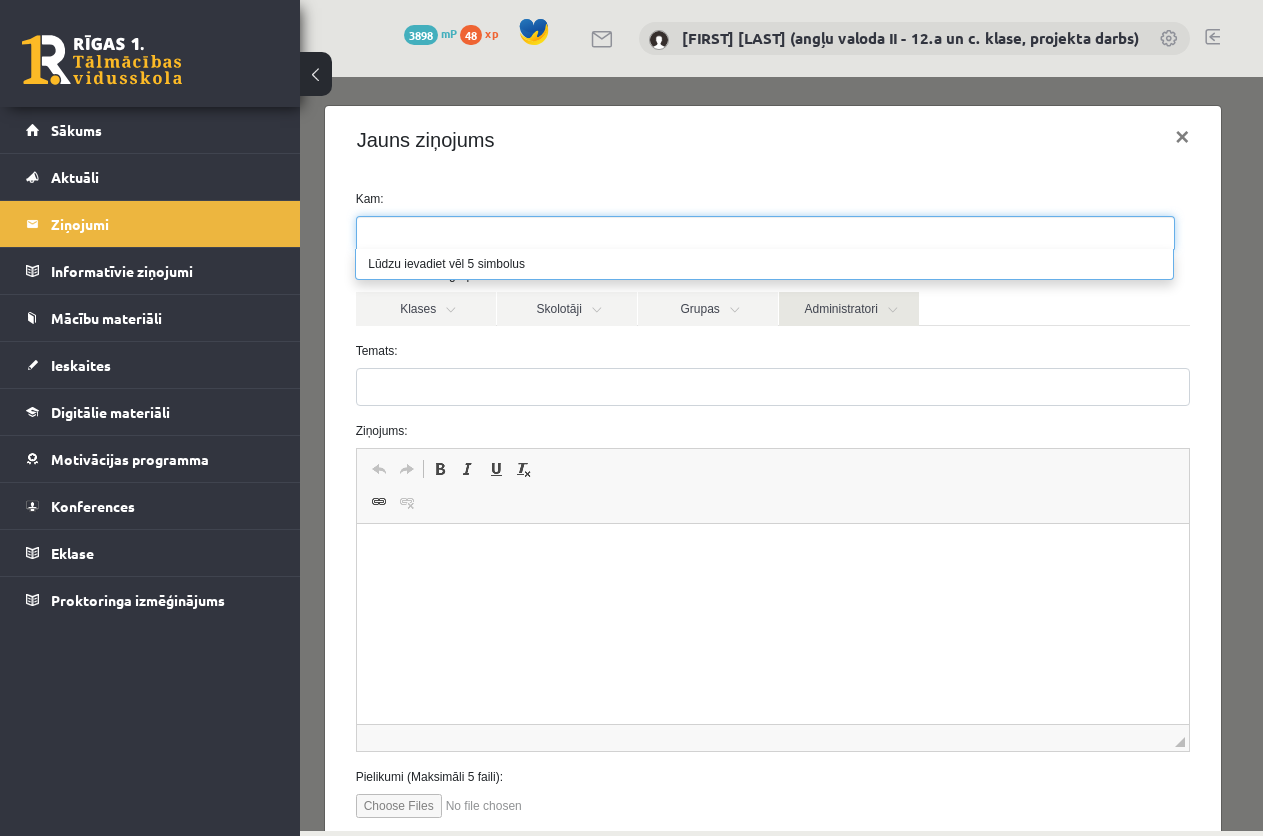 click on "Administratori" at bounding box center (849, 309) 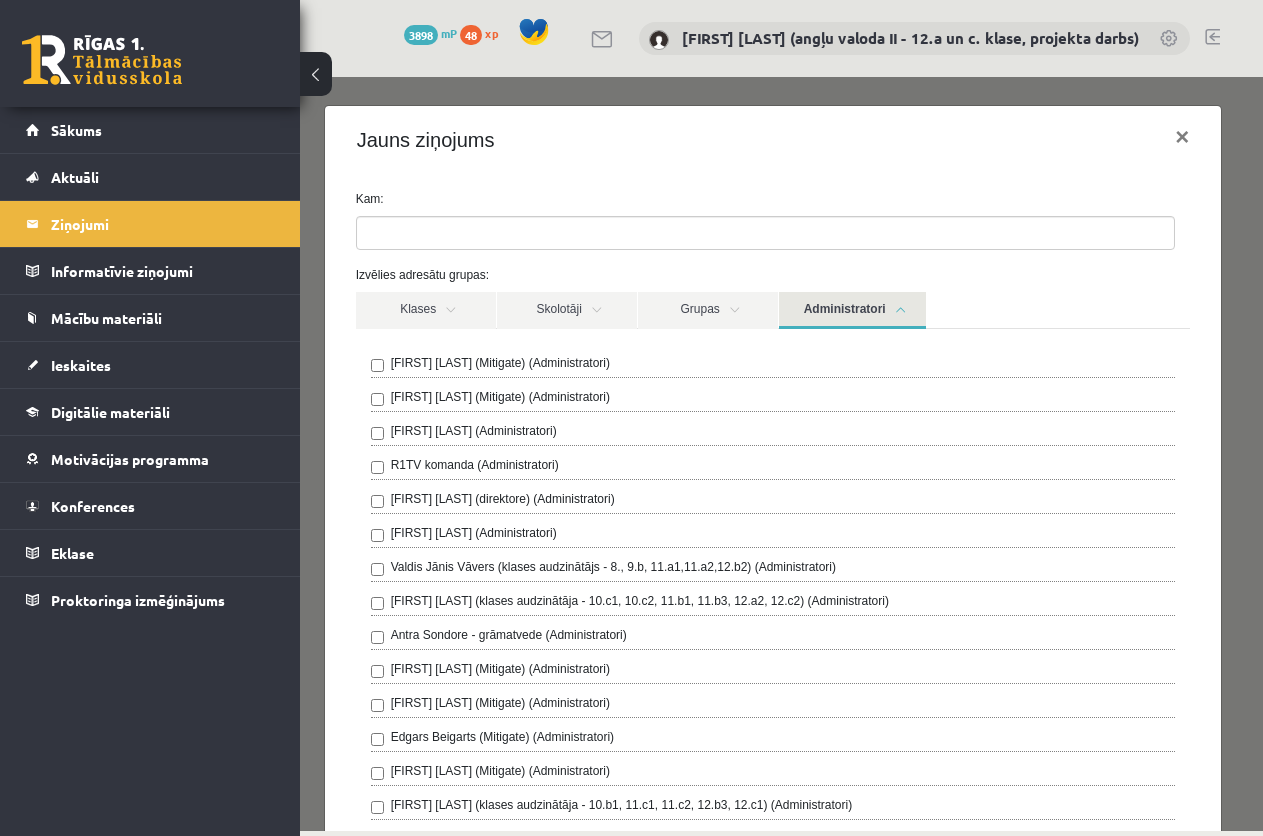 click on "R1TV komanda (Administratori)" at bounding box center [475, 465] 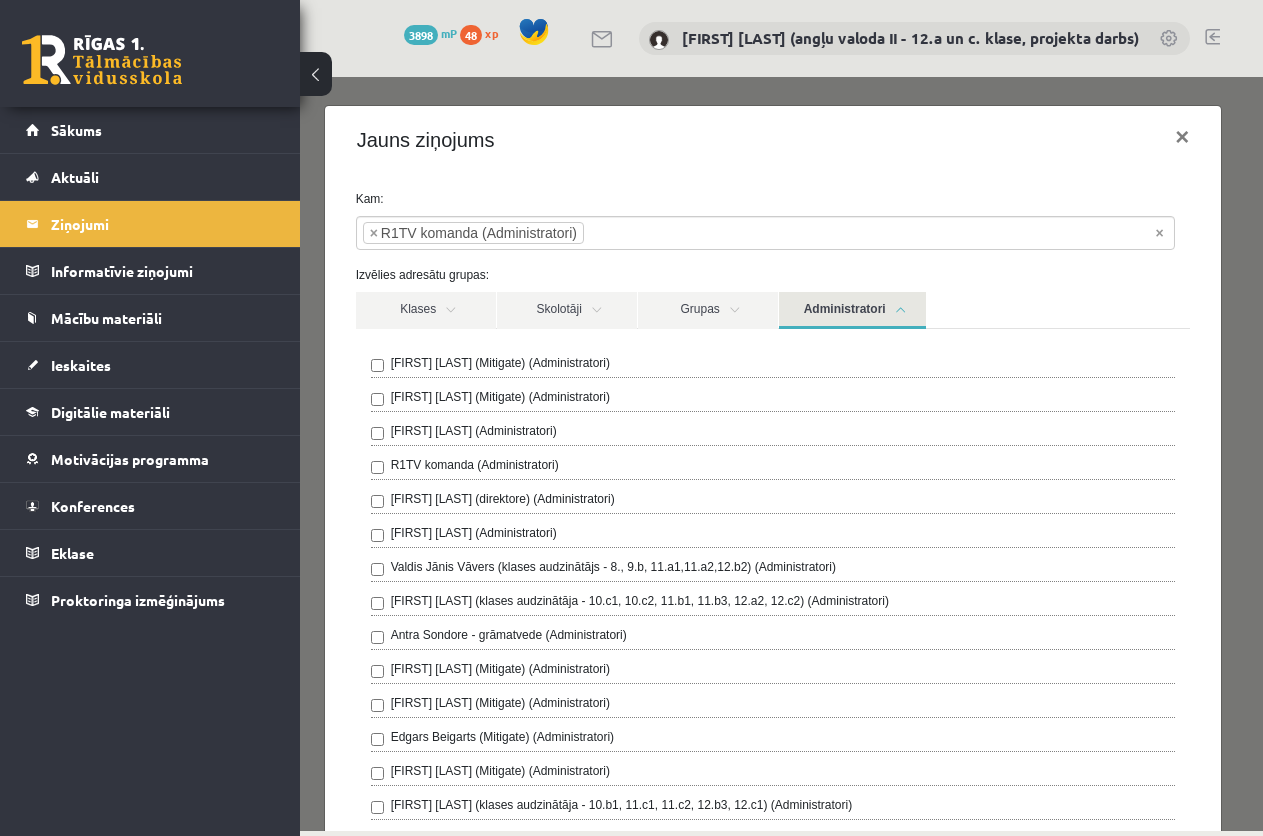 click on "Administratori" at bounding box center (852, 310) 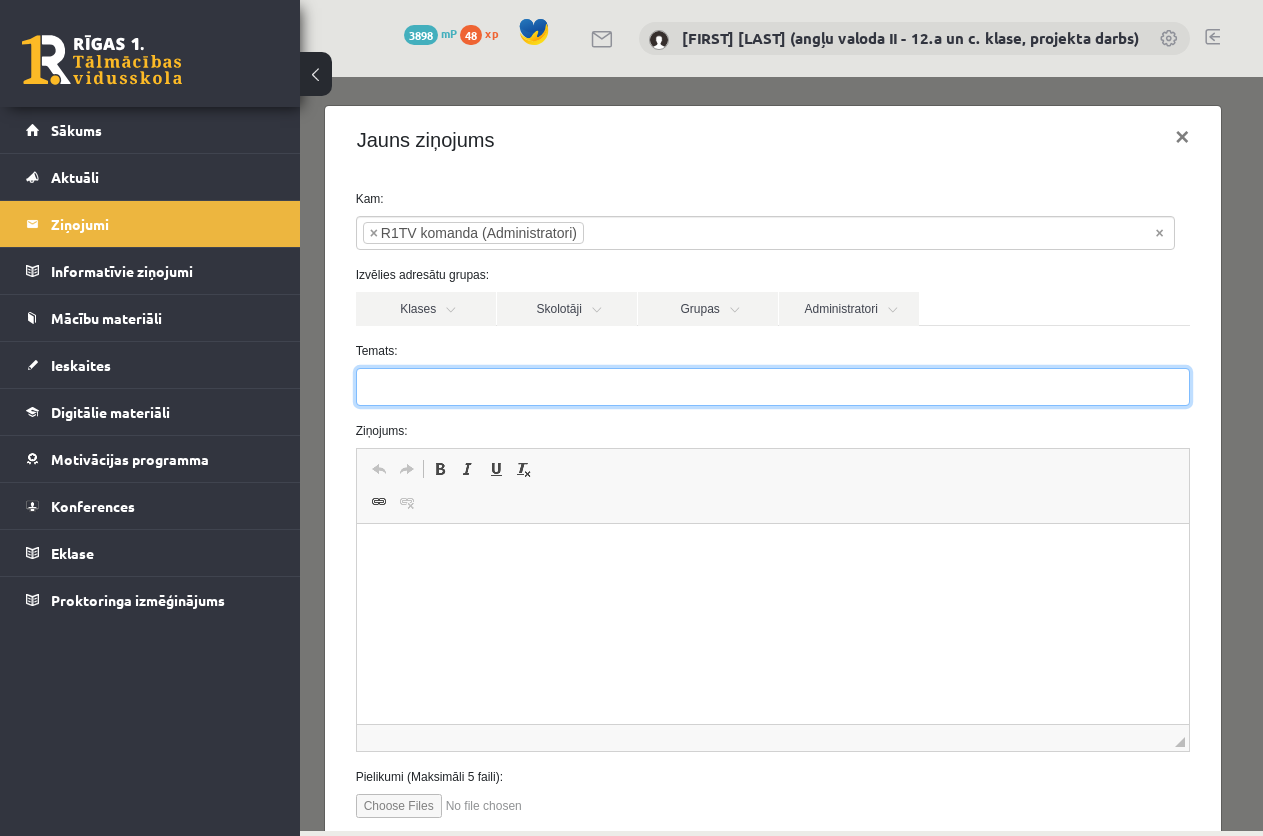click on "Temats:" at bounding box center (773, 387) 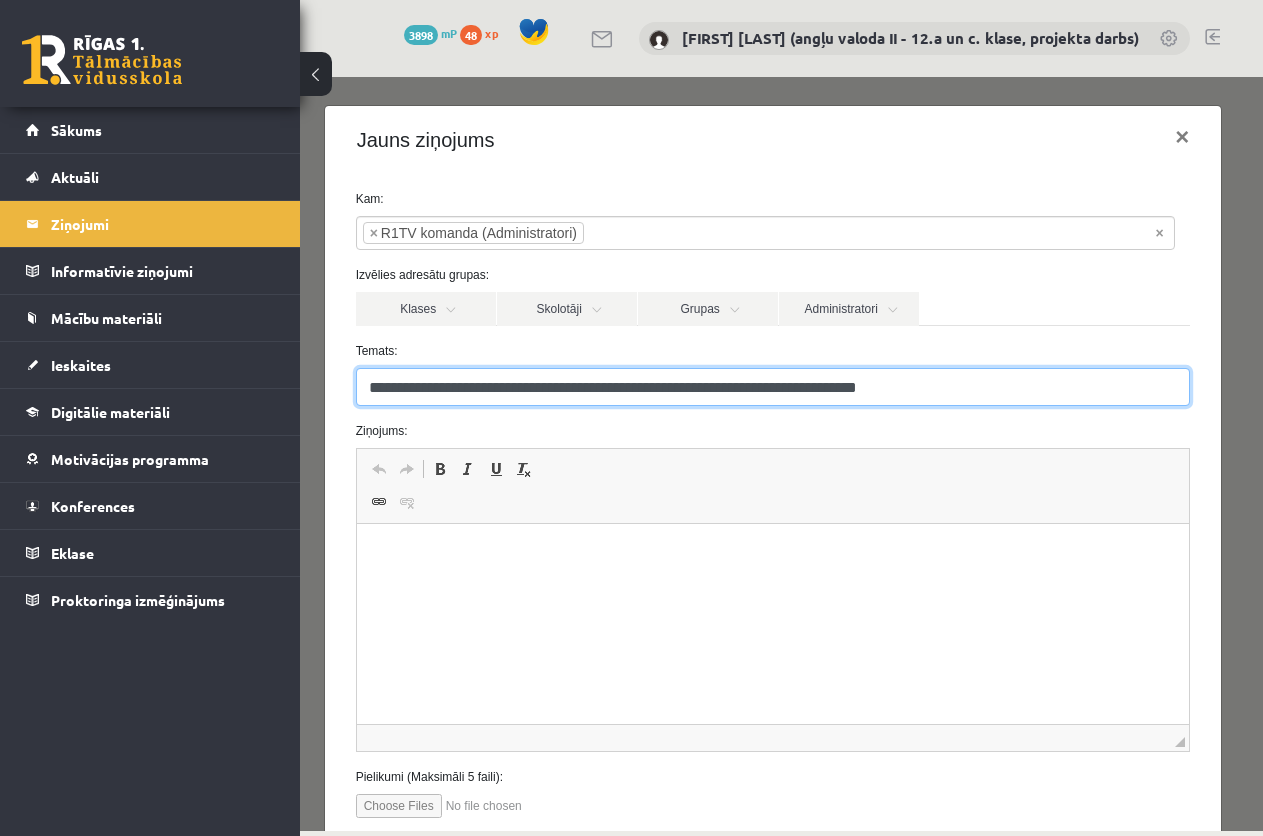 click on "**********" at bounding box center (773, 387) 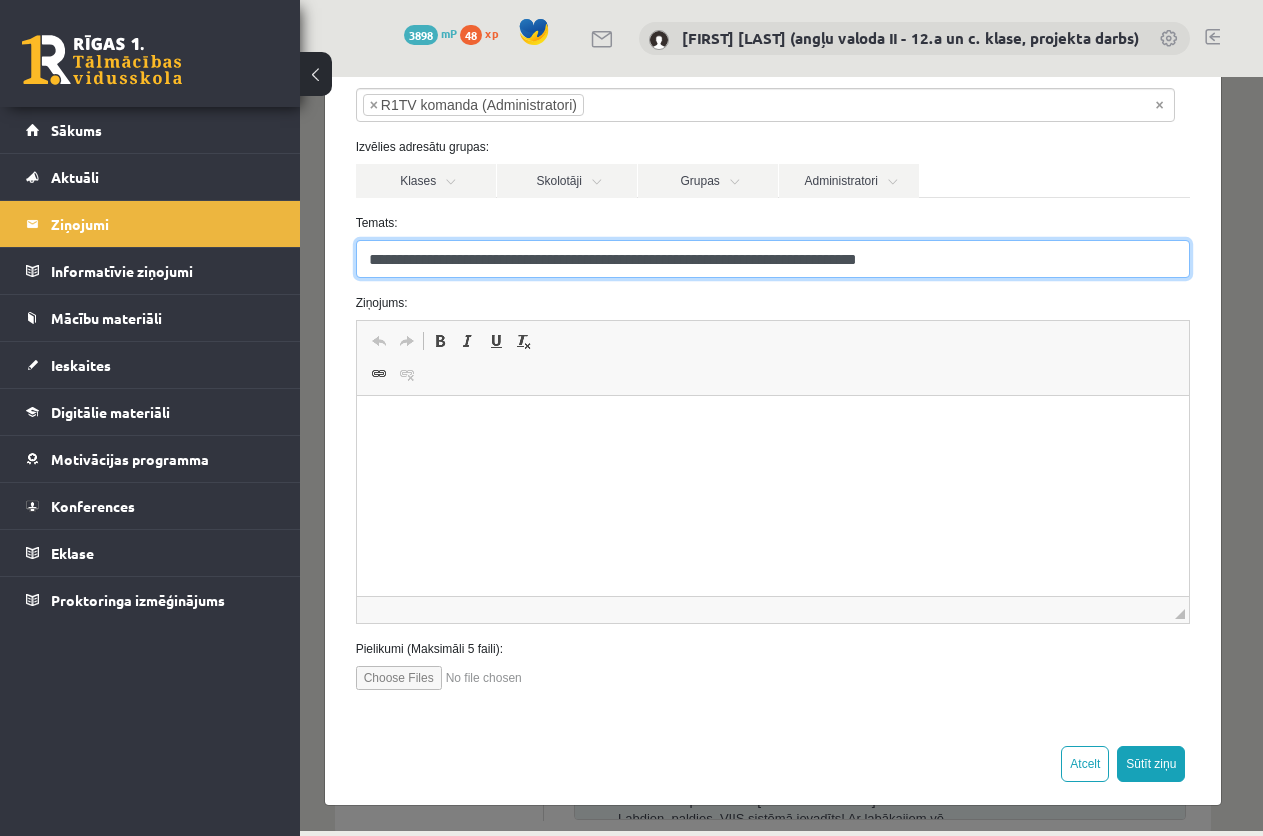 scroll, scrollTop: 131, scrollLeft: 0, axis: vertical 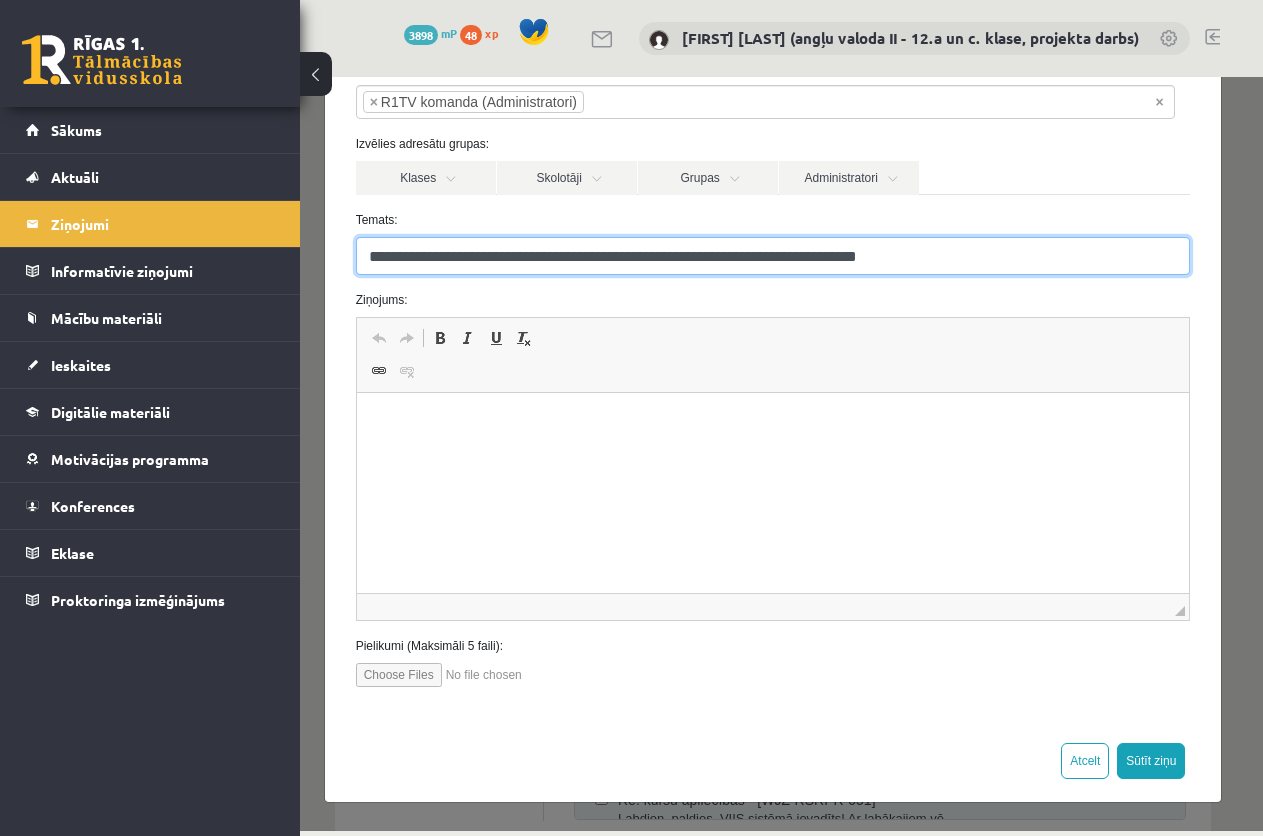 type on "**********" 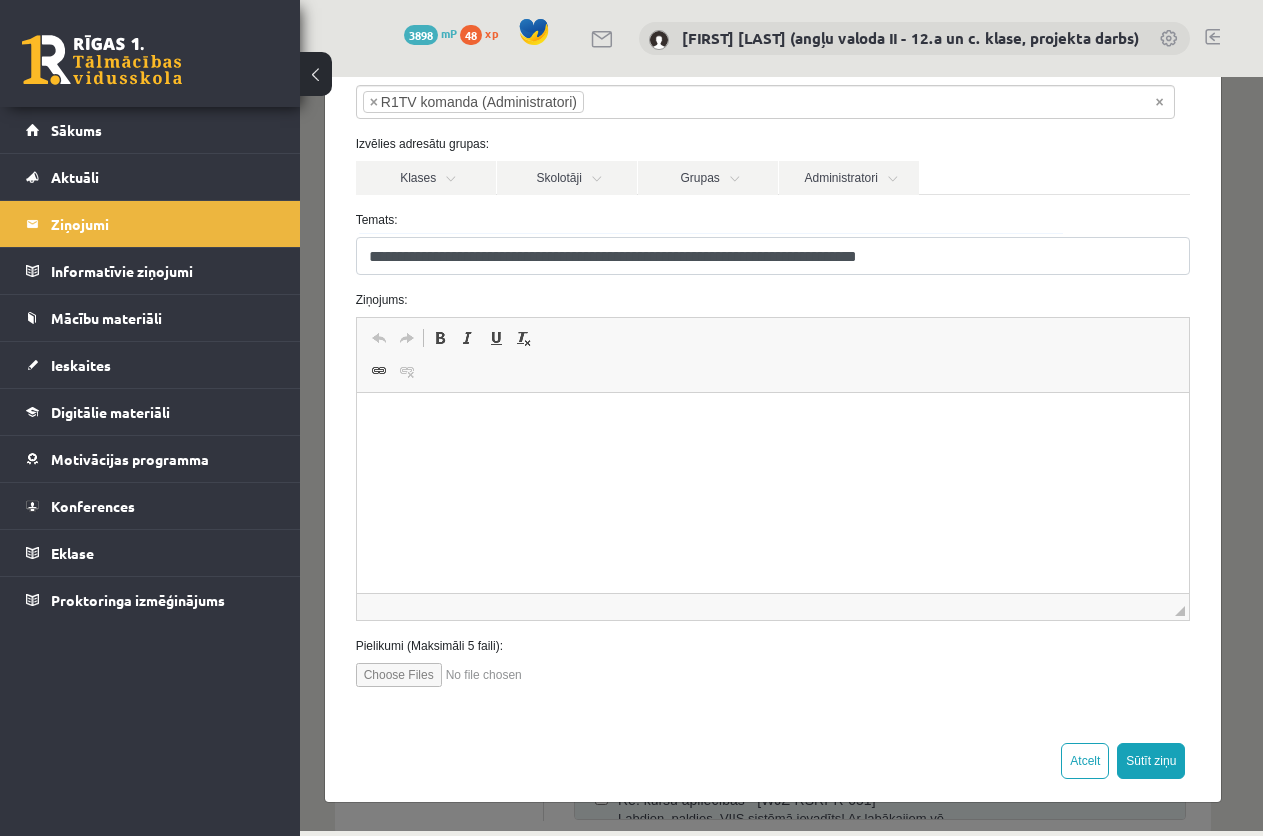 click at bounding box center (469, 675) 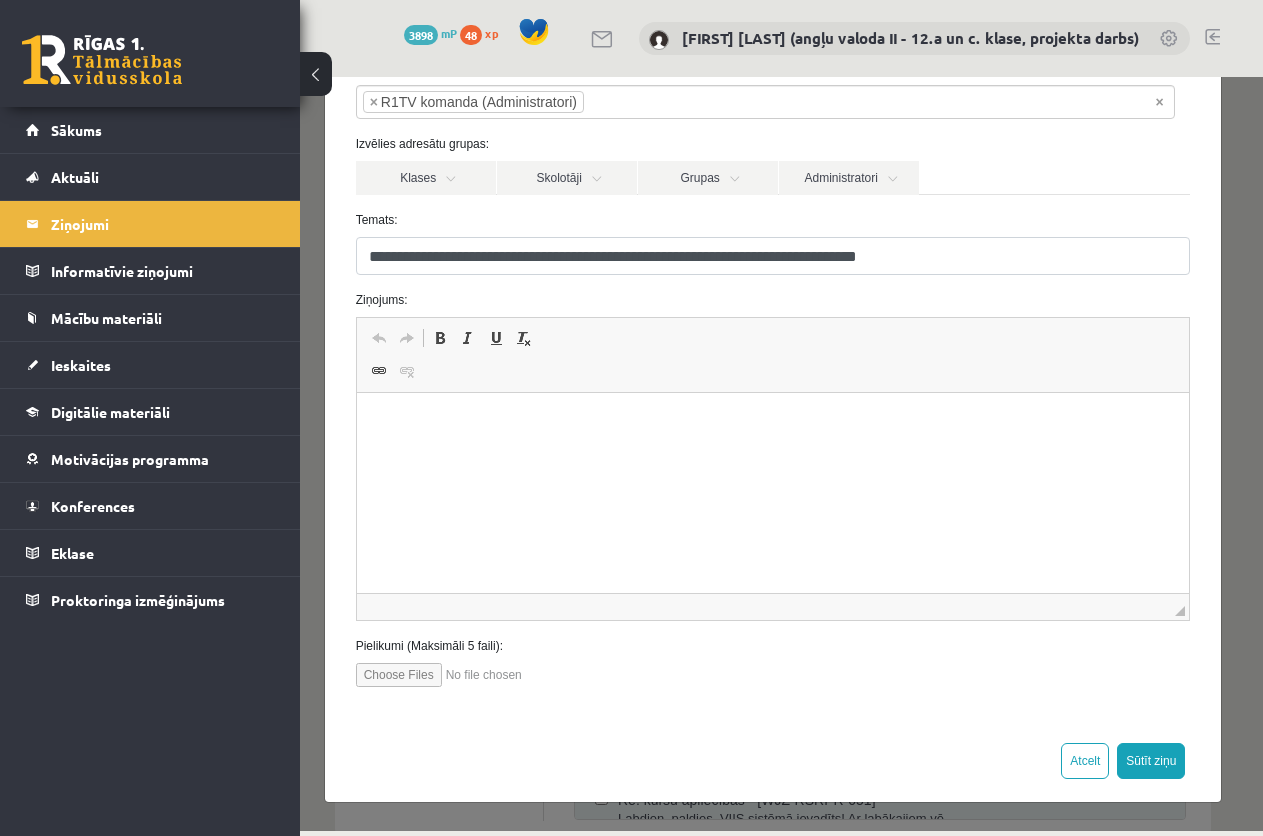 type on "**********" 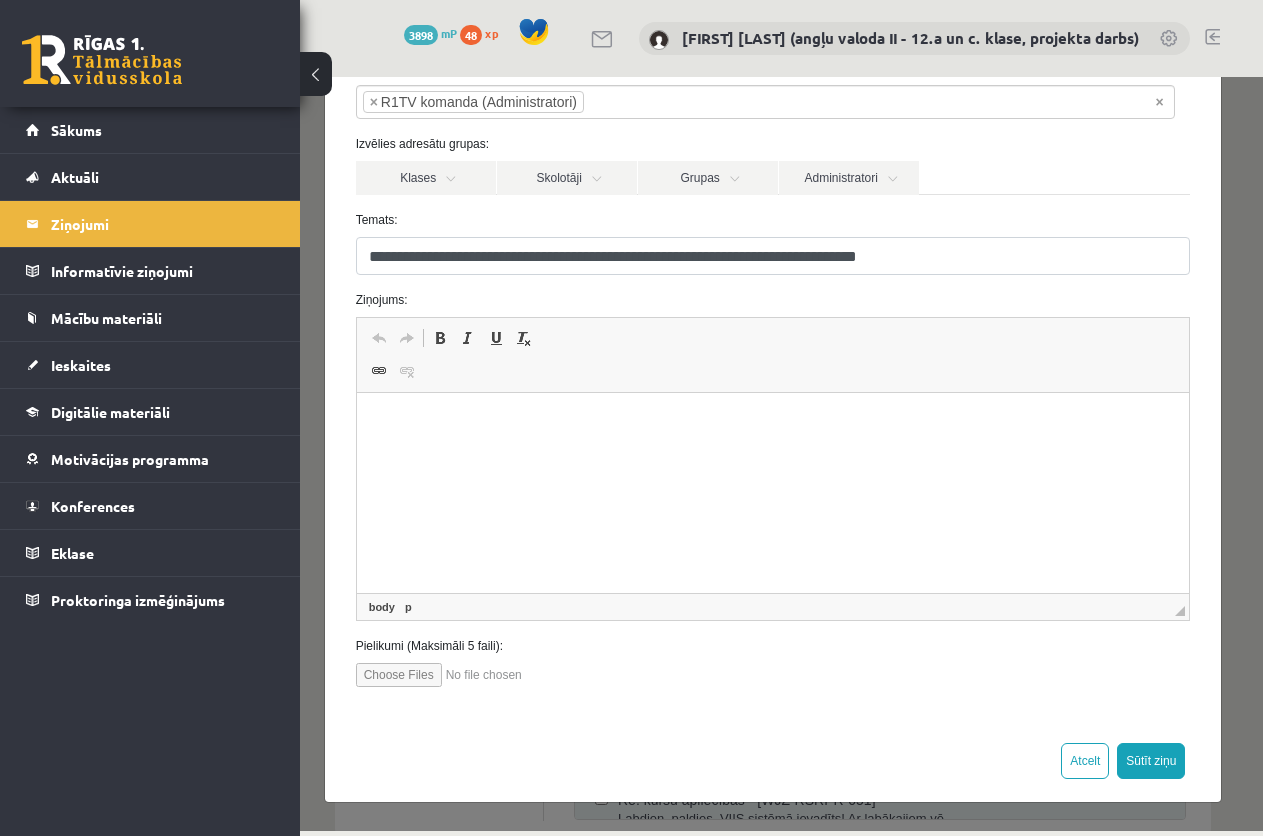 click at bounding box center (772, 423) 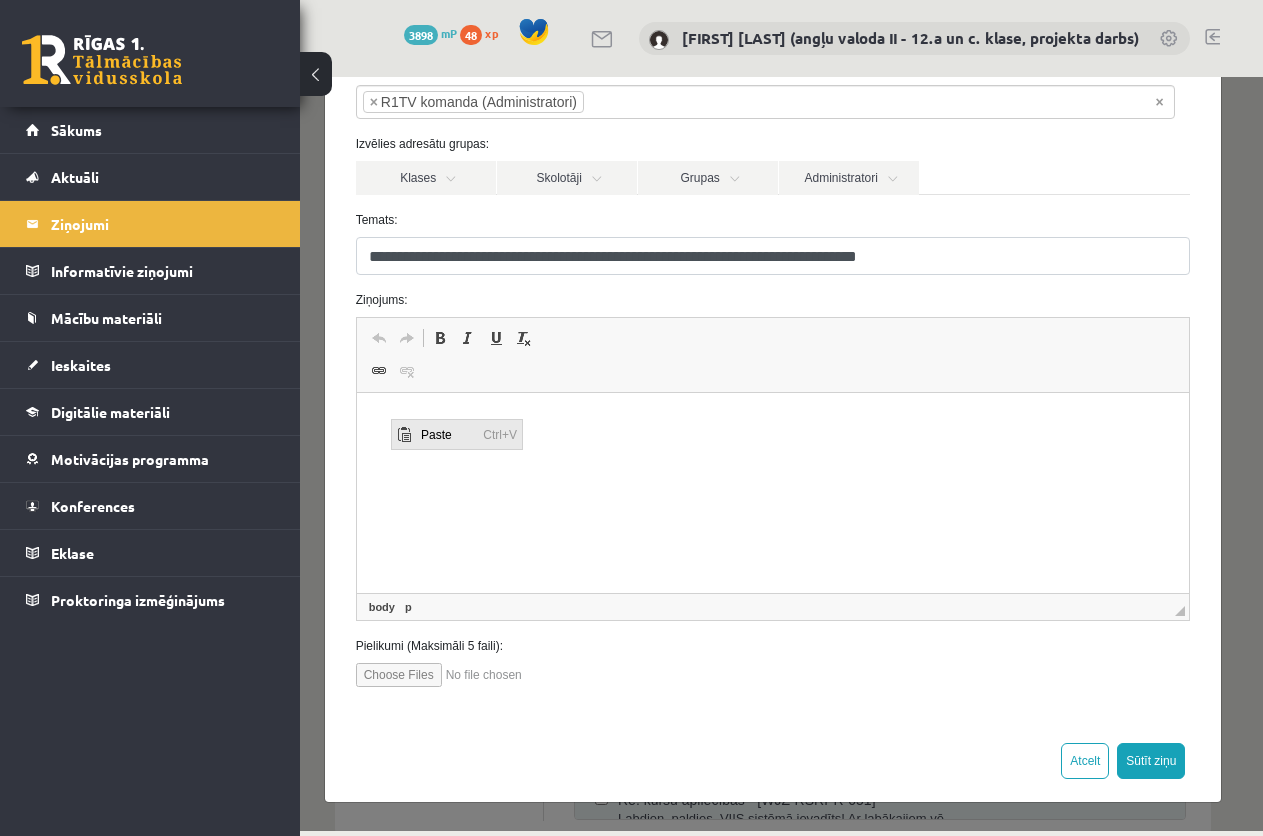 scroll, scrollTop: 0, scrollLeft: 0, axis: both 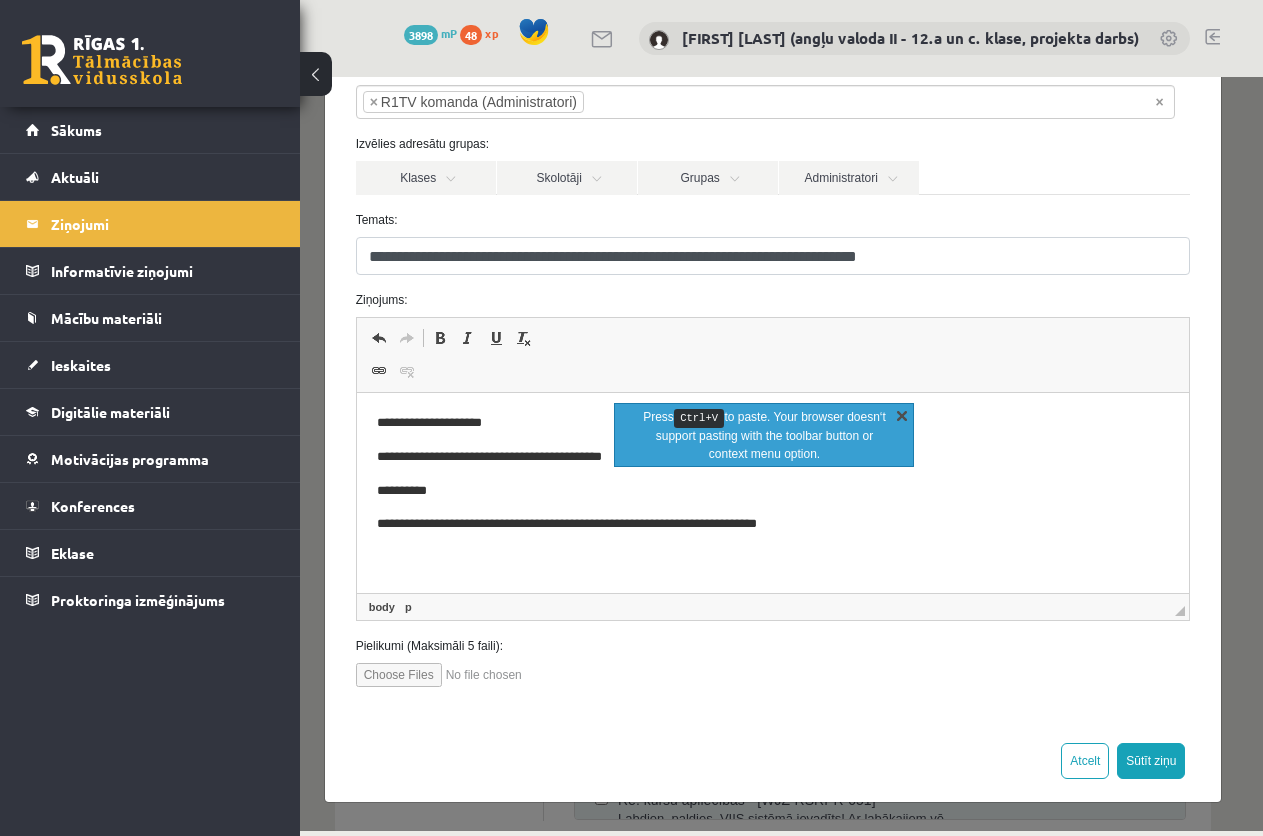 click on "X" at bounding box center (902, 415) 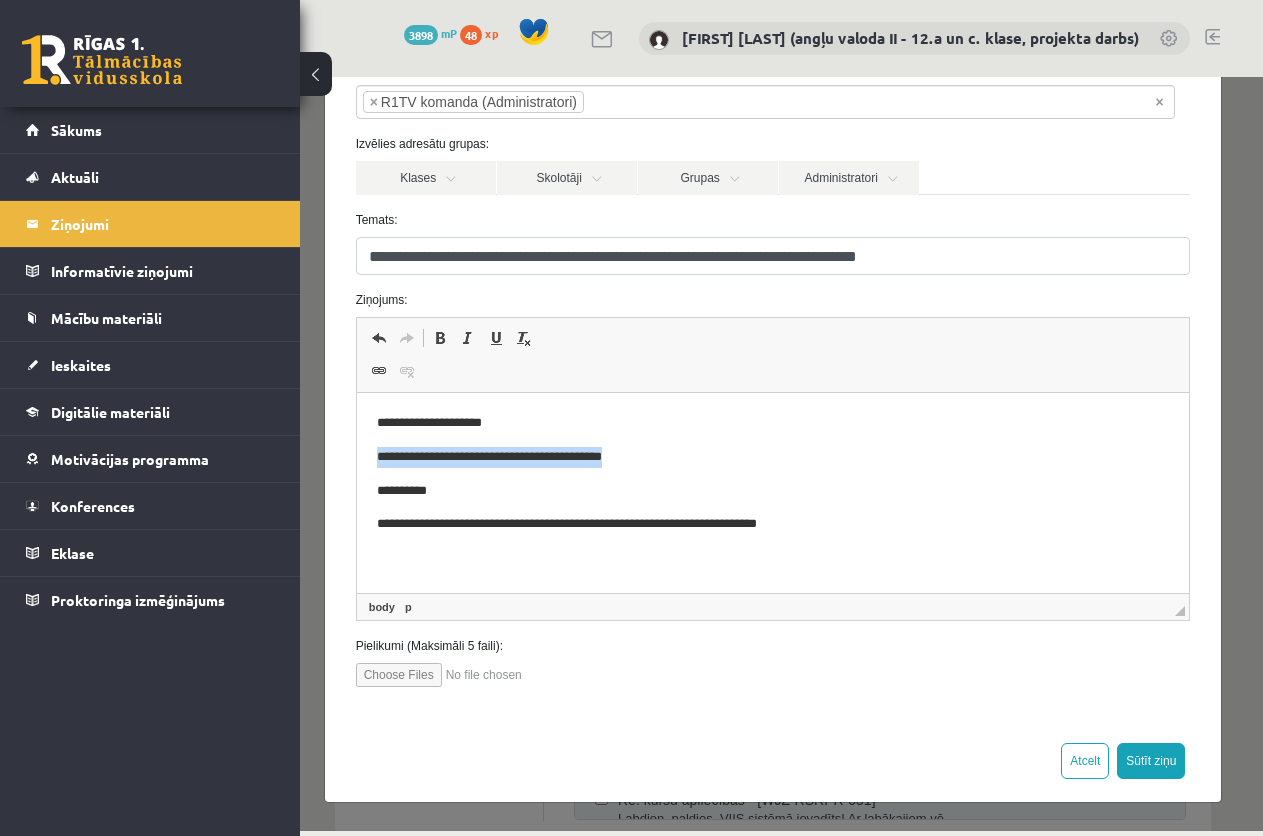 drag, startPoint x: 371, startPoint y: 454, endPoint x: 645, endPoint y: 450, distance: 274.0292 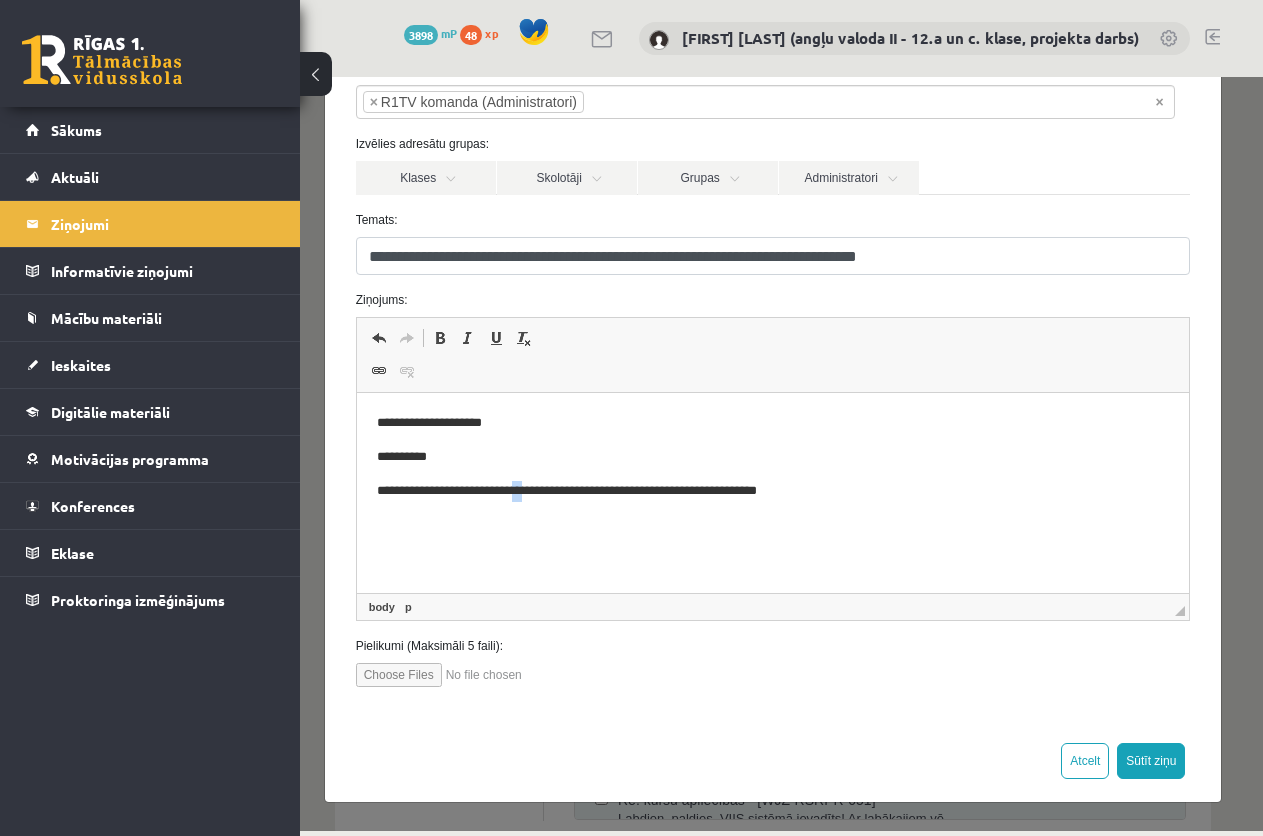 click on "**********" at bounding box center (764, 491) 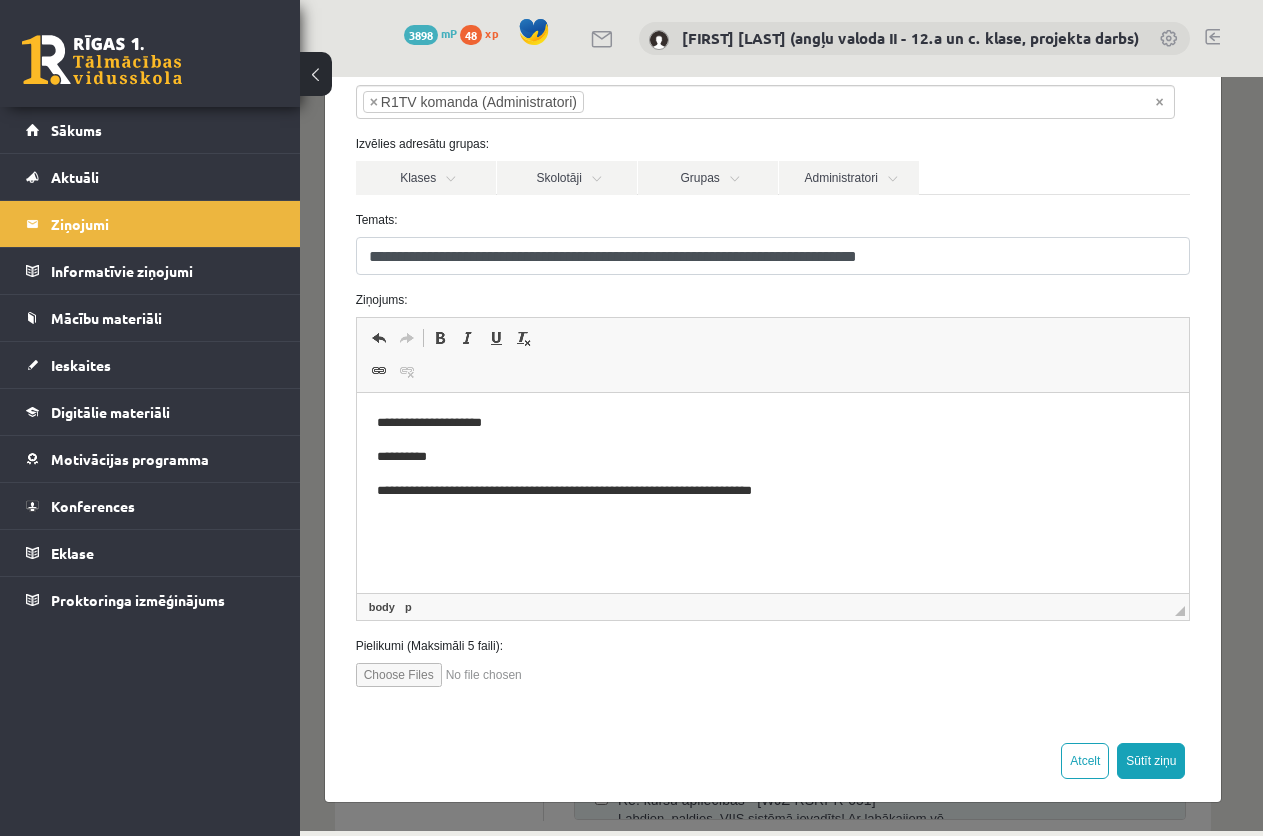 drag, startPoint x: 931, startPoint y: 494, endPoint x: 915, endPoint y: 514, distance: 25.612497 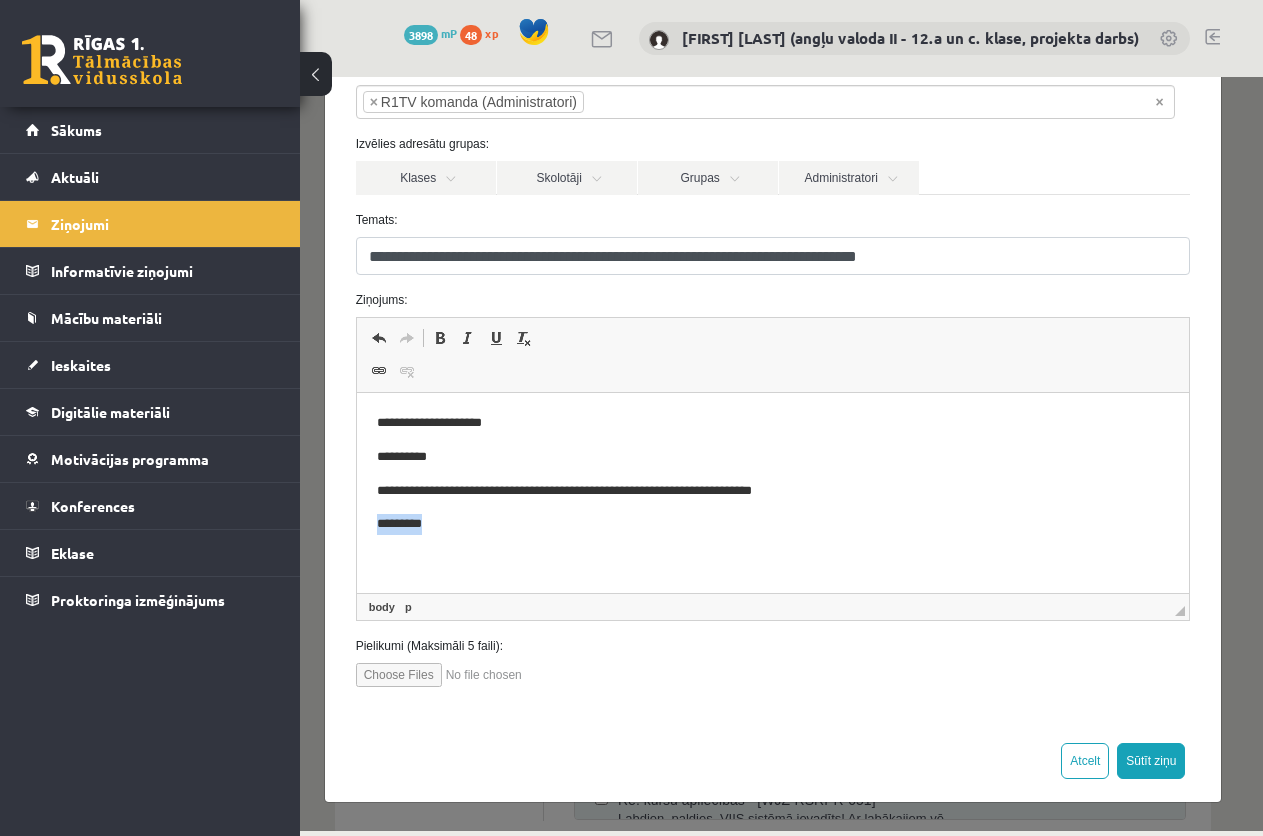 drag, startPoint x: 429, startPoint y: 531, endPoint x: 407, endPoint y: 846, distance: 315.76733 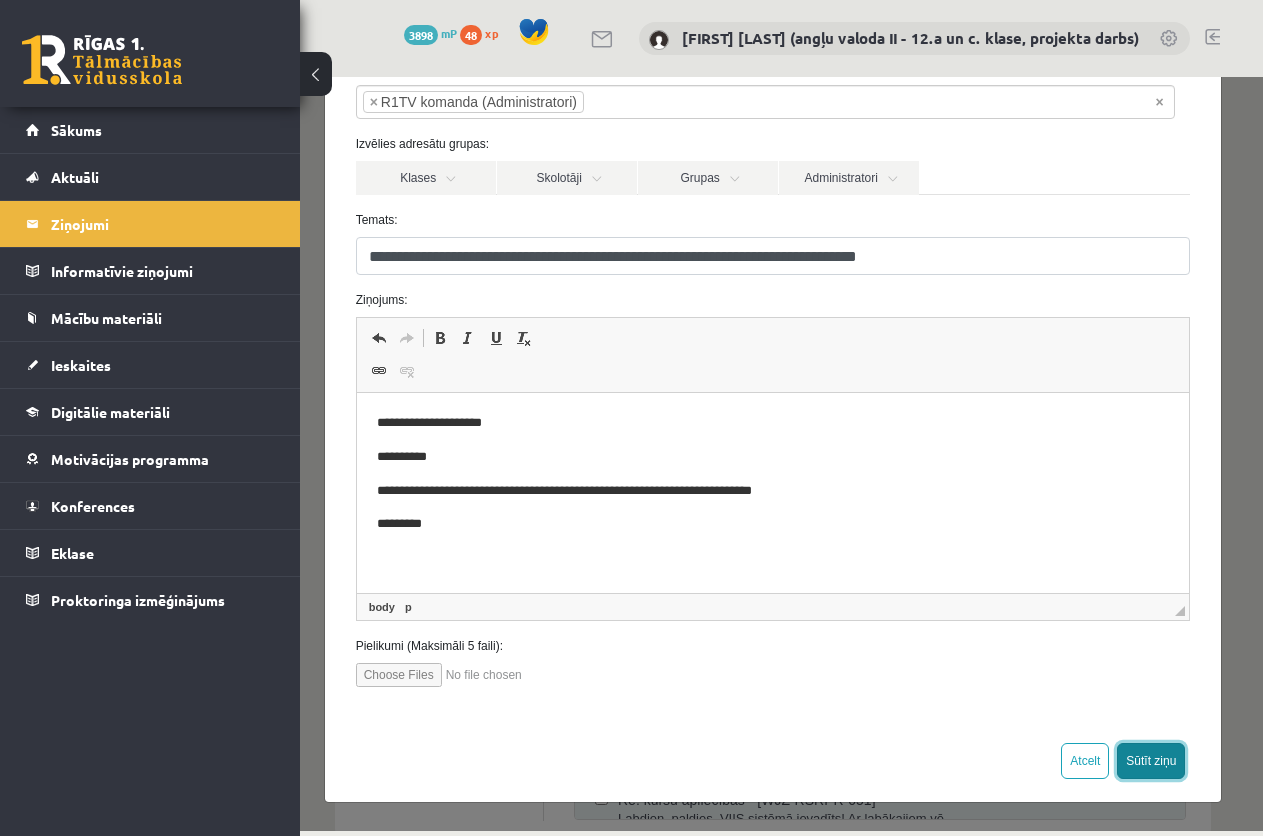 click on "Sūtīt ziņu" at bounding box center [1151, 761] 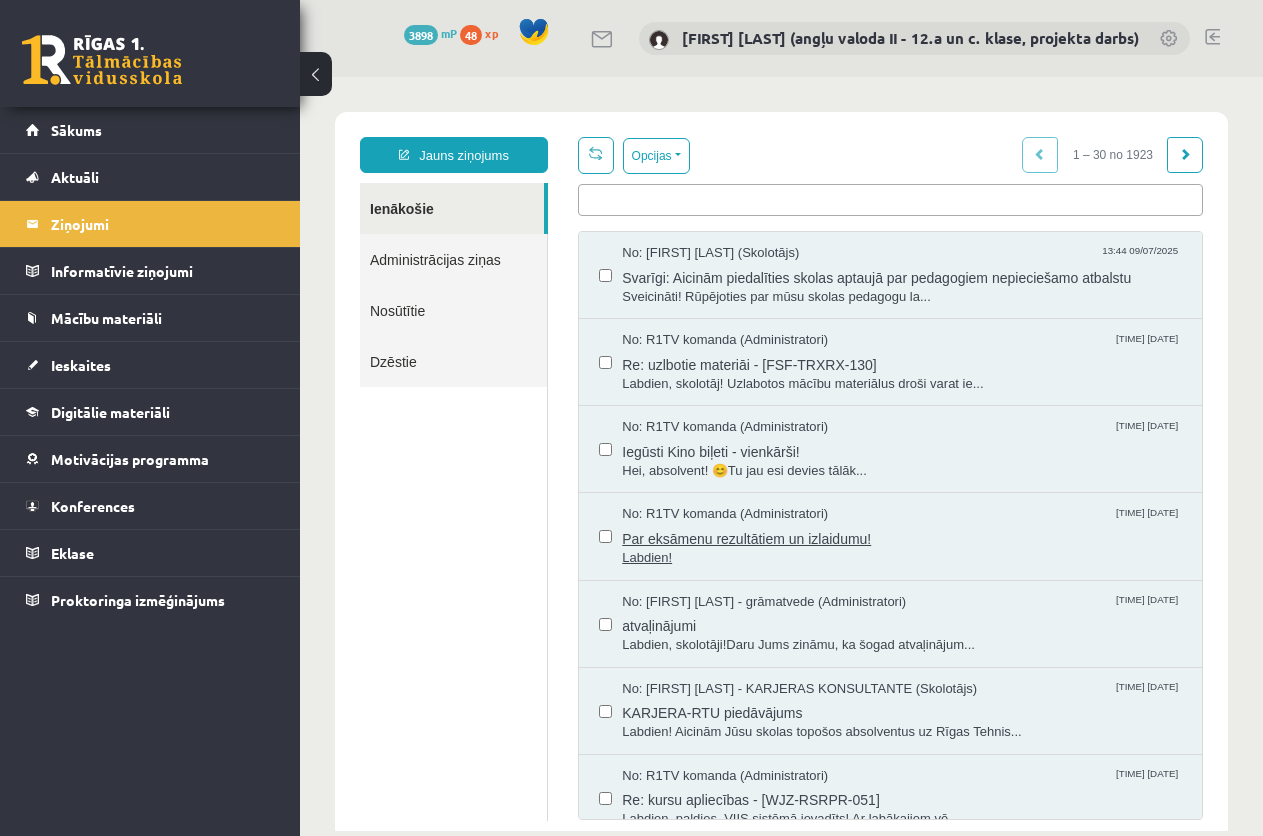 scroll, scrollTop: 0, scrollLeft: 0, axis: both 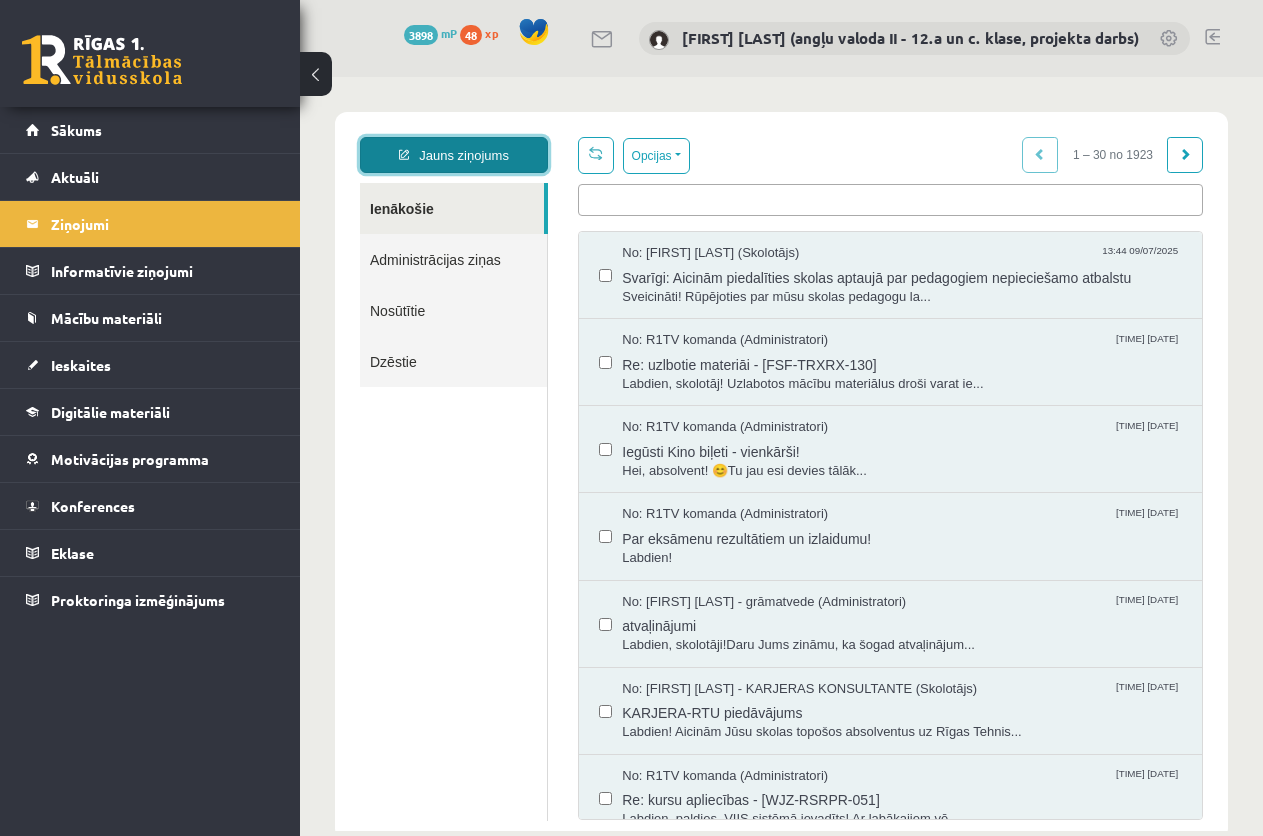 click on "Jauns ziņojums" at bounding box center (454, 155) 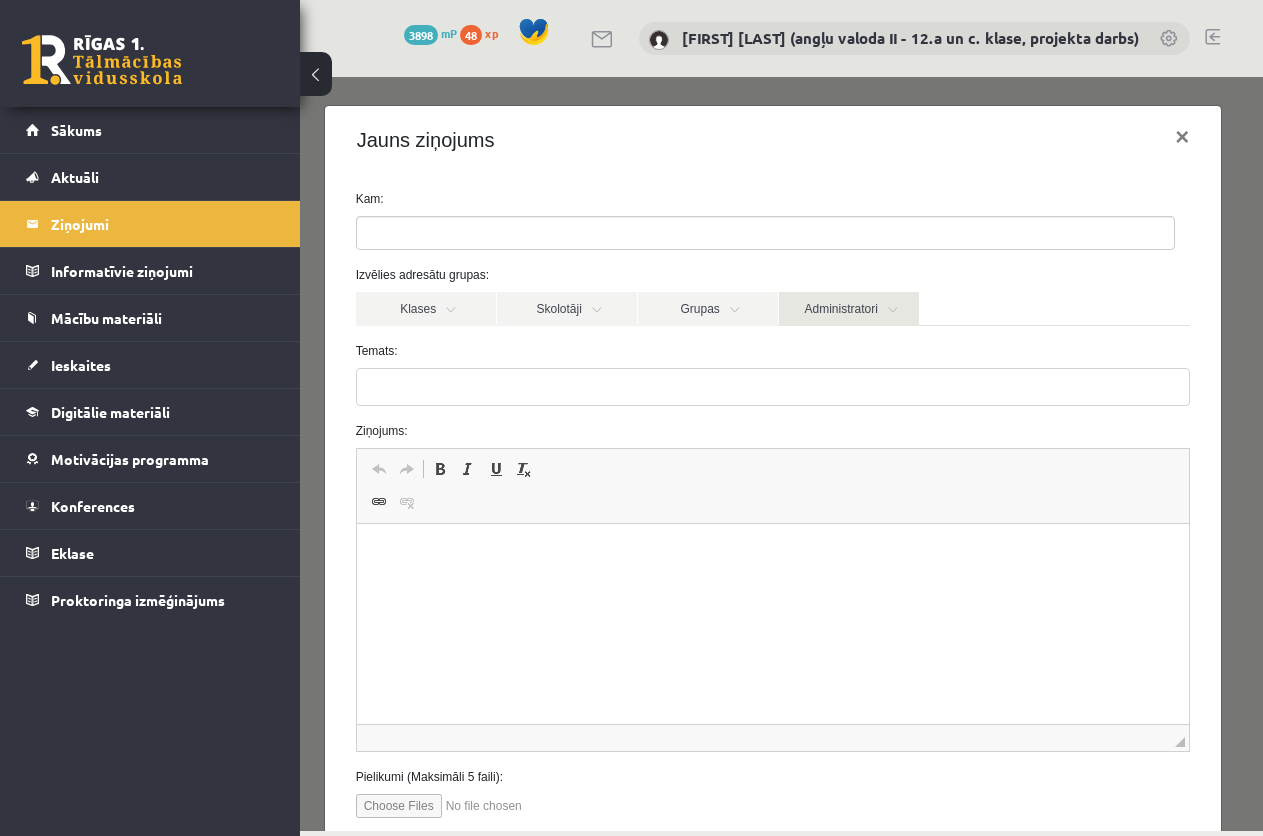 click on "Administratori" at bounding box center (849, 309) 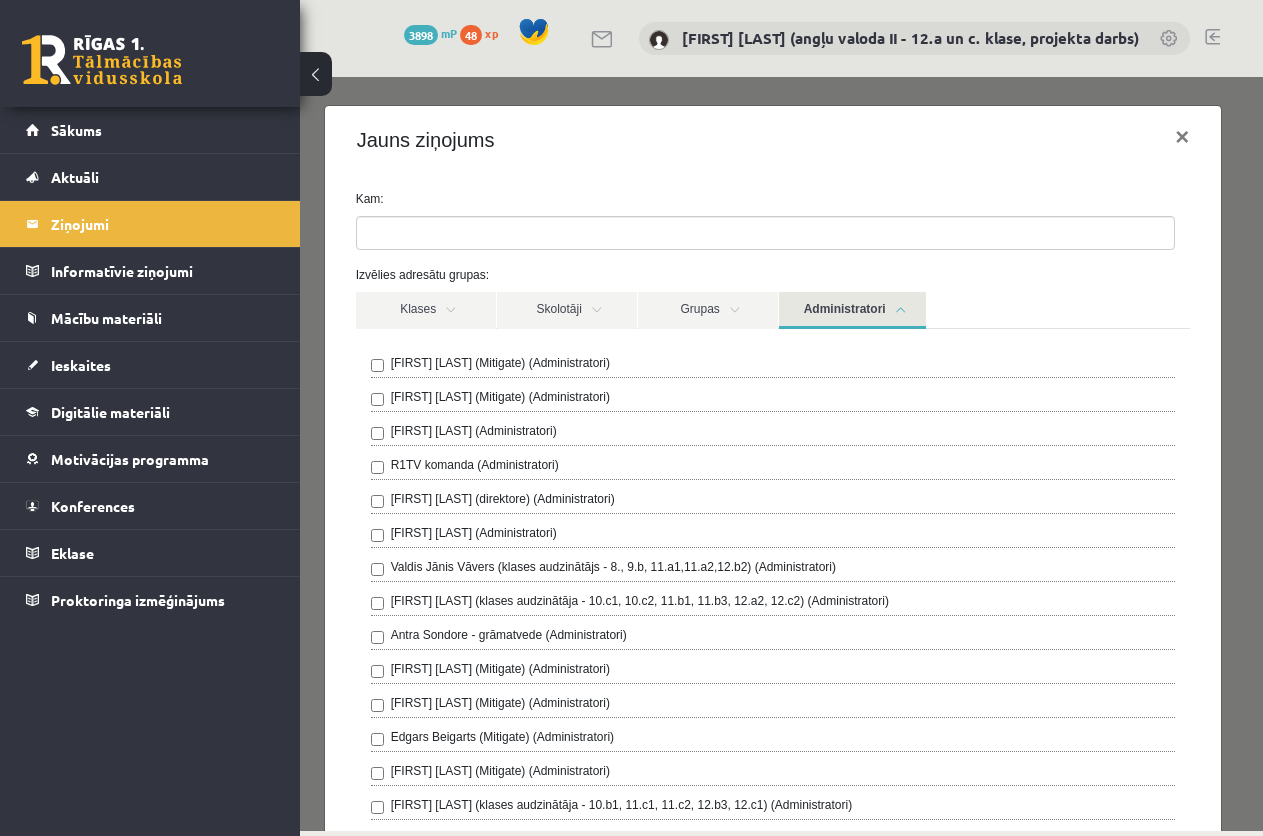 click on "R1TV komanda (Administratori)" at bounding box center (475, 465) 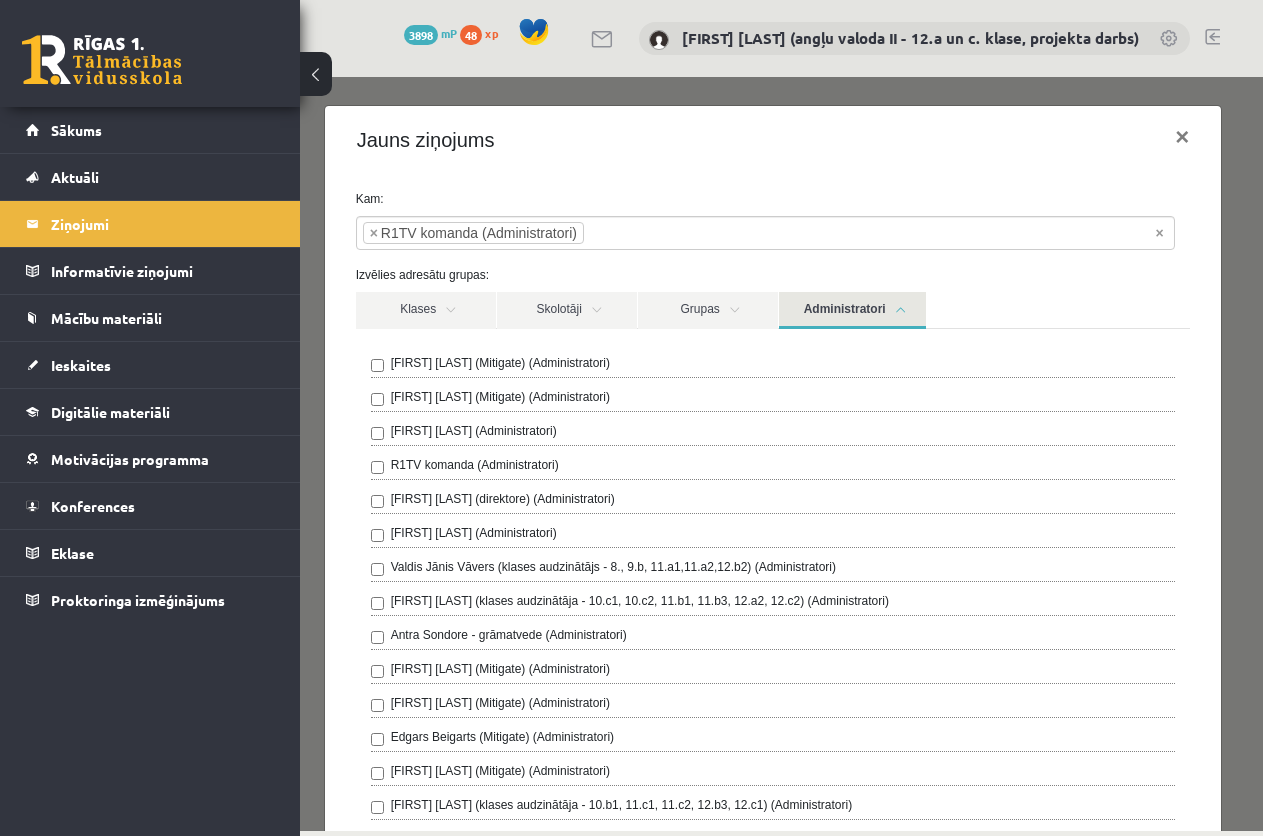 click on "Administratori" at bounding box center (852, 310) 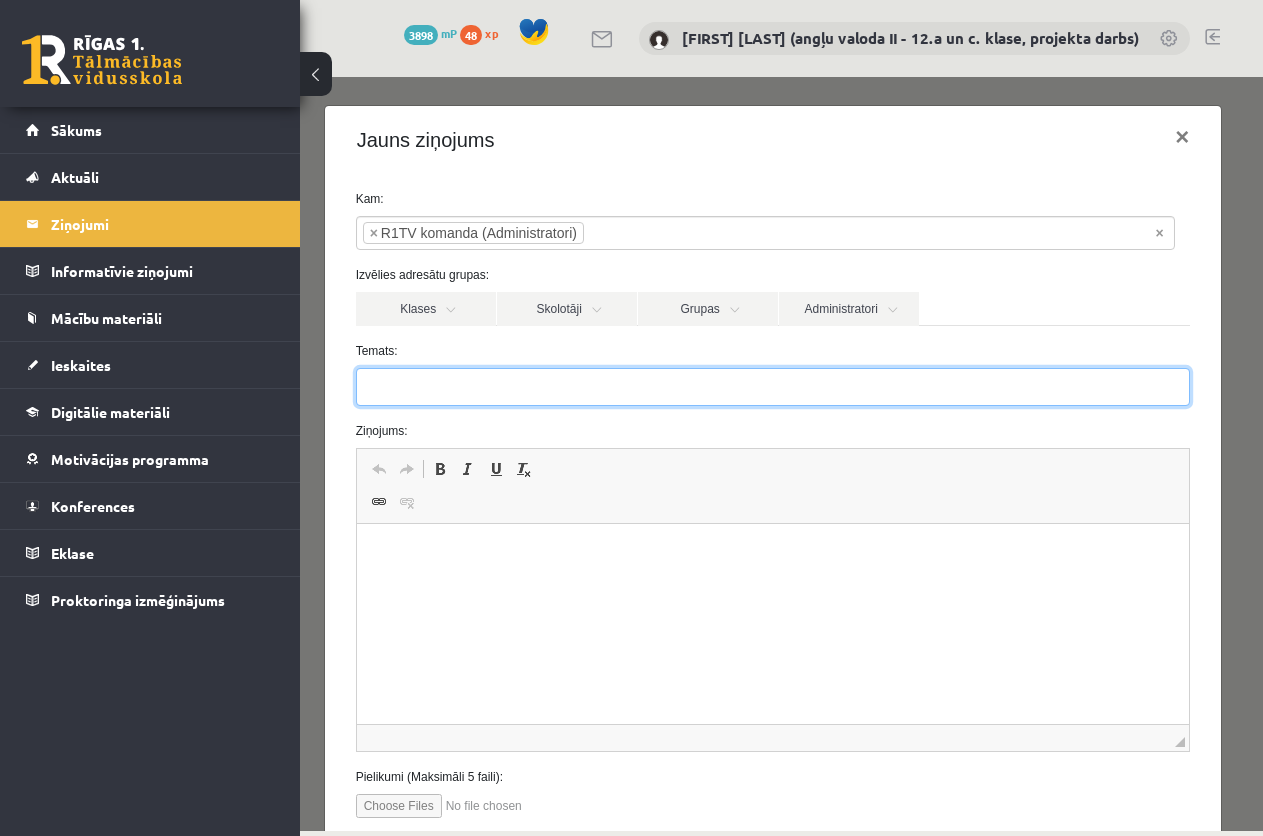 click on "Temats:" at bounding box center (773, 387) 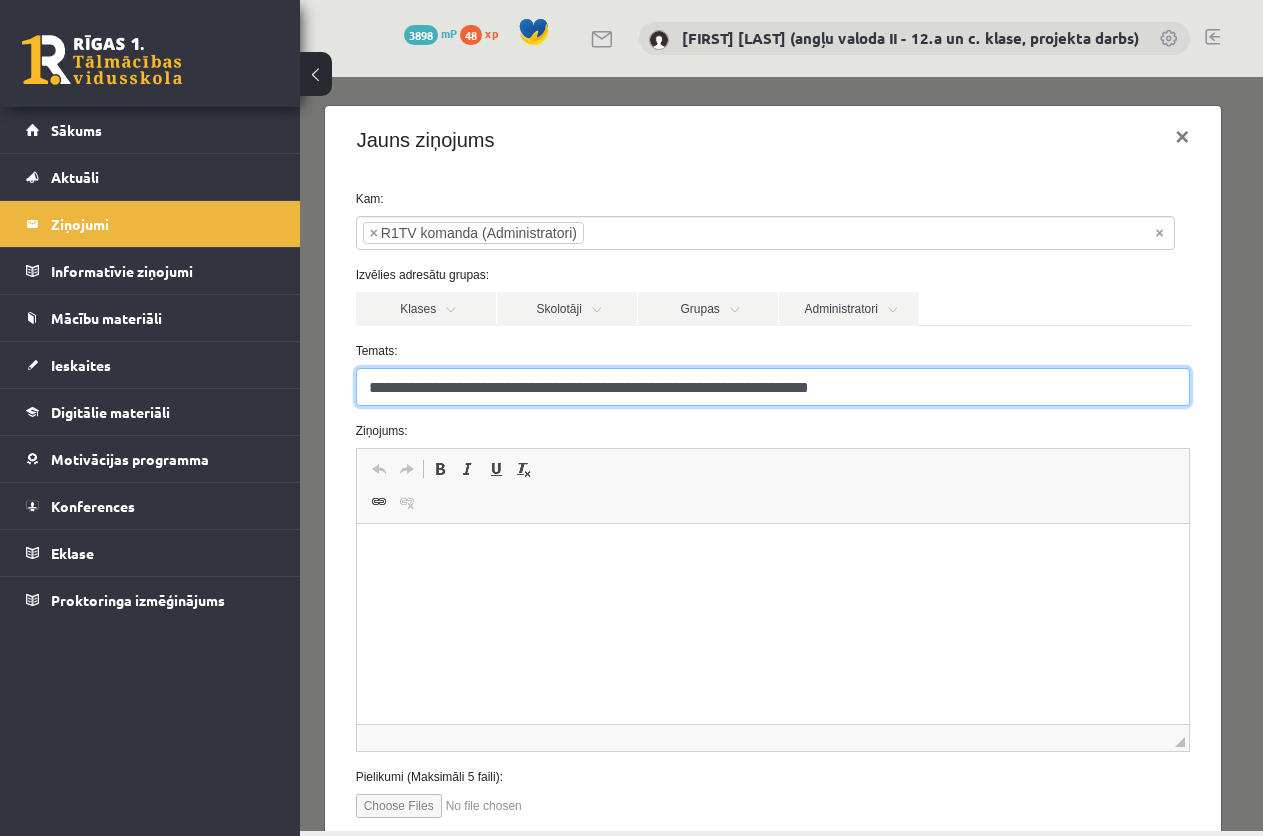 click on "**********" at bounding box center (773, 387) 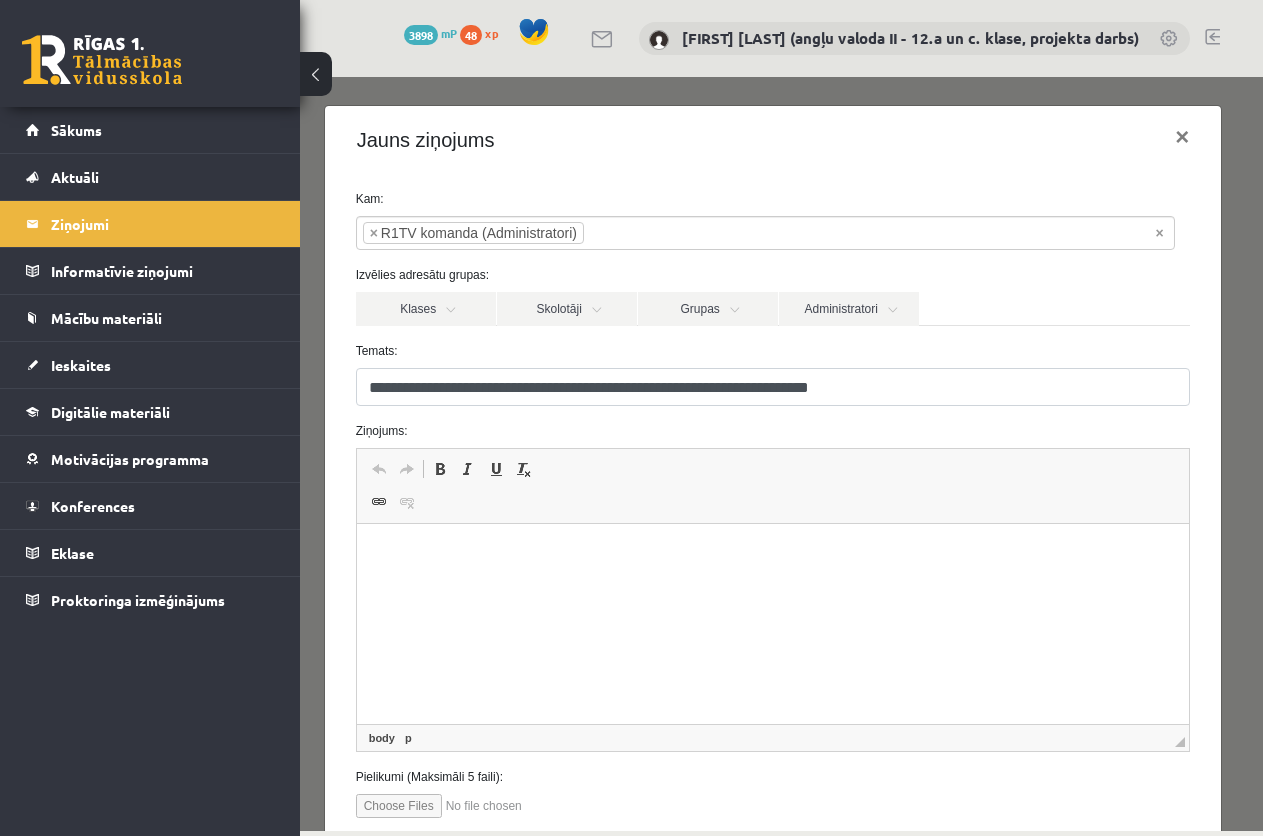 click at bounding box center (772, 554) 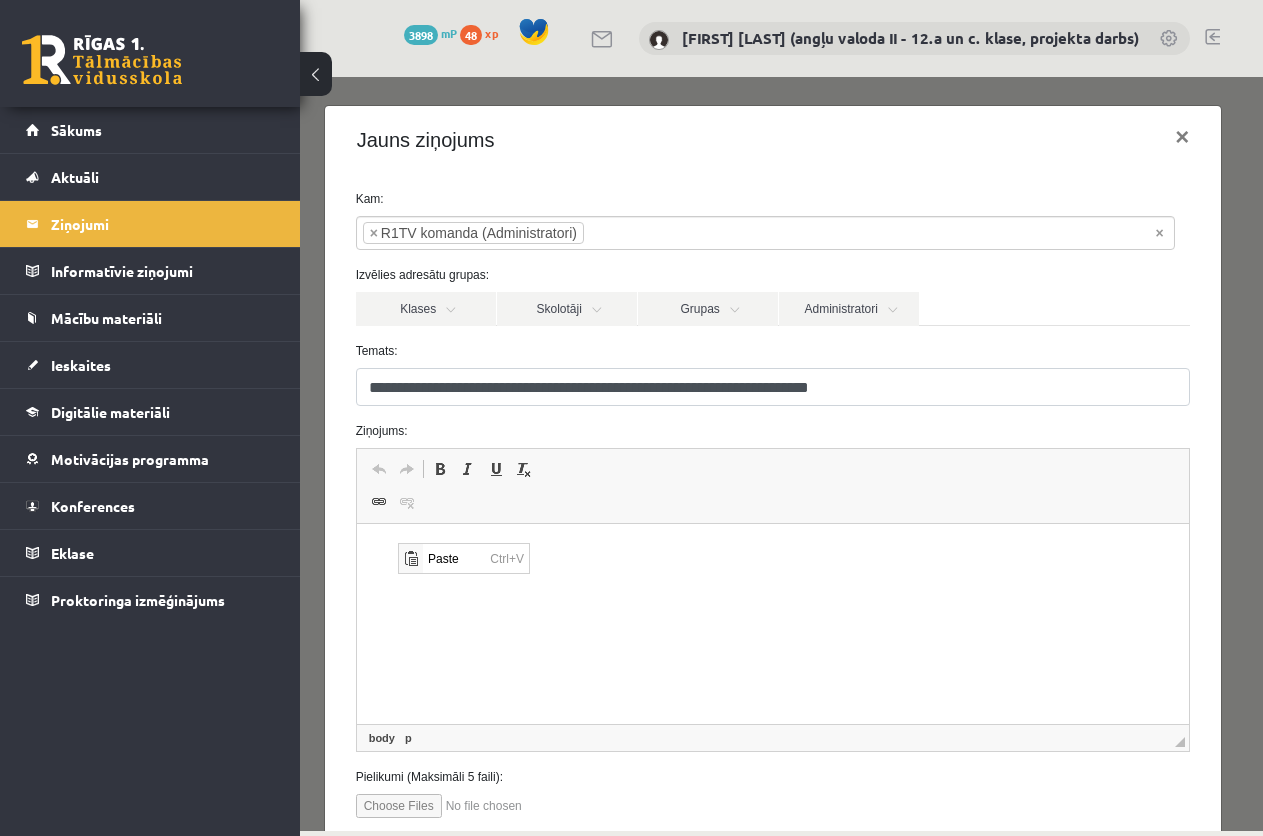 scroll, scrollTop: 0, scrollLeft: 0, axis: both 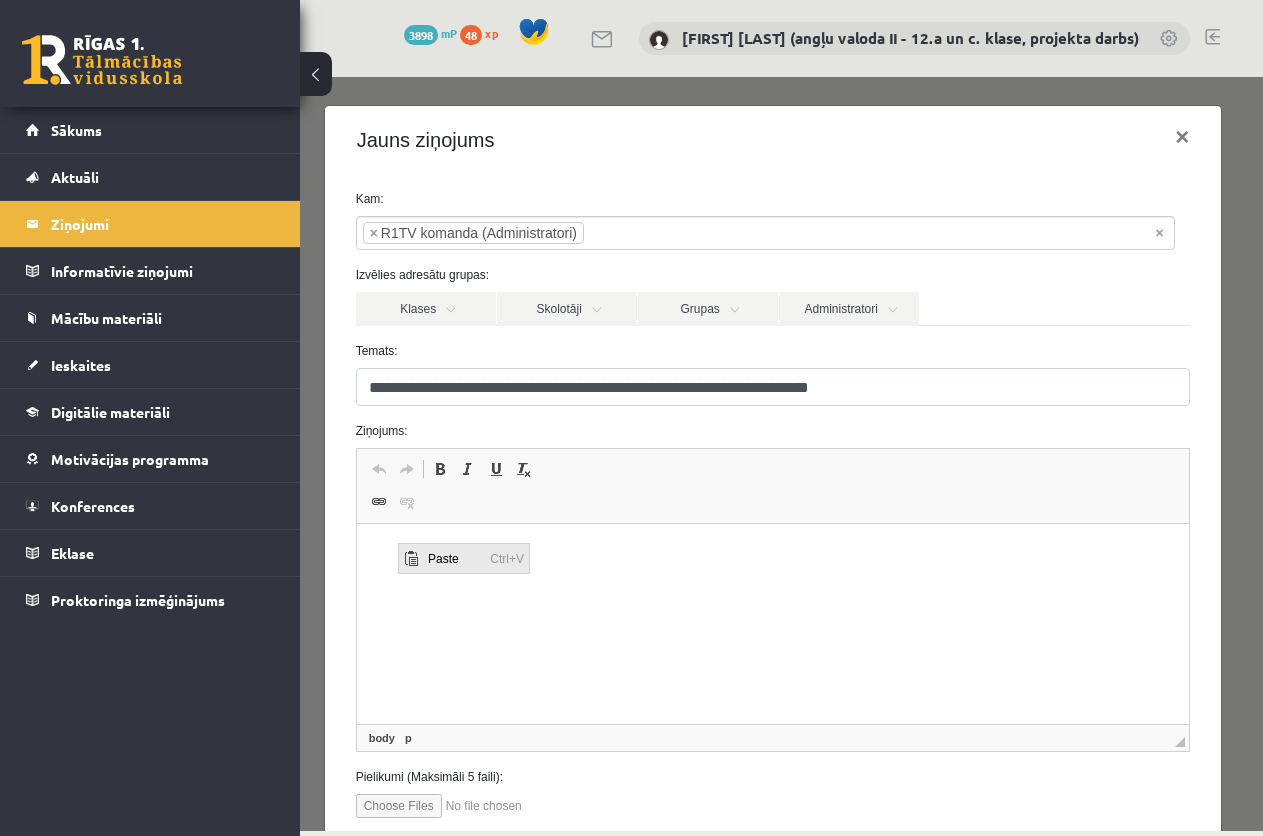 click on "Paste" at bounding box center (454, 558) 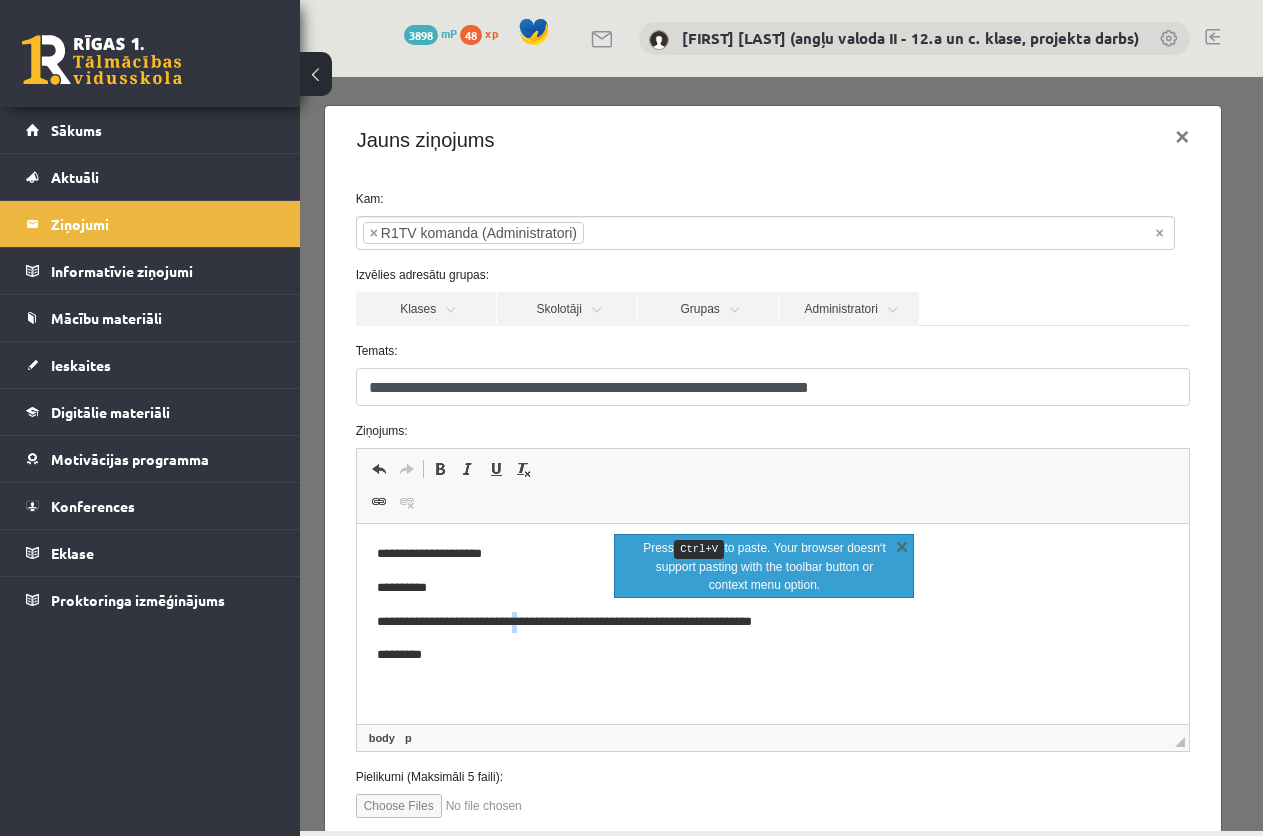 click on "**********" at bounding box center (764, 622) 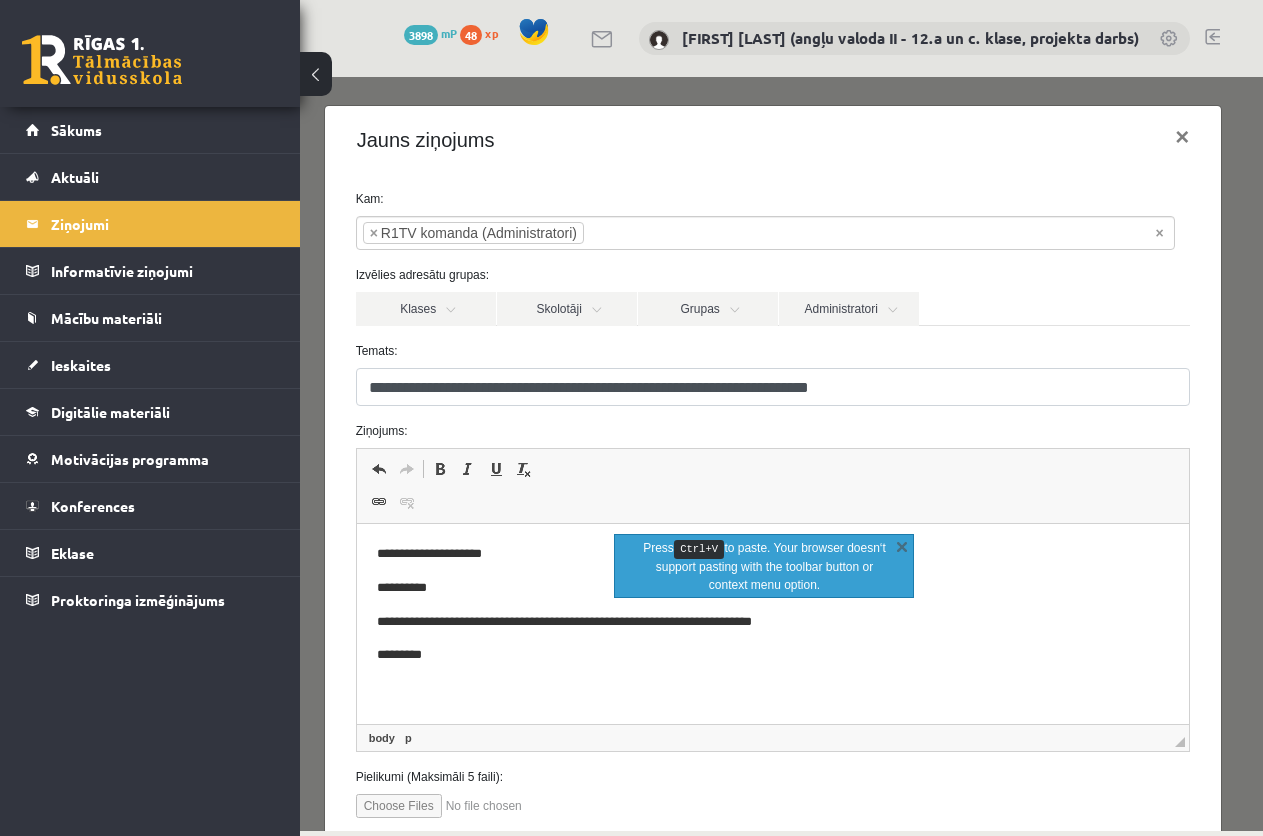 click at bounding box center [469, 806] 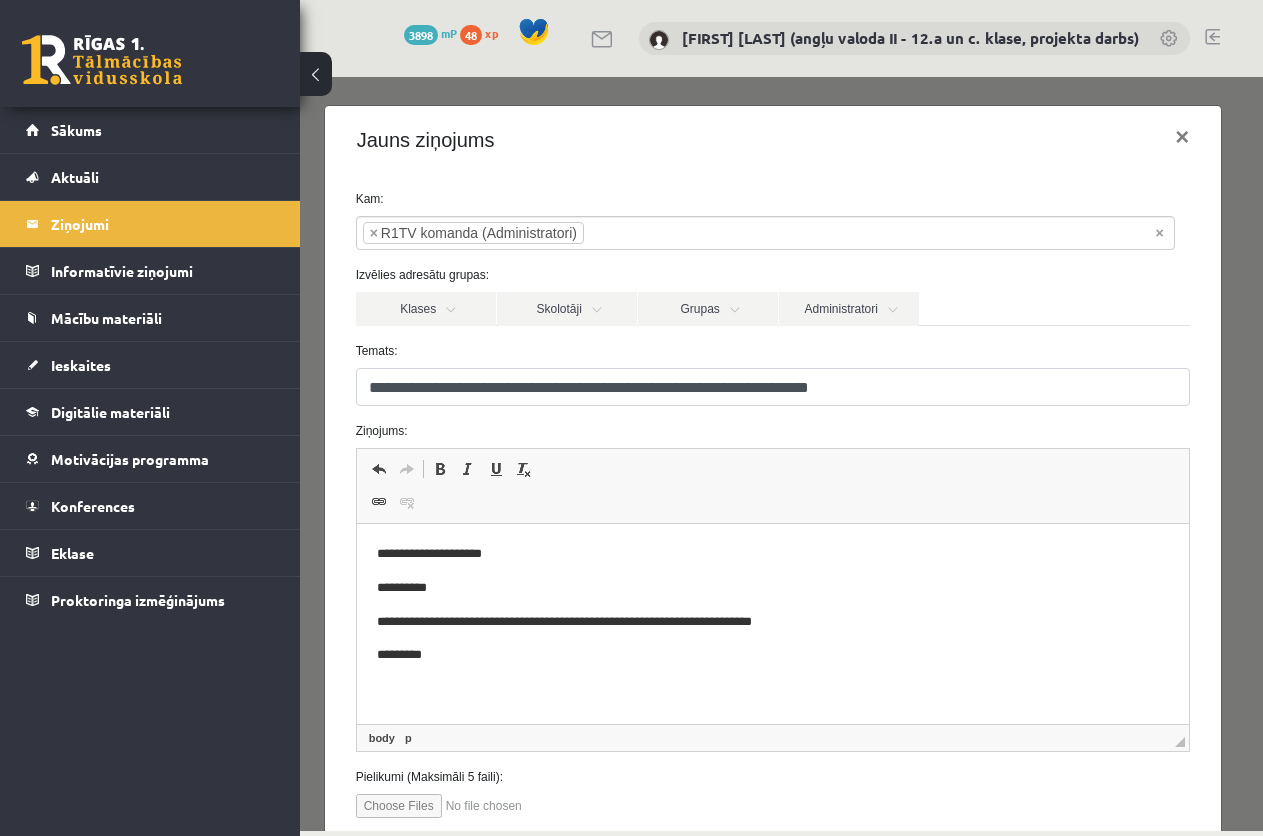 type on "**********" 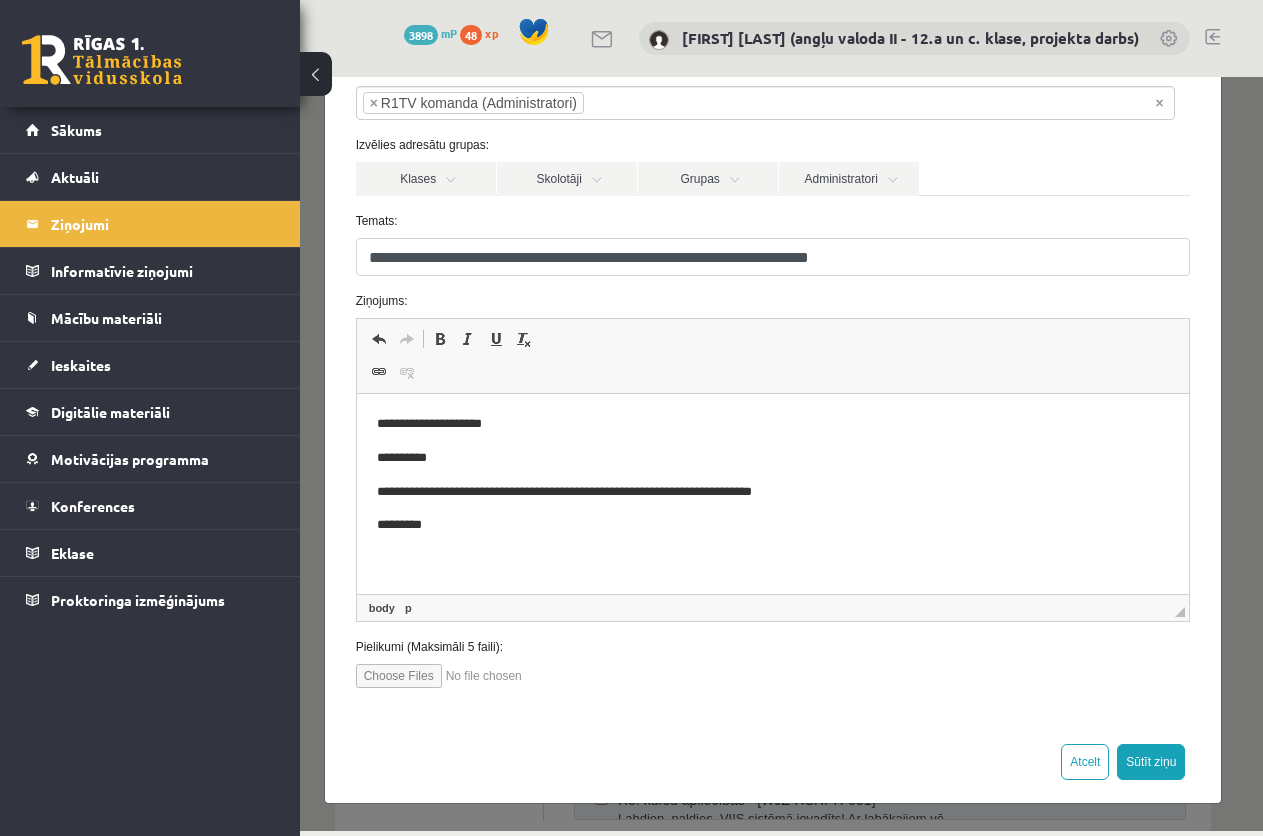 scroll, scrollTop: 131, scrollLeft: 0, axis: vertical 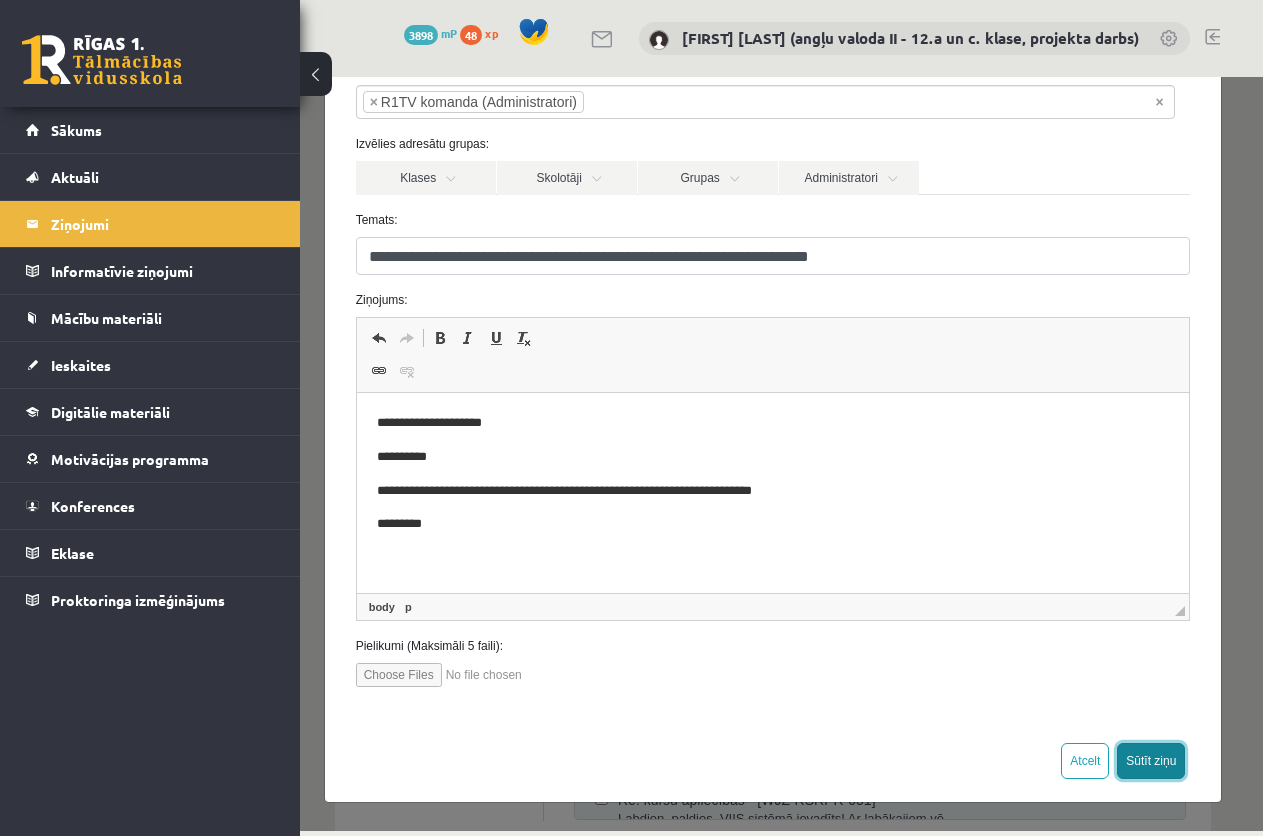 click on "Sūtīt ziņu" at bounding box center [1151, 761] 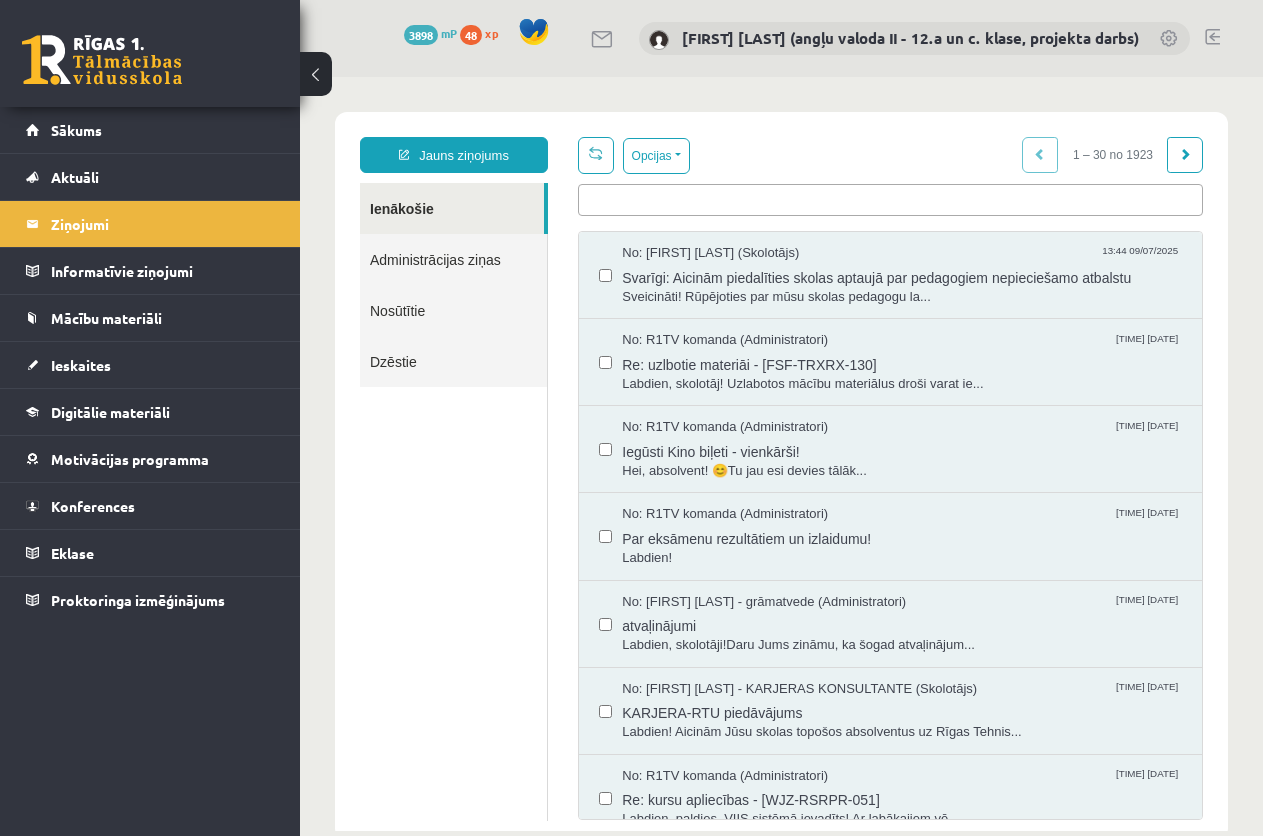scroll, scrollTop: 0, scrollLeft: 0, axis: both 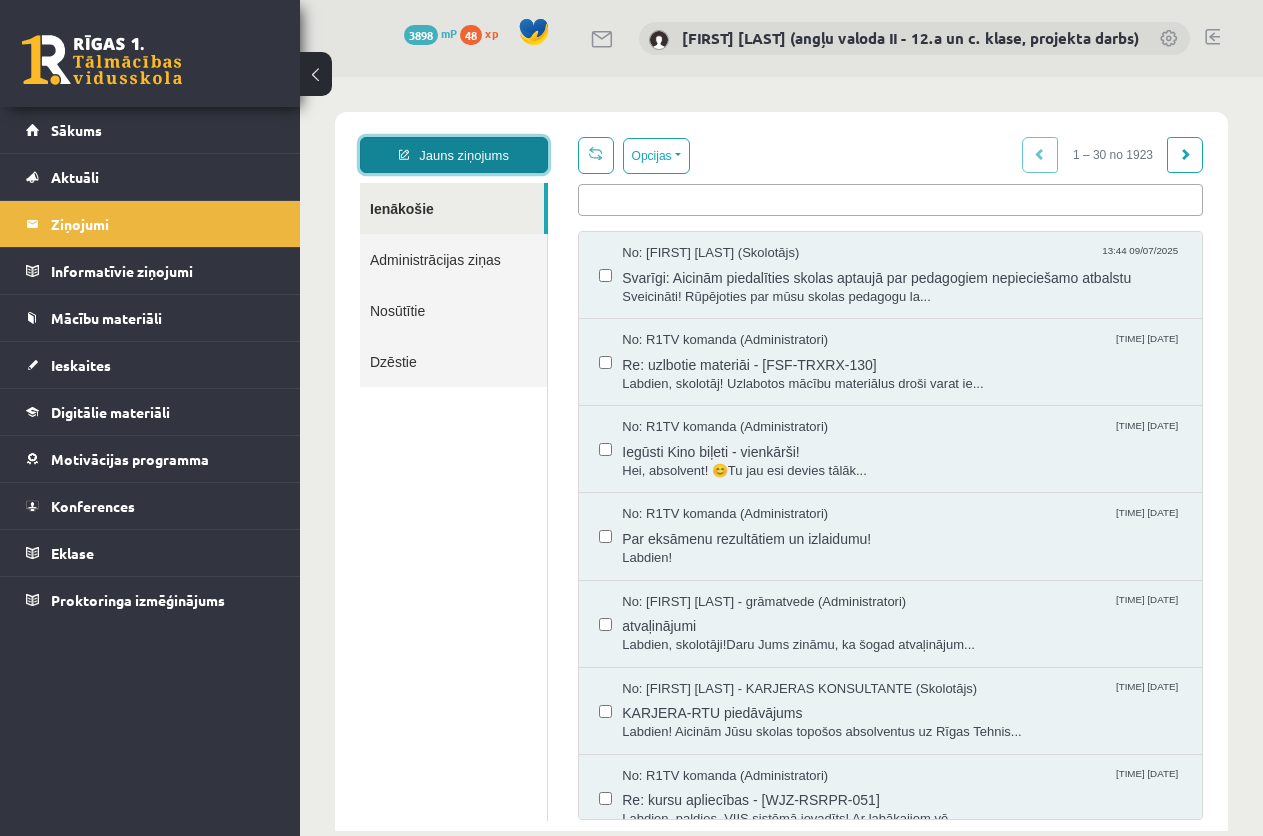 click on "Jauns ziņojums" at bounding box center [454, 155] 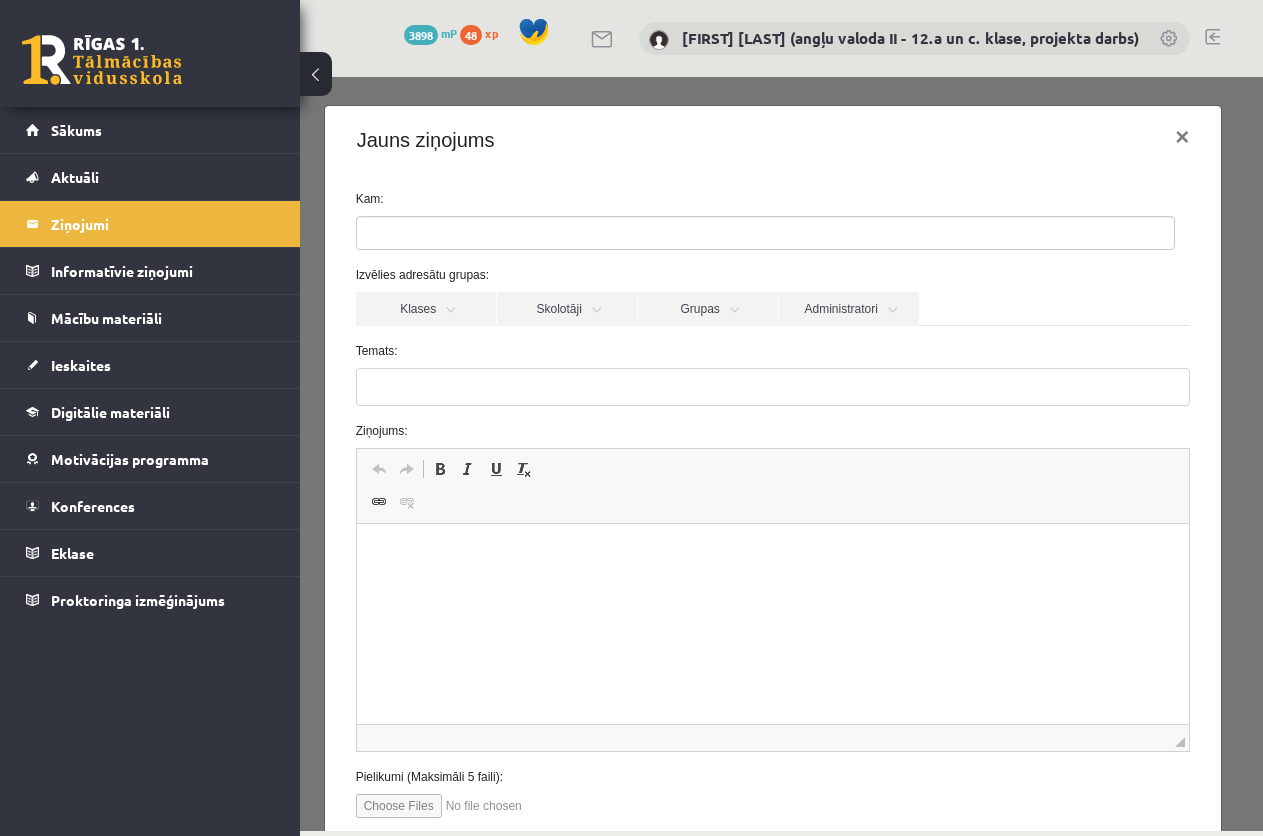 click at bounding box center (765, 233) 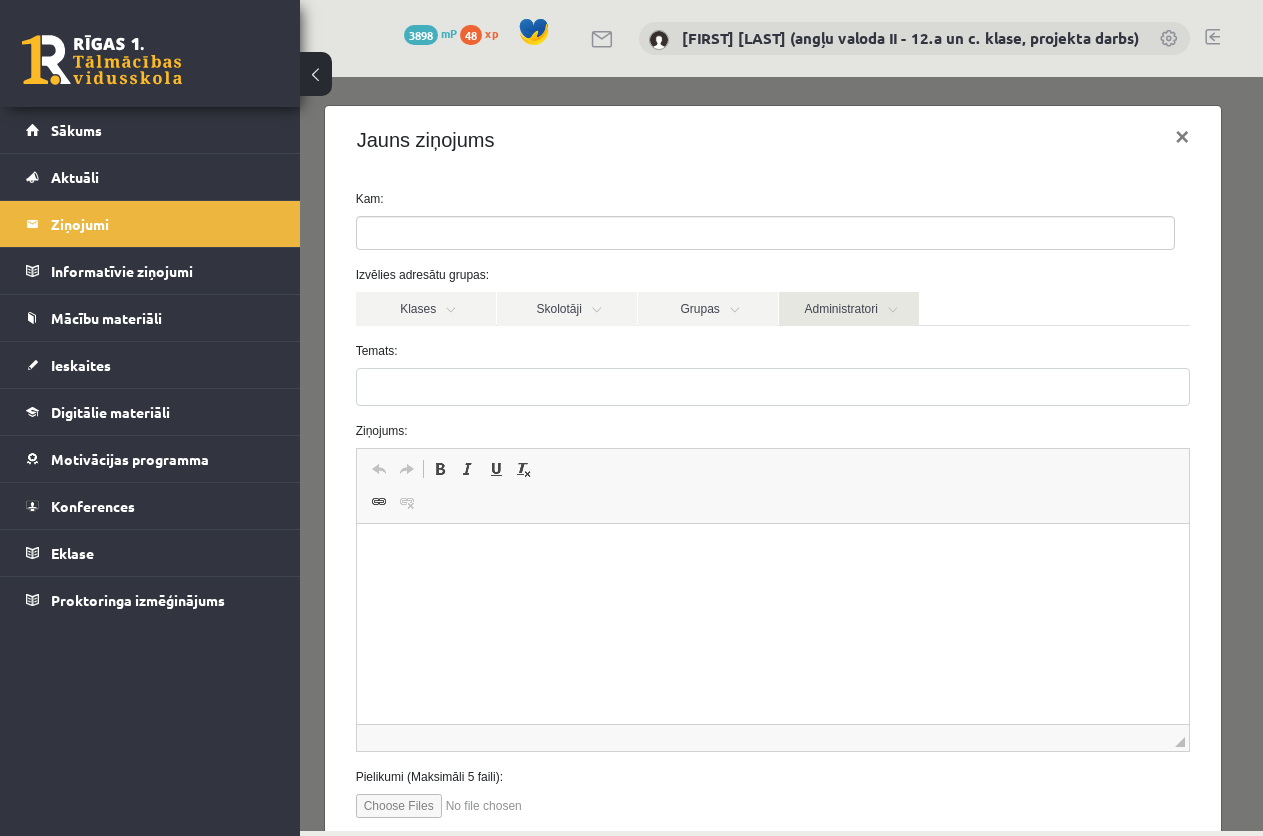 click on "Administratori" at bounding box center [849, 309] 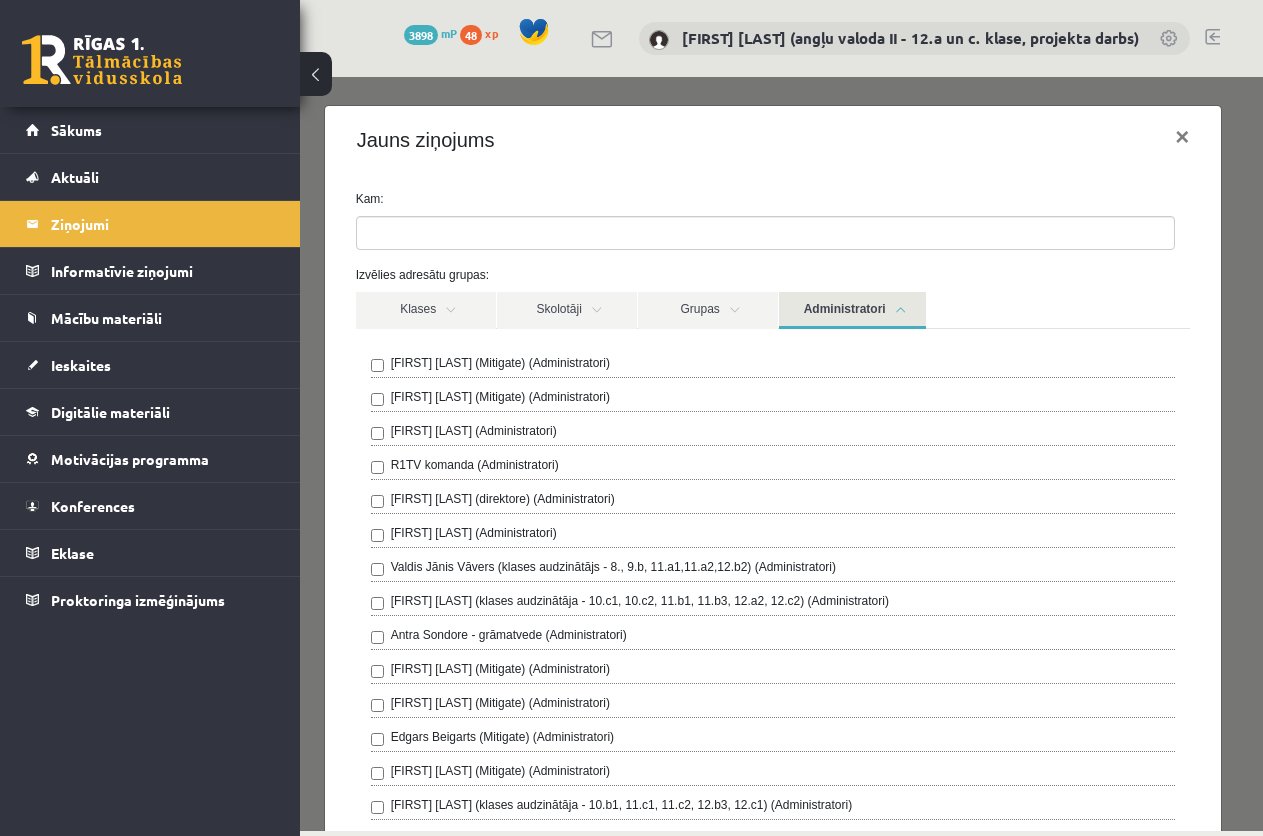 click on "R1TV komanda (Administratori)" at bounding box center (475, 465) 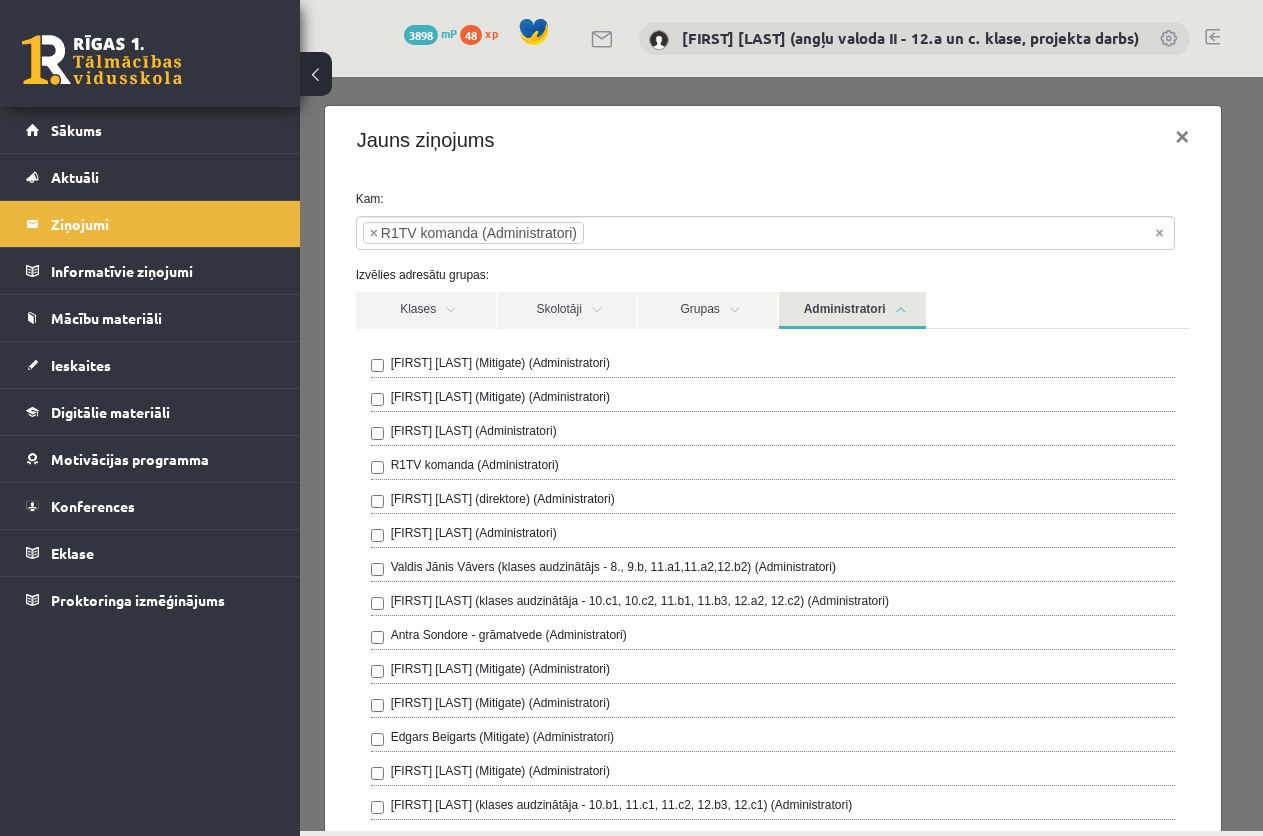 click on "Administratori" at bounding box center (852, 310) 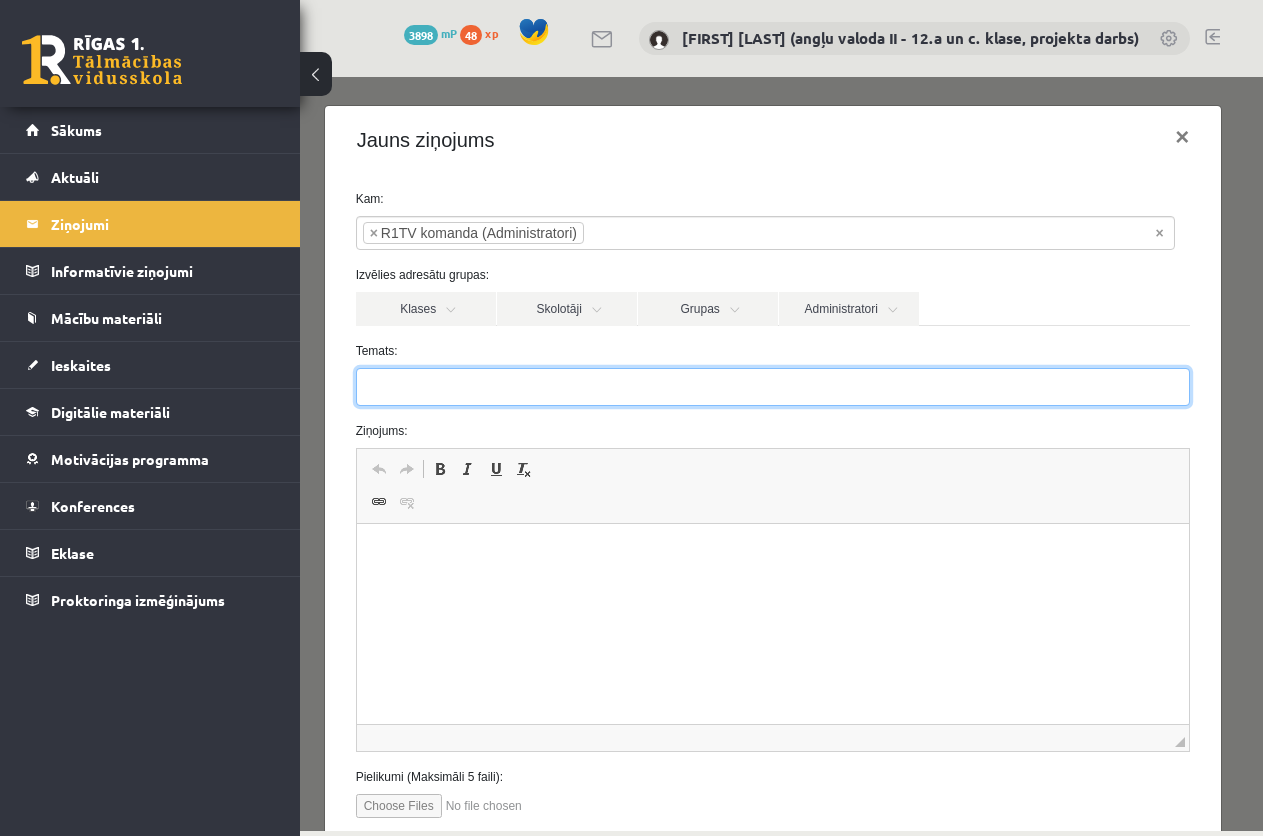 click on "Temats:" at bounding box center (773, 387) 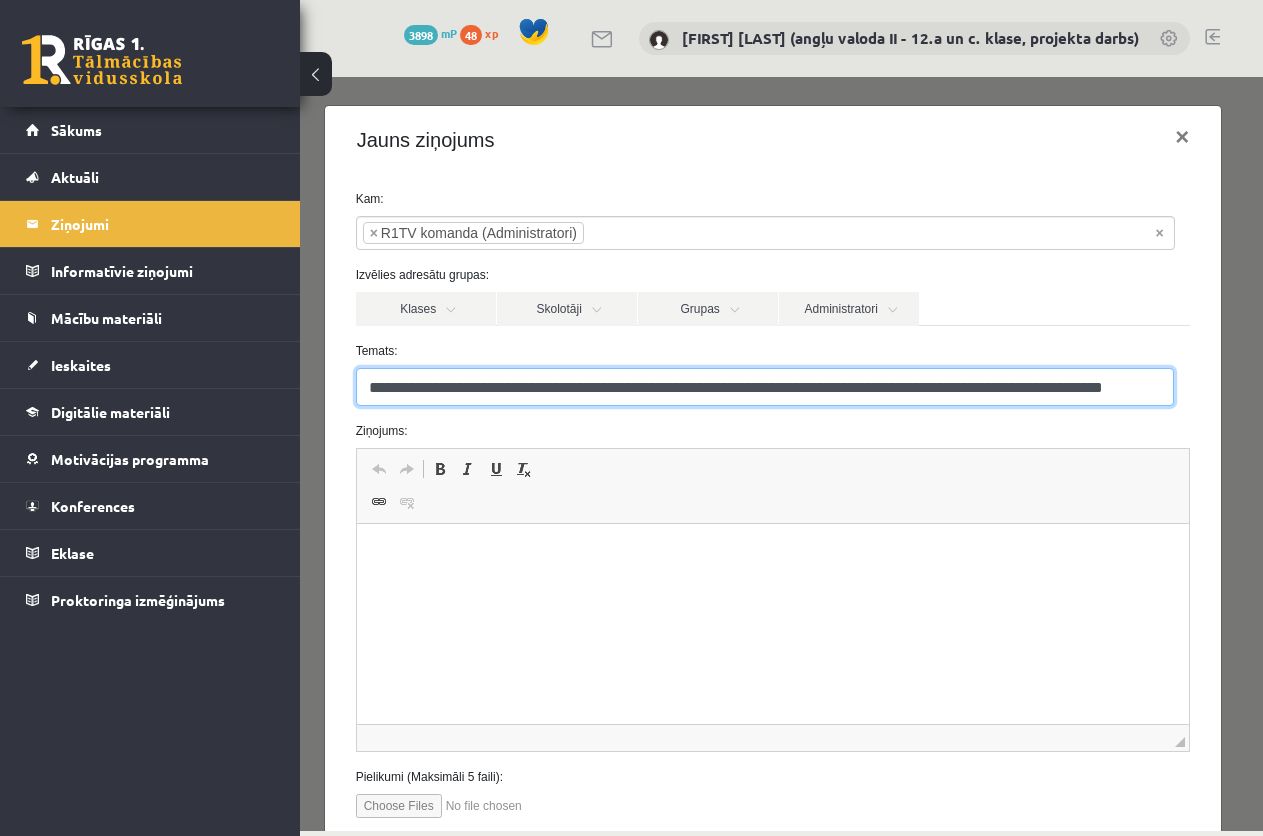 scroll, scrollTop: 0, scrollLeft: 88, axis: horizontal 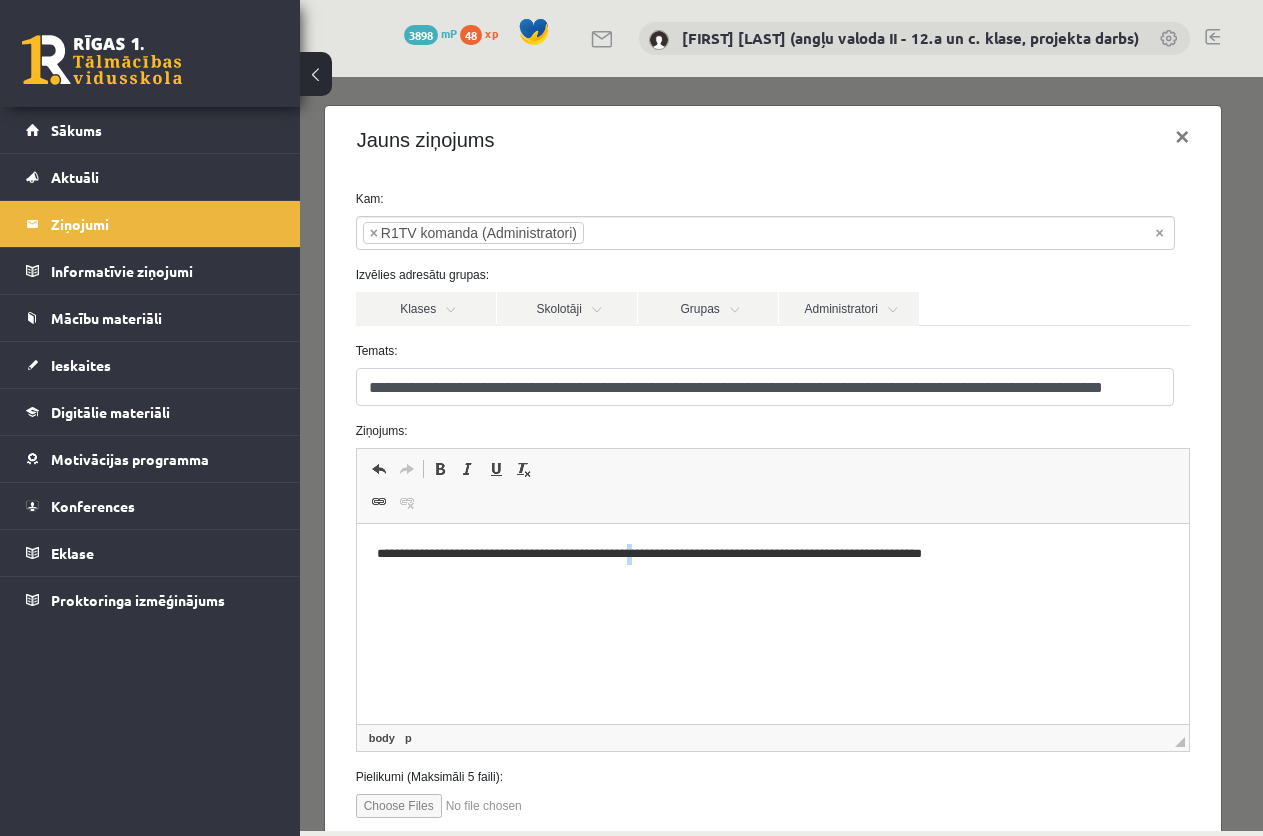 click on "**********" at bounding box center (764, 554) 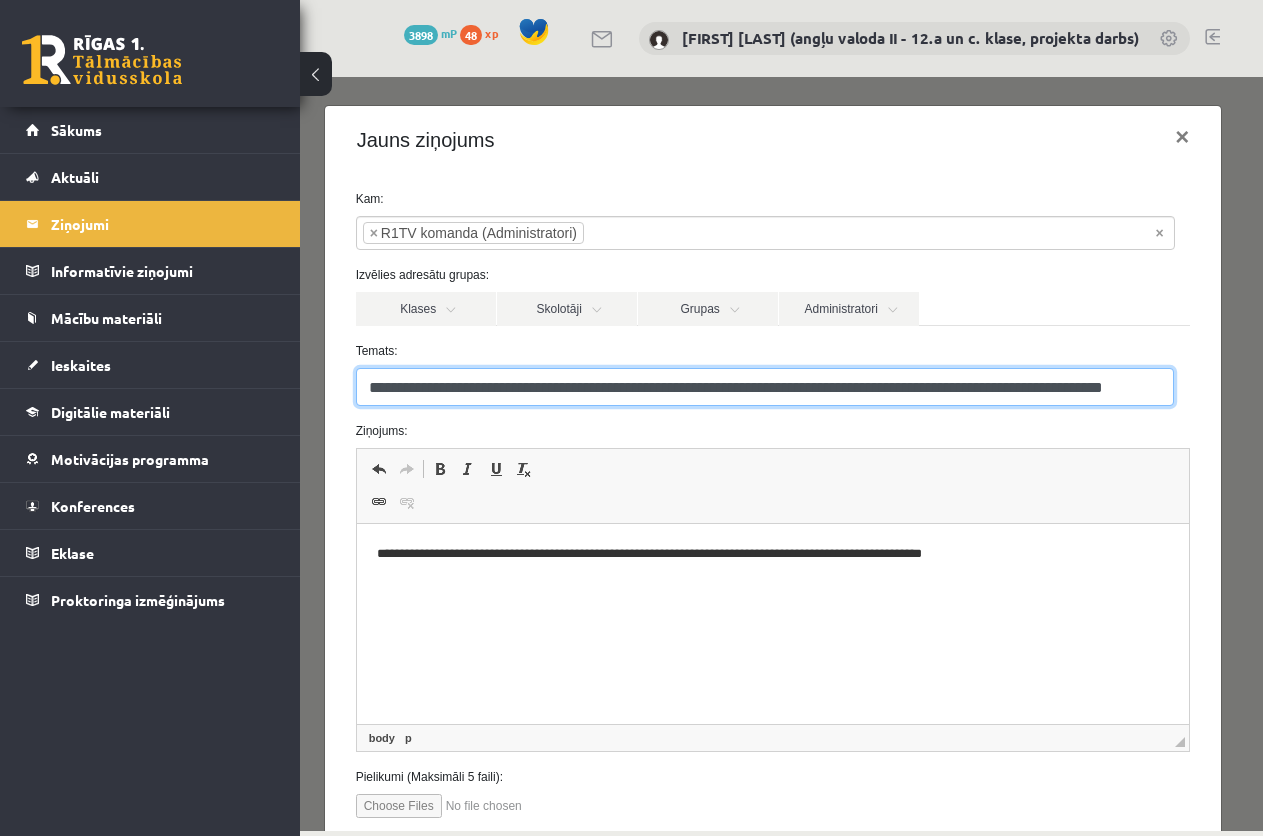 scroll, scrollTop: 0, scrollLeft: 88, axis: horizontal 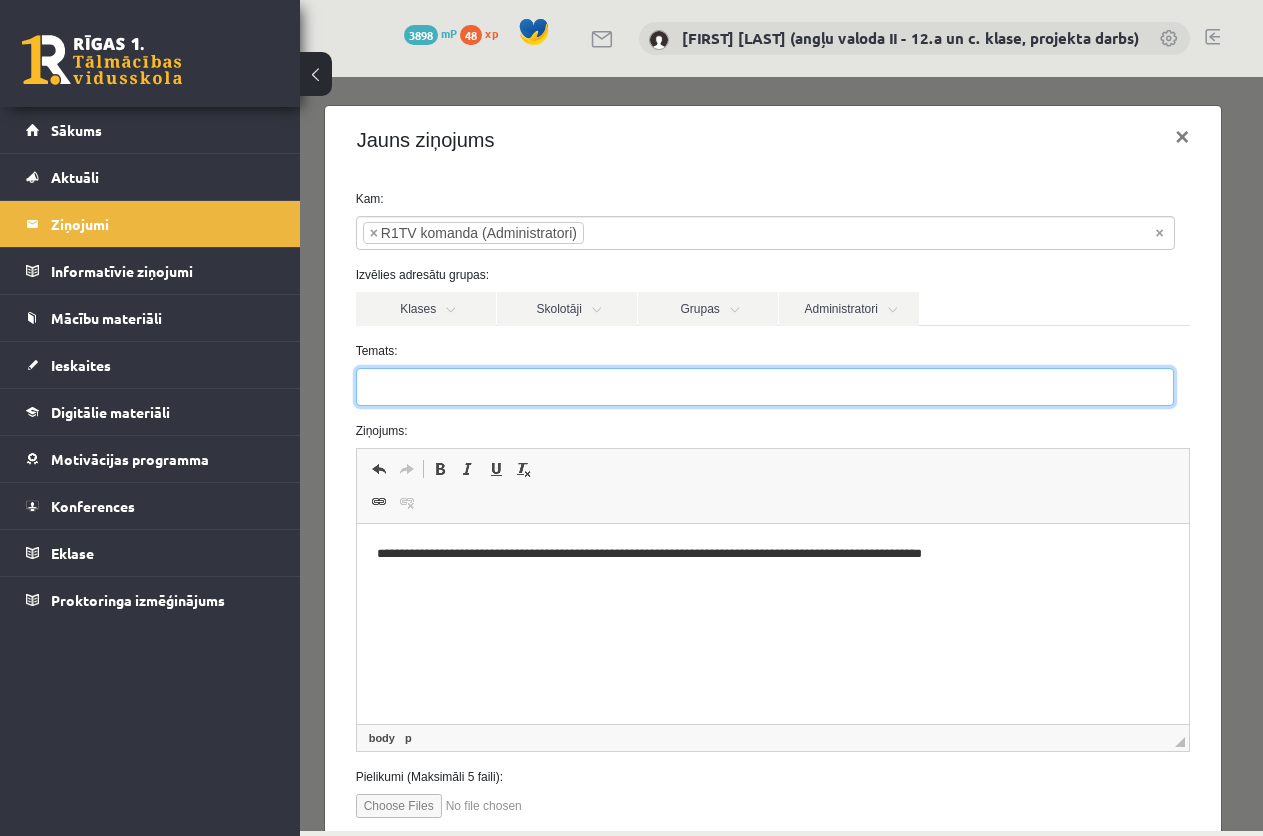 click on "Temats:" at bounding box center (765, 387) 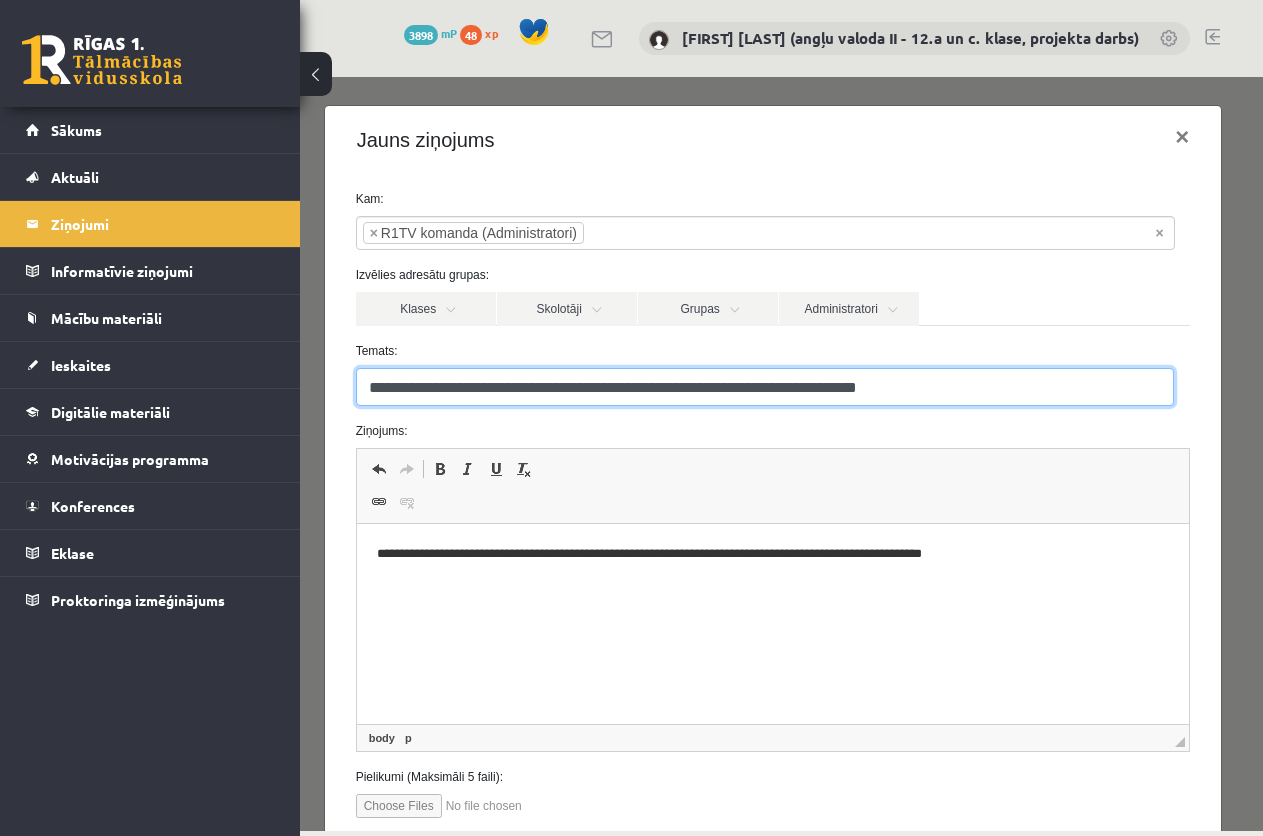 click on "**********" at bounding box center (765, 387) 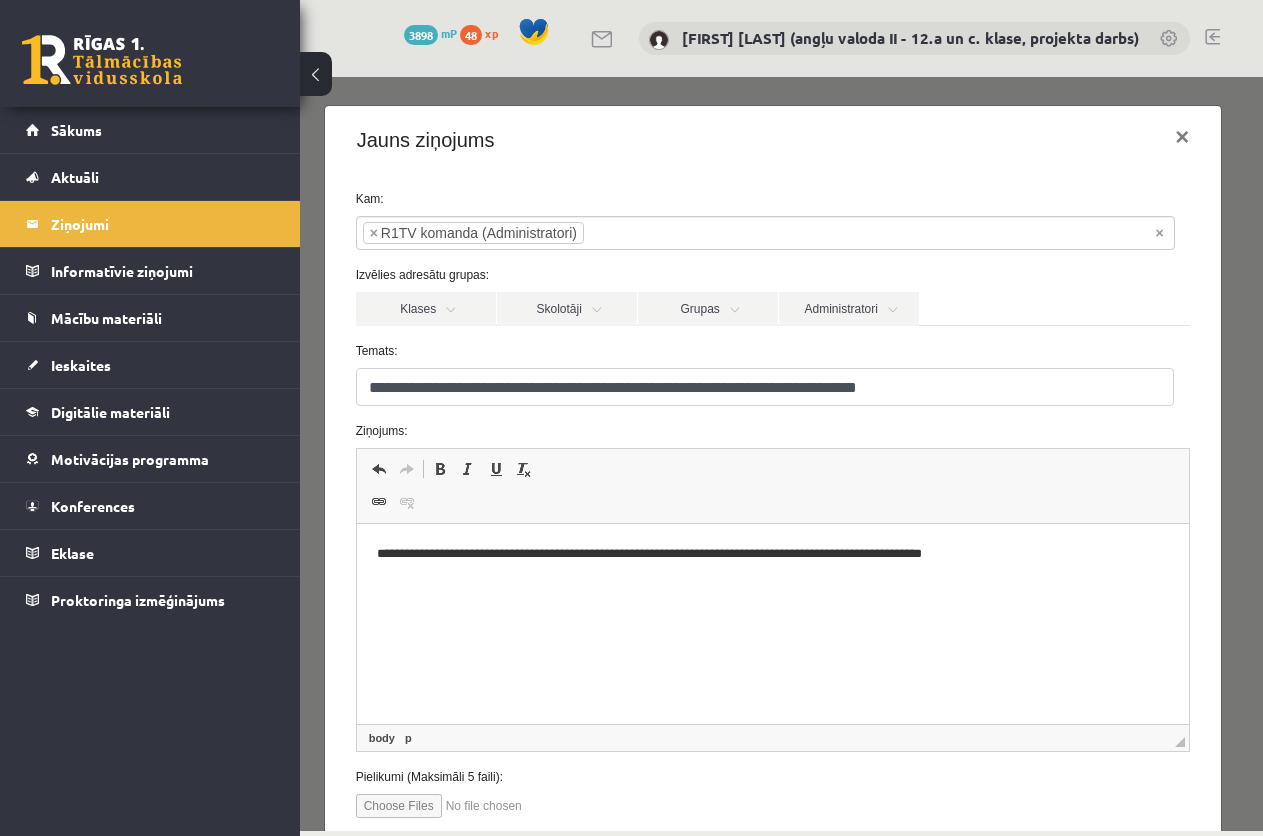 click on "**********" at bounding box center [764, 554] 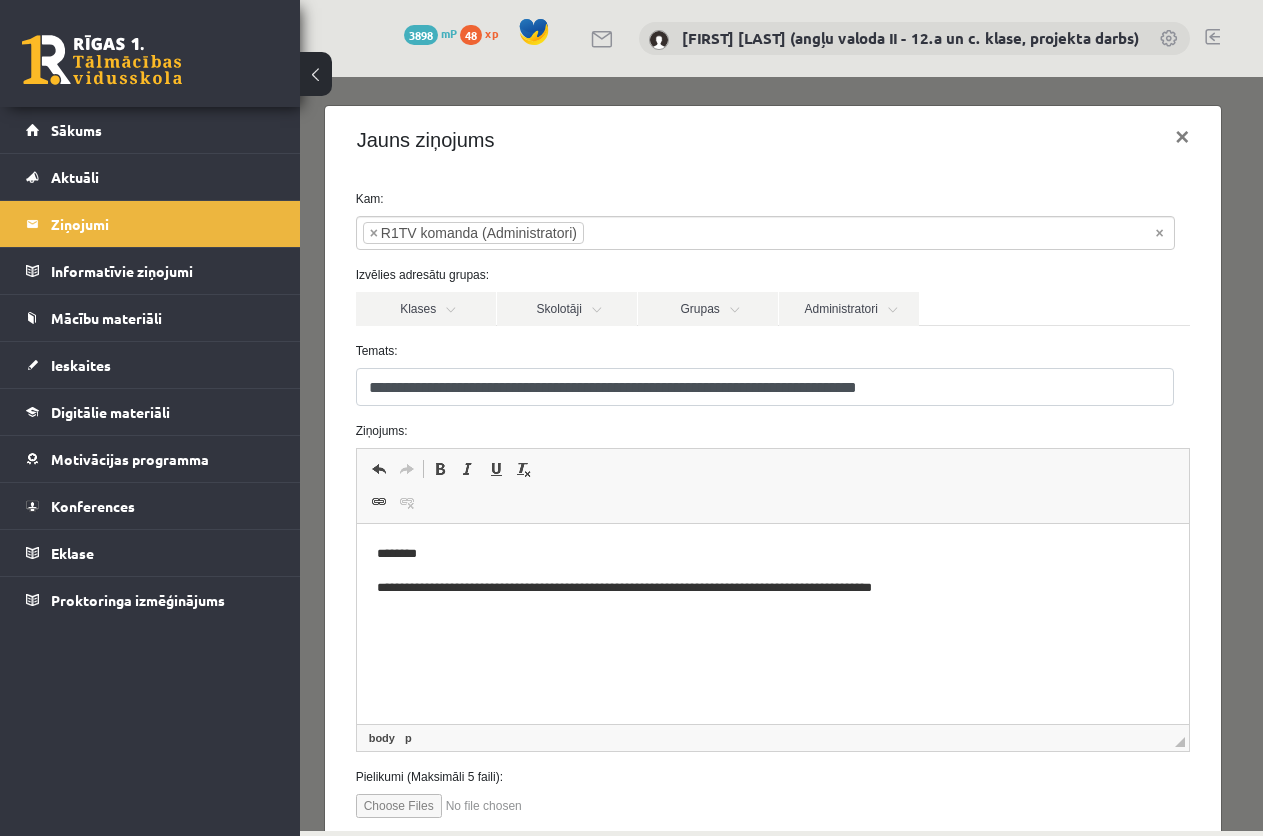 click on "**********" at bounding box center (764, 588) 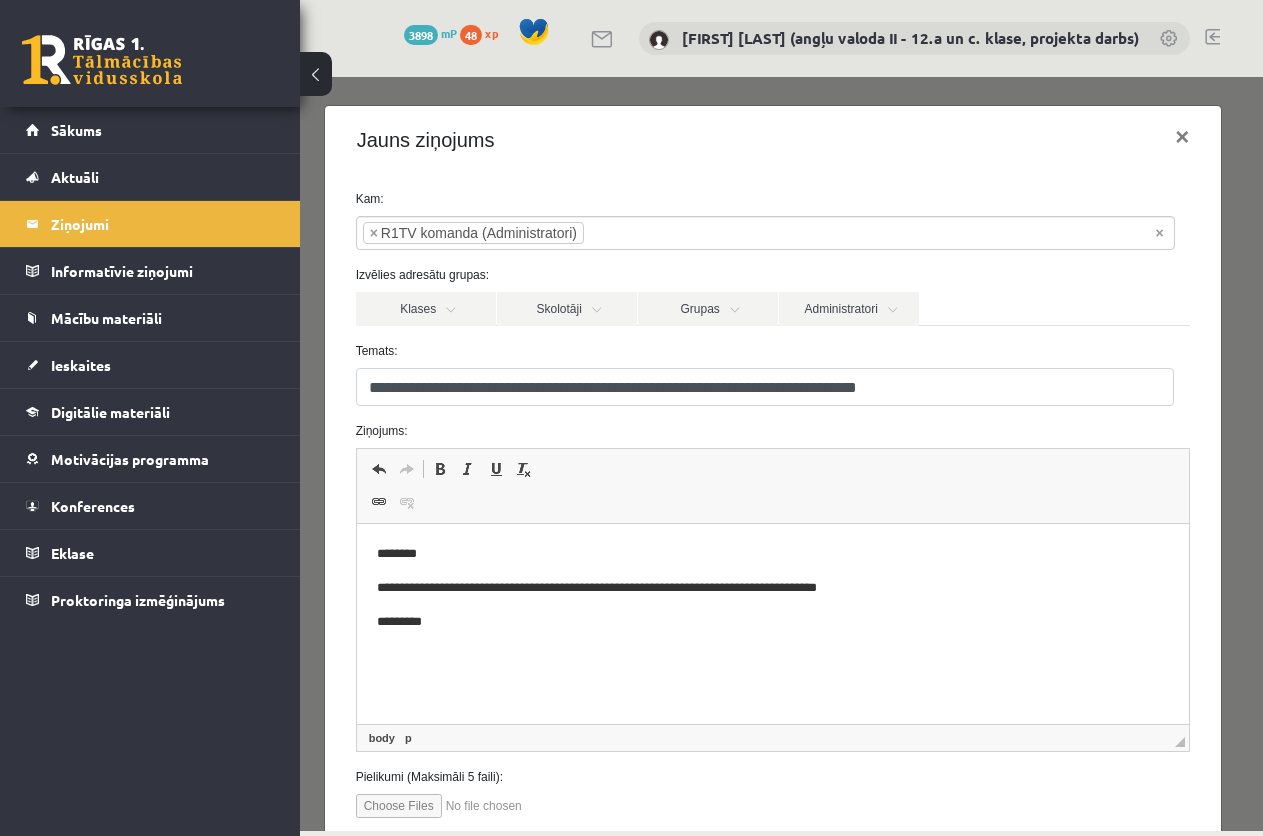 click at bounding box center [469, 806] 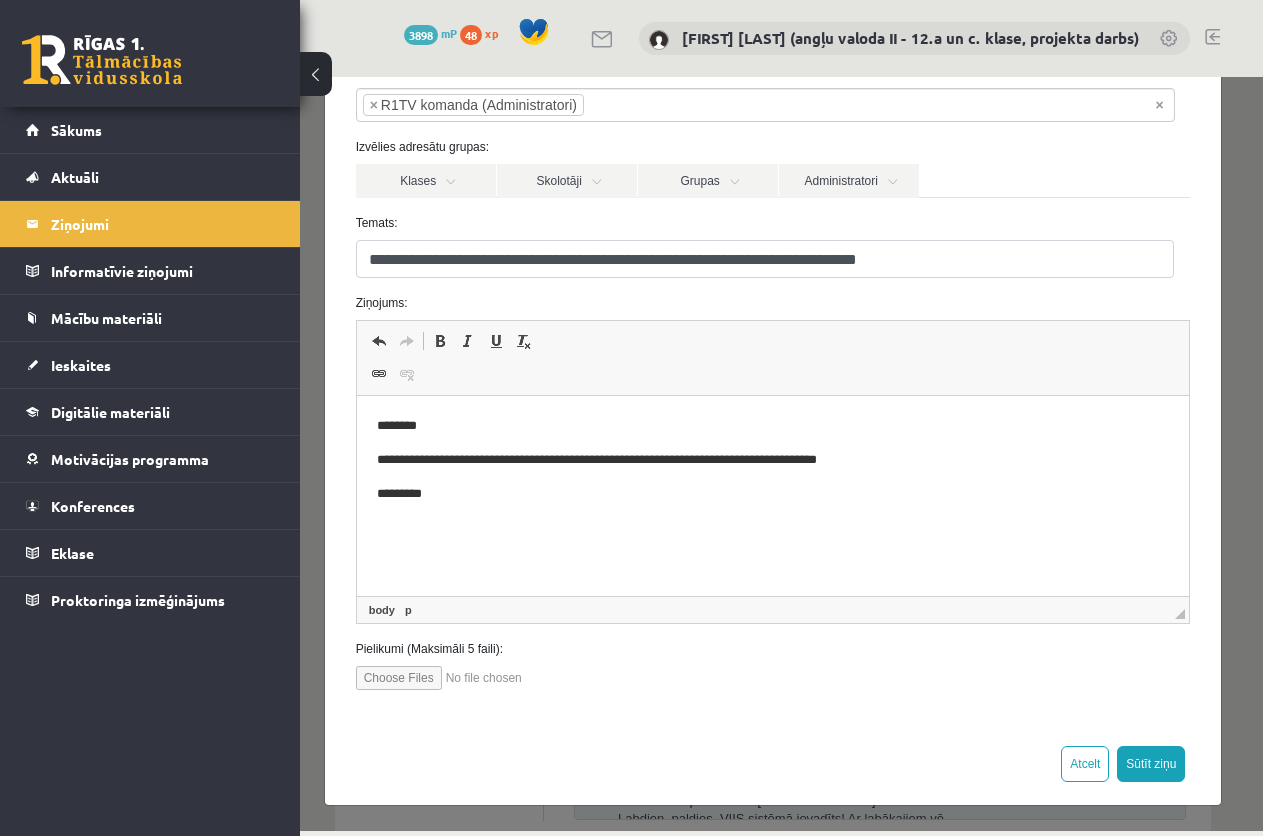 scroll, scrollTop: 131, scrollLeft: 0, axis: vertical 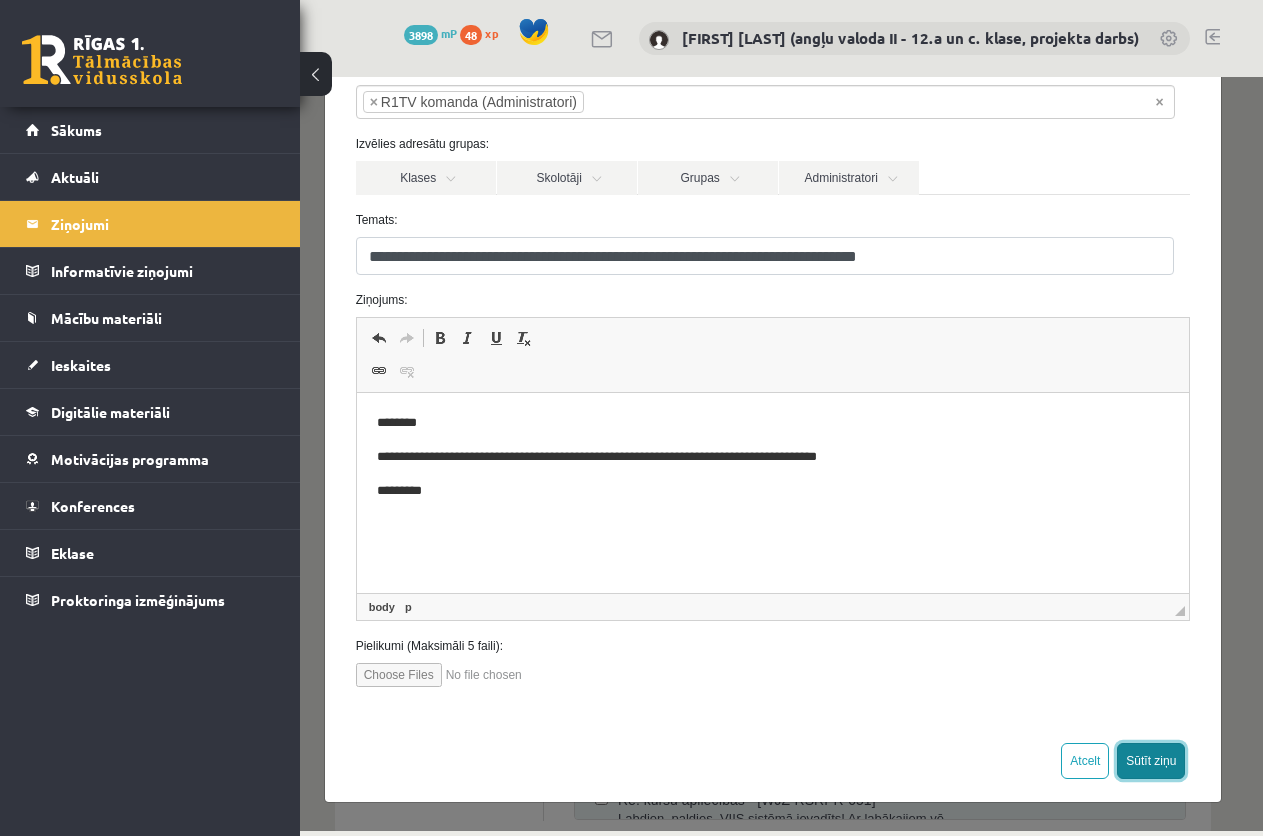 click on "Sūtīt ziņu" at bounding box center (1151, 761) 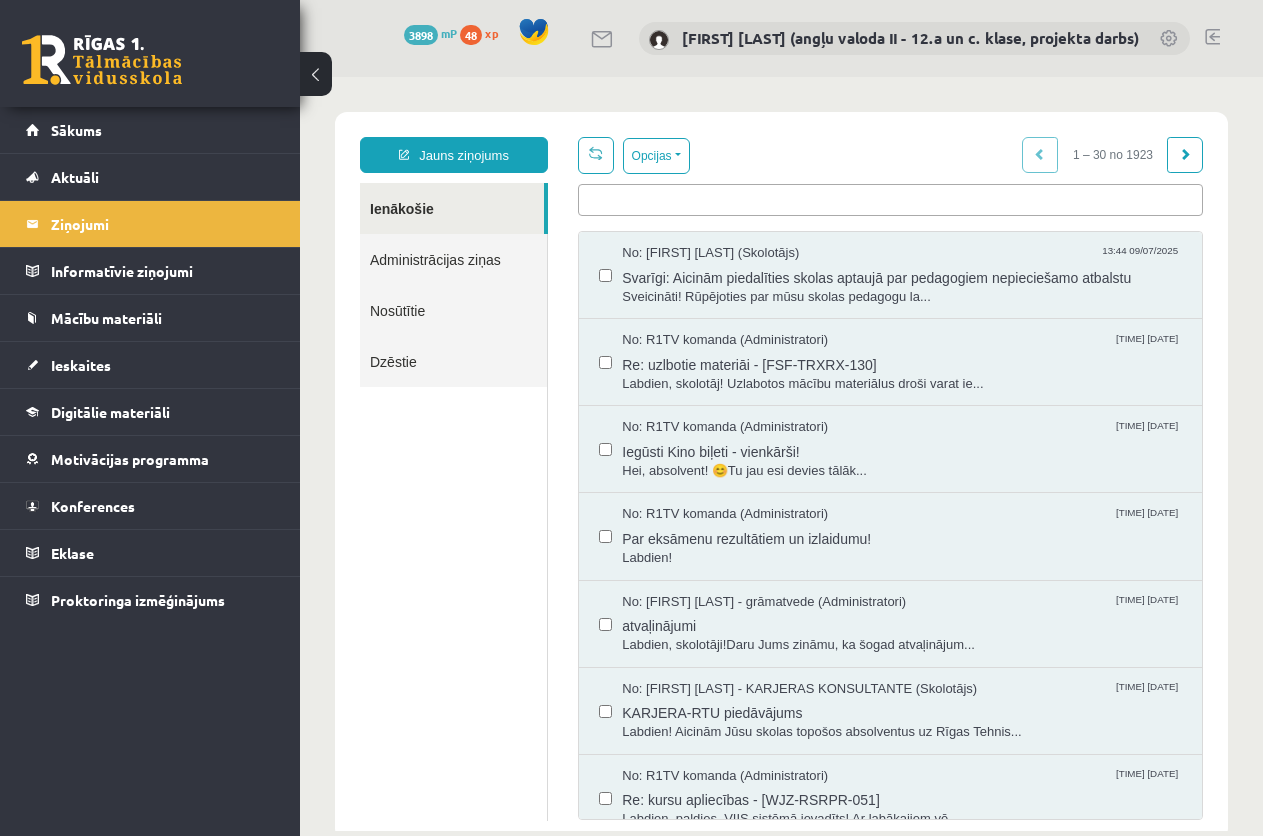 scroll, scrollTop: 0, scrollLeft: 0, axis: both 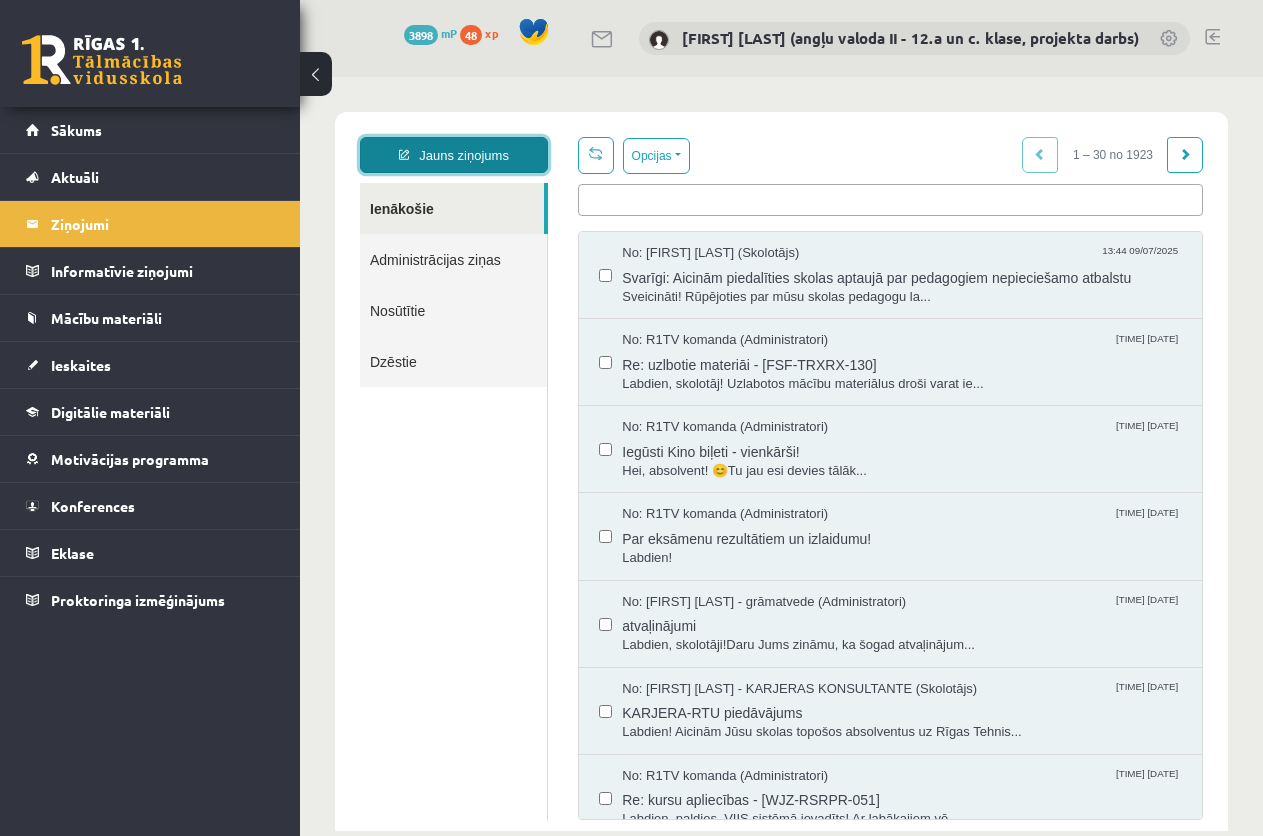 click on "Jauns ziņojums" at bounding box center [454, 155] 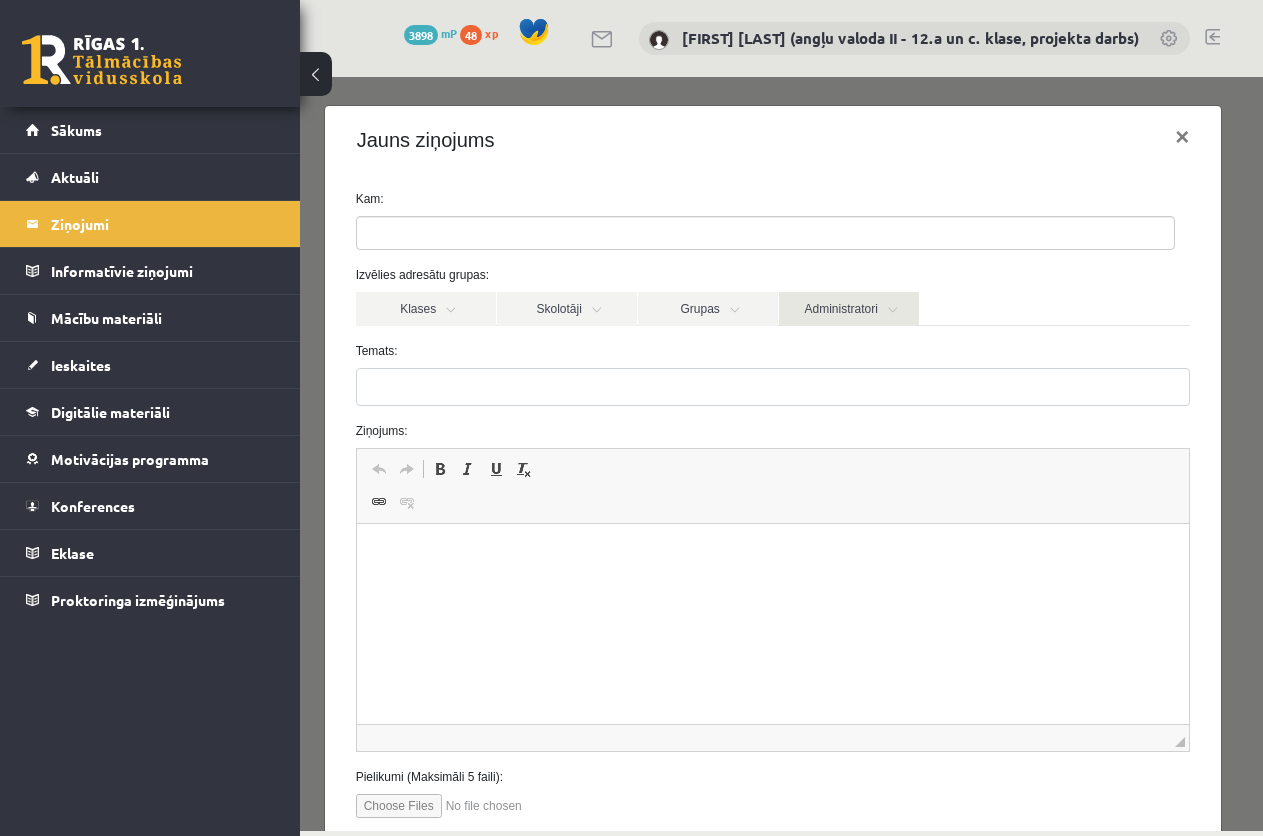 click on "Administratori" at bounding box center (849, 309) 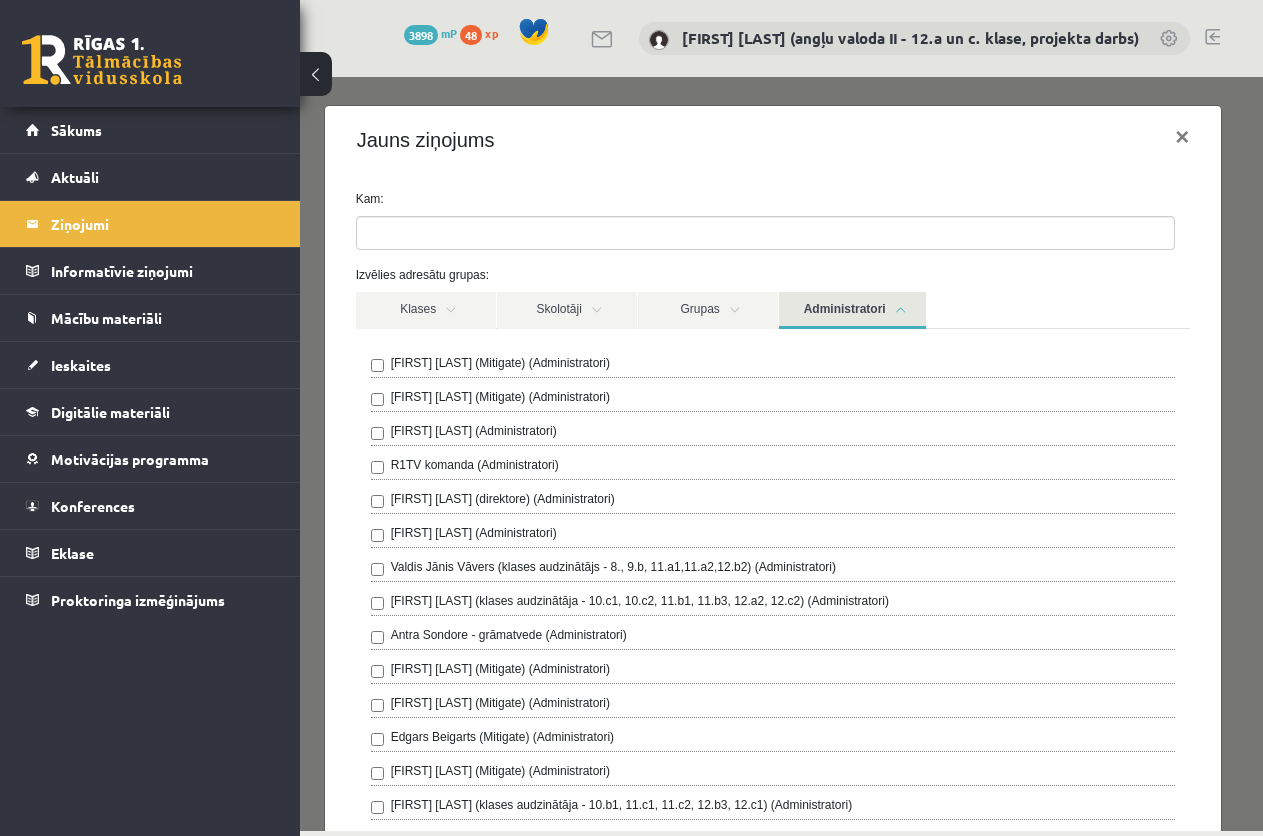 click on "R1TV komanda (Administratori)" at bounding box center [475, 465] 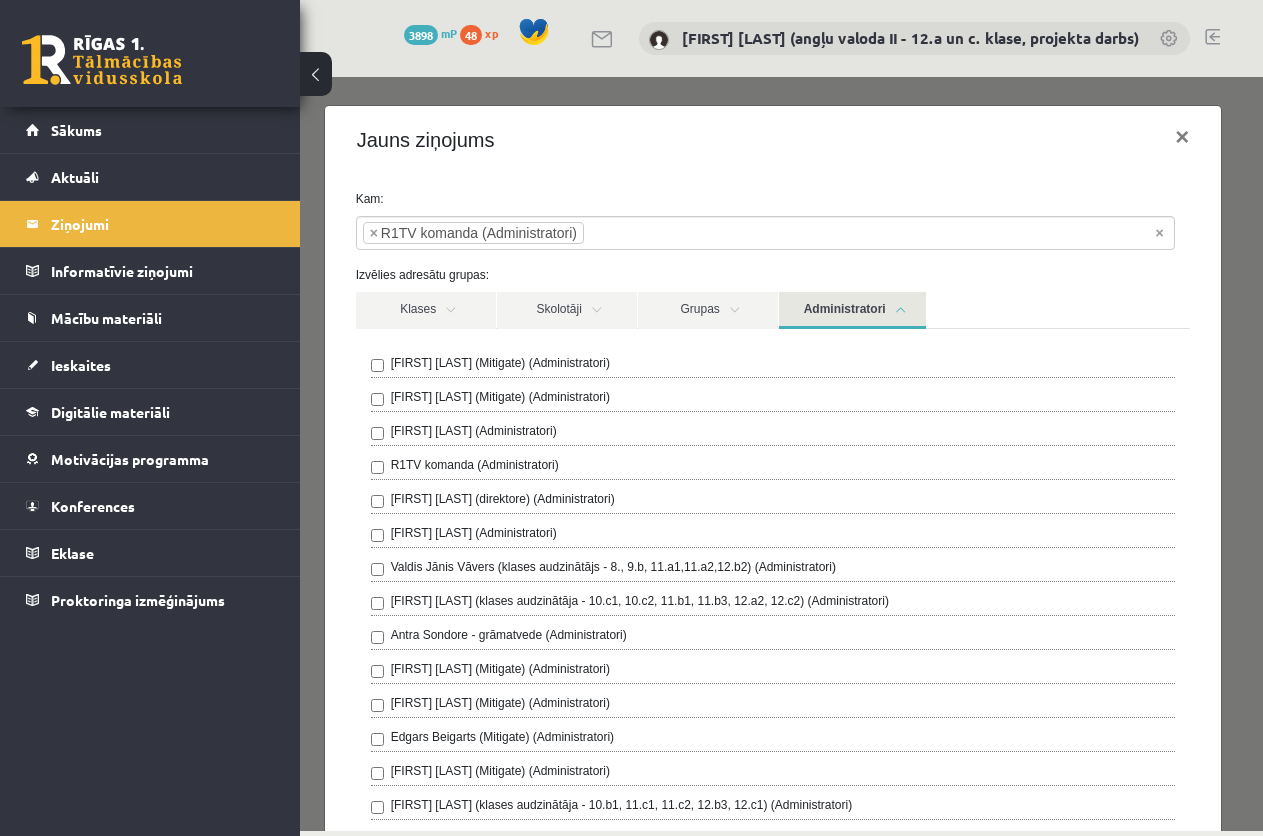 click on "Administratori" at bounding box center (852, 310) 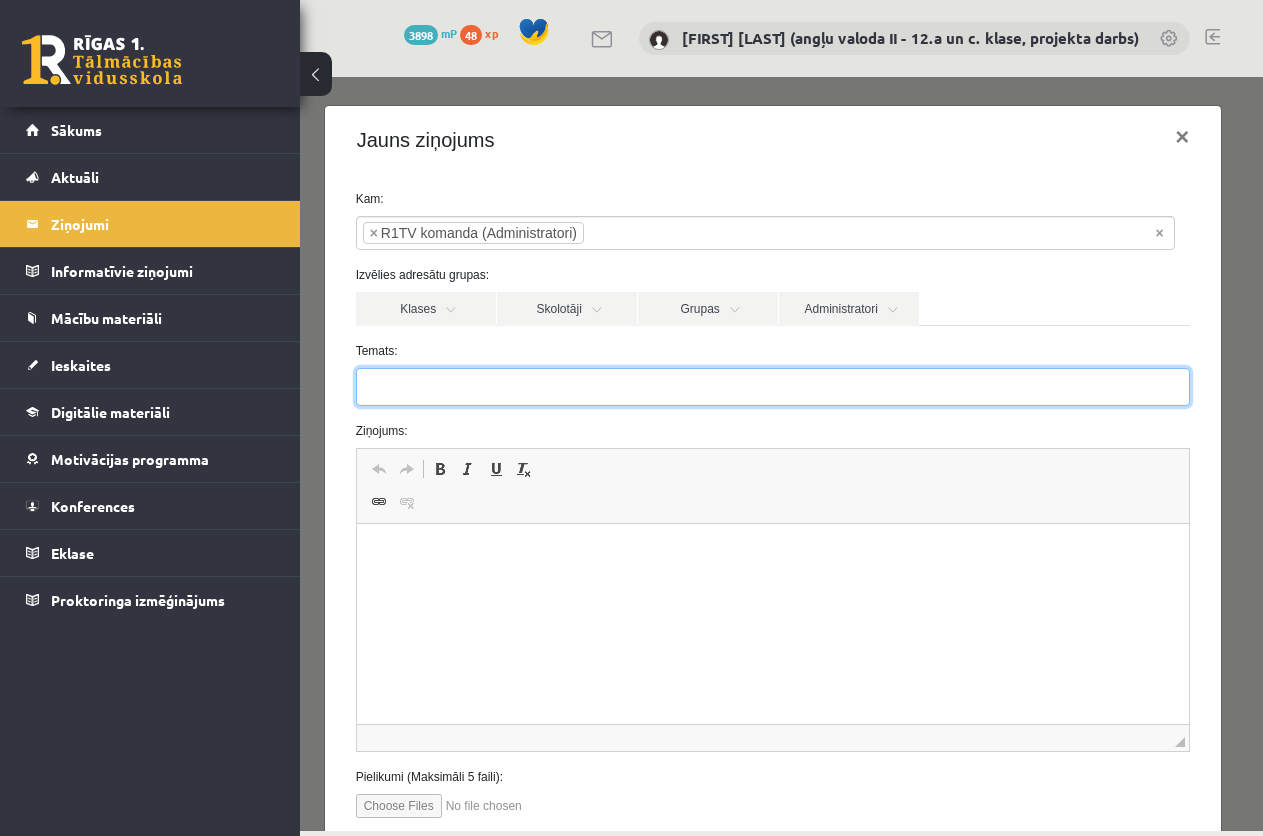 click on "Temats:" at bounding box center (773, 387) 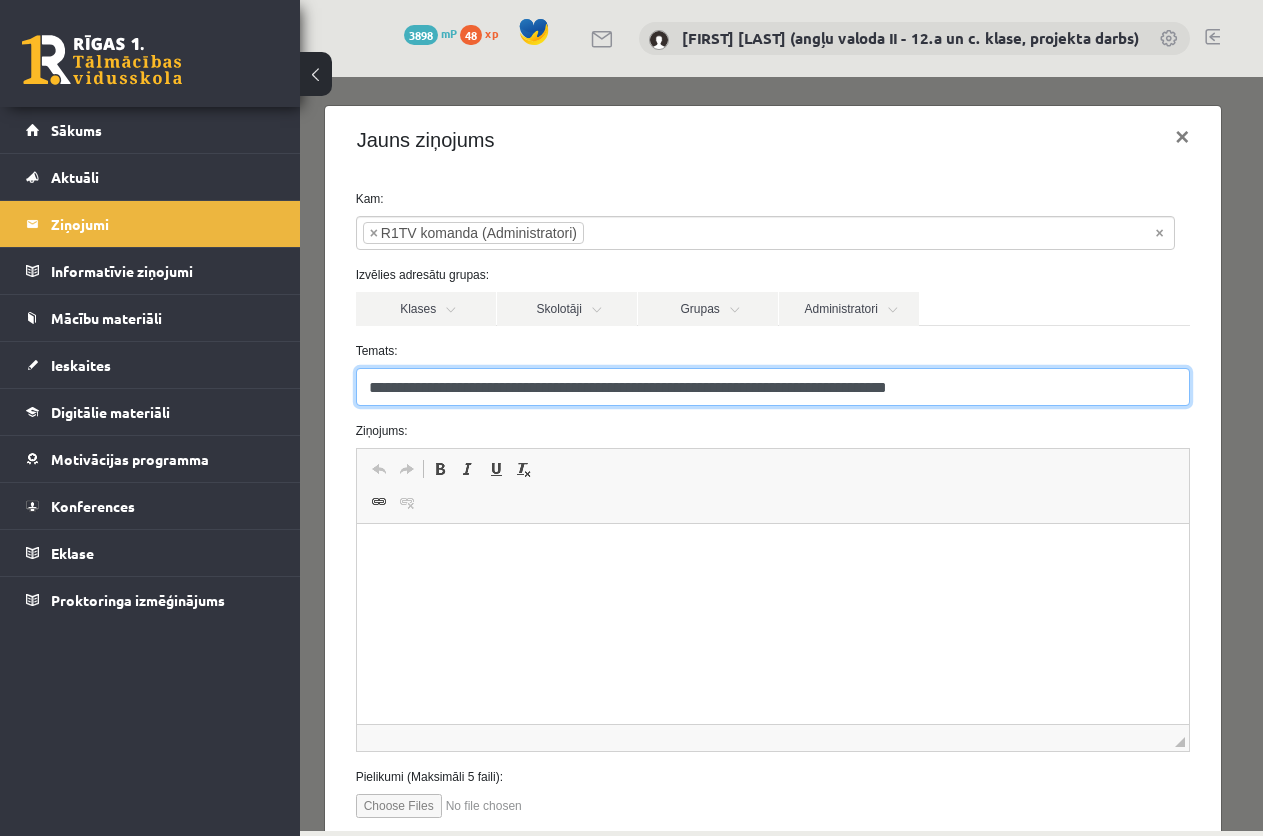 type on "**********" 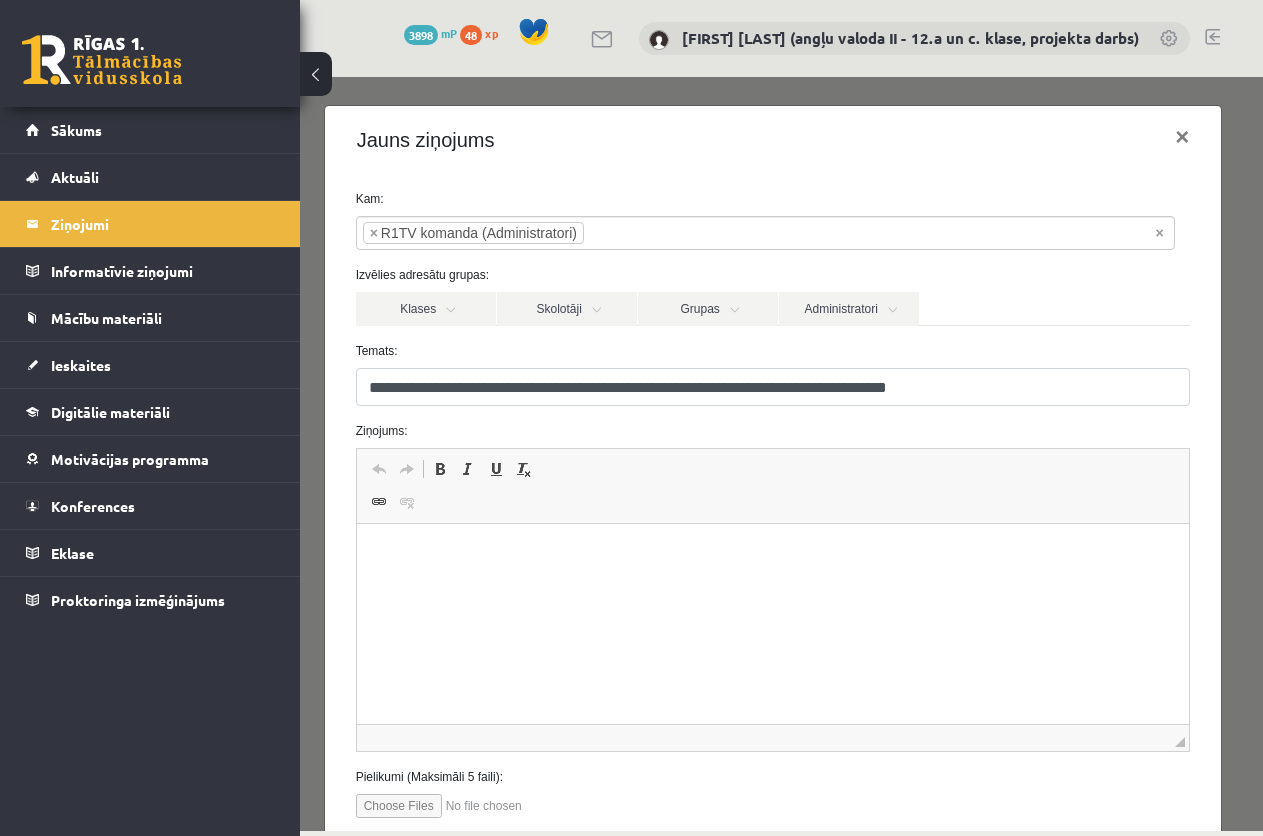 click at bounding box center (772, 554) 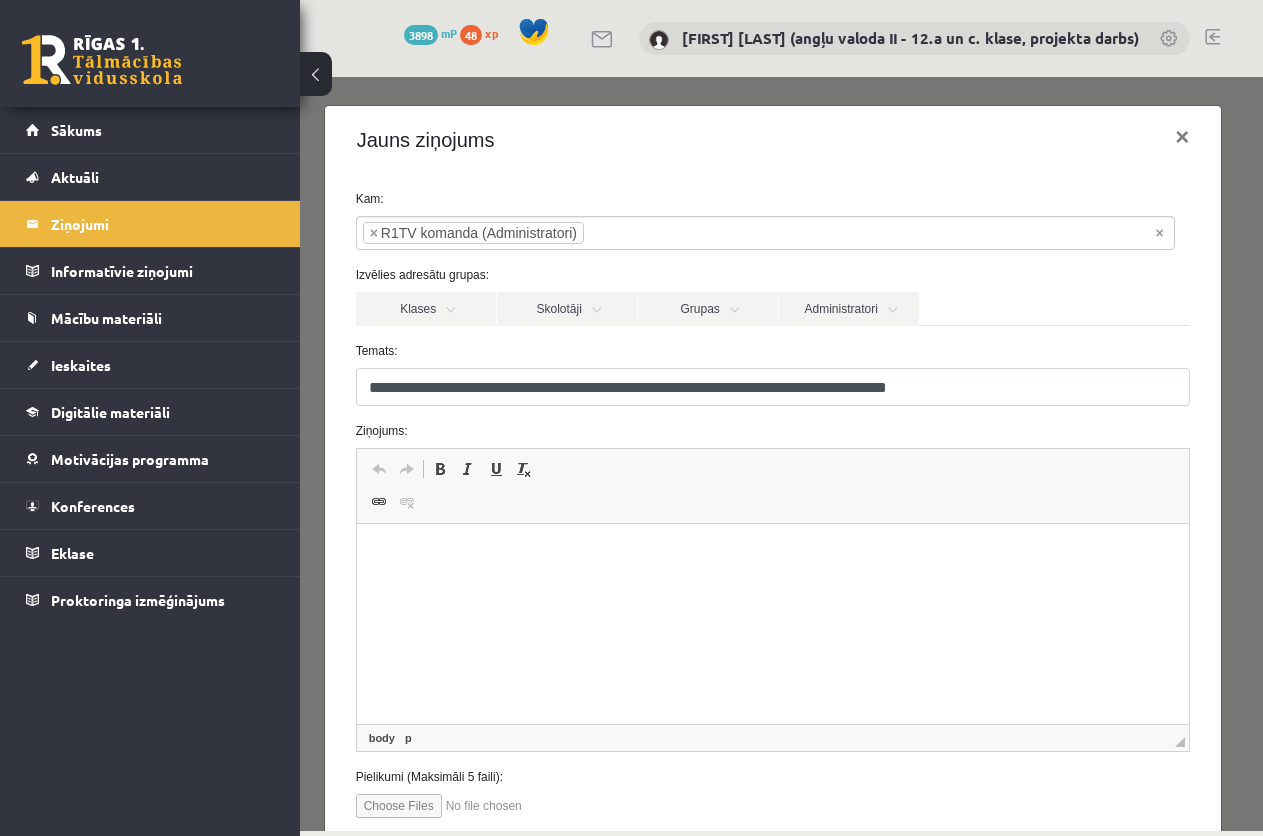 drag, startPoint x: 417, startPoint y: 566, endPoint x: 403, endPoint y: 574, distance: 16.124516 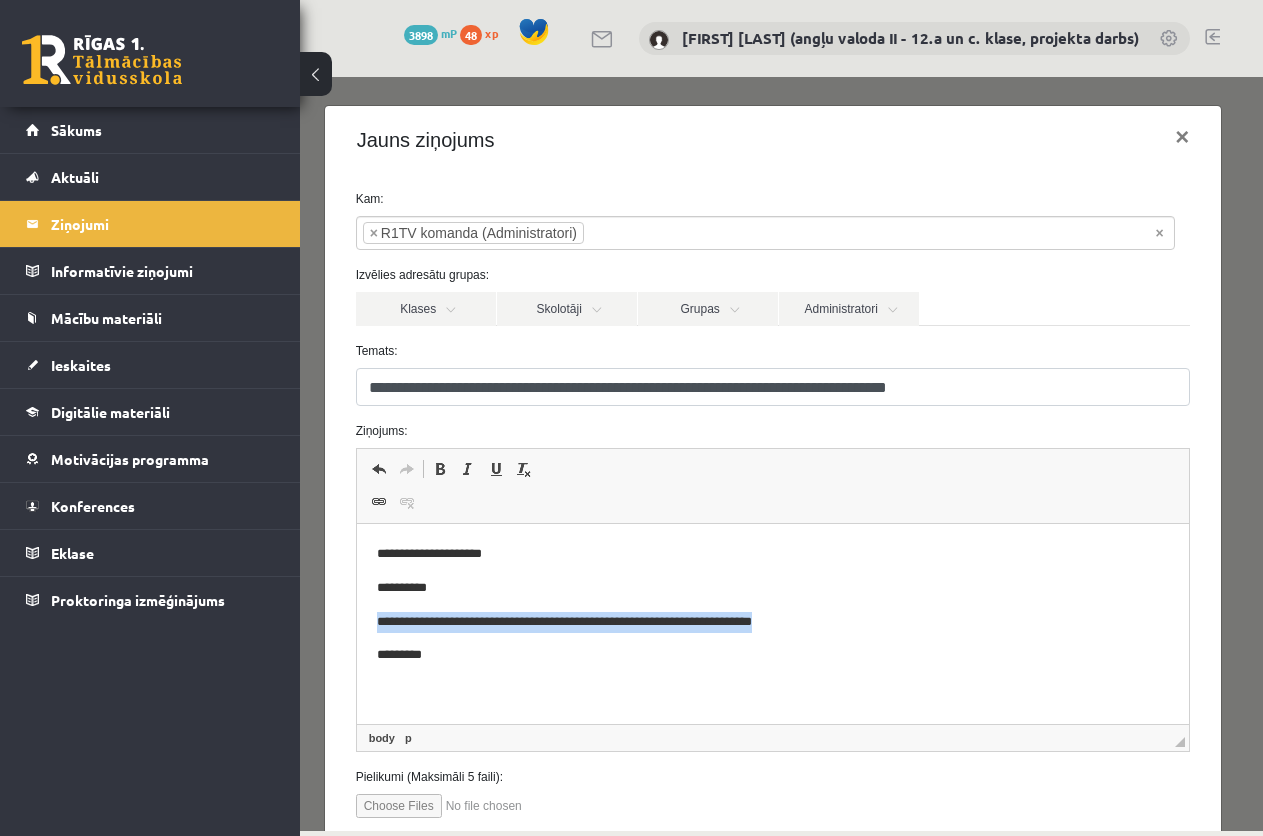 drag, startPoint x: 372, startPoint y: 618, endPoint x: 939, endPoint y: 611, distance: 567.0432 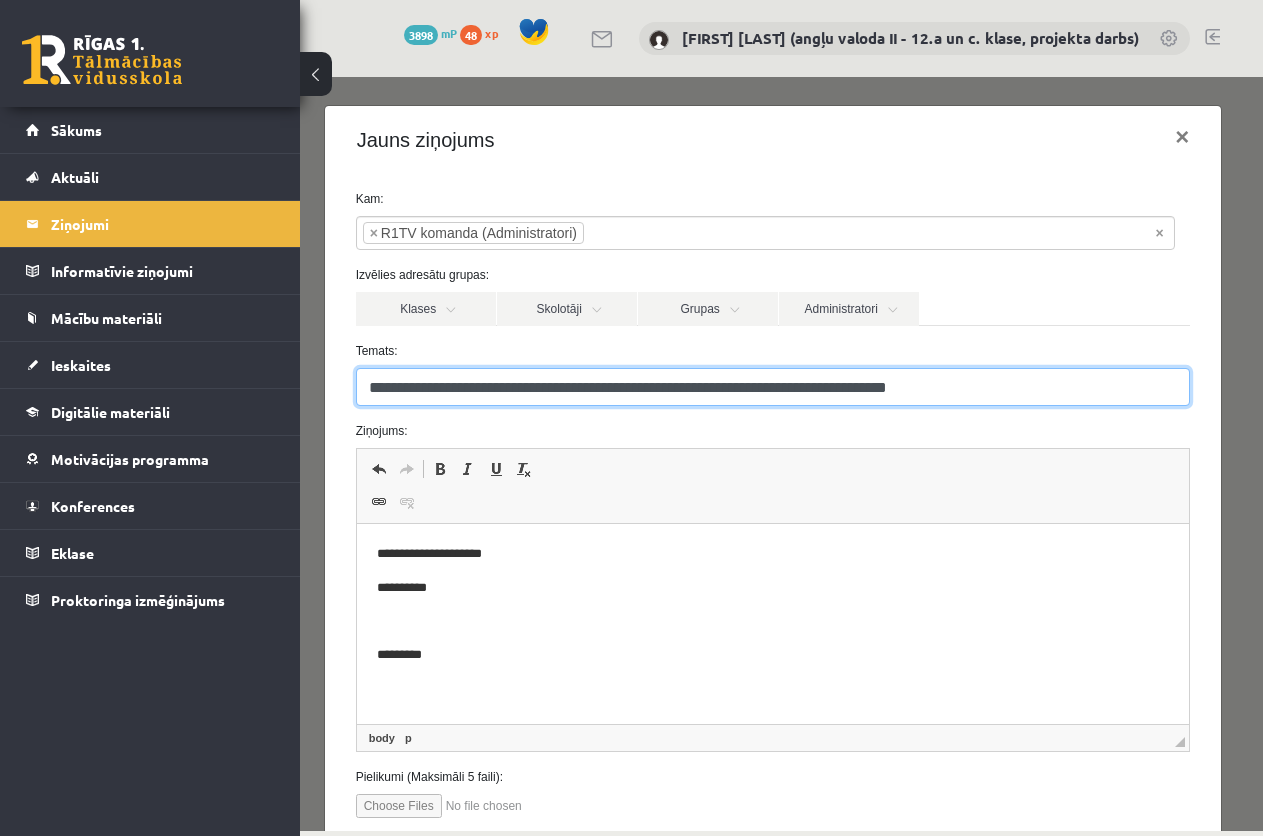 drag, startPoint x: 372, startPoint y: 387, endPoint x: 978, endPoint y: 383, distance: 606.0132 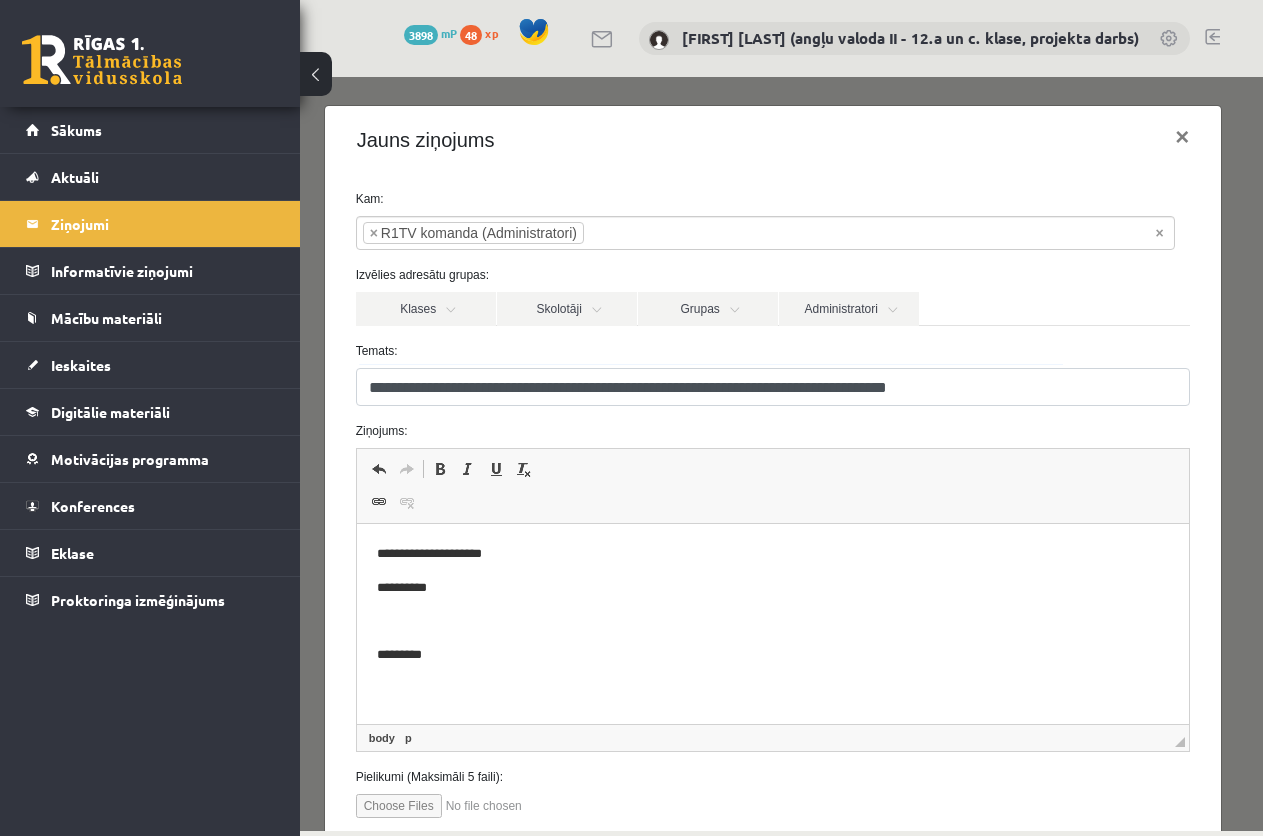 click at bounding box center (764, 622) 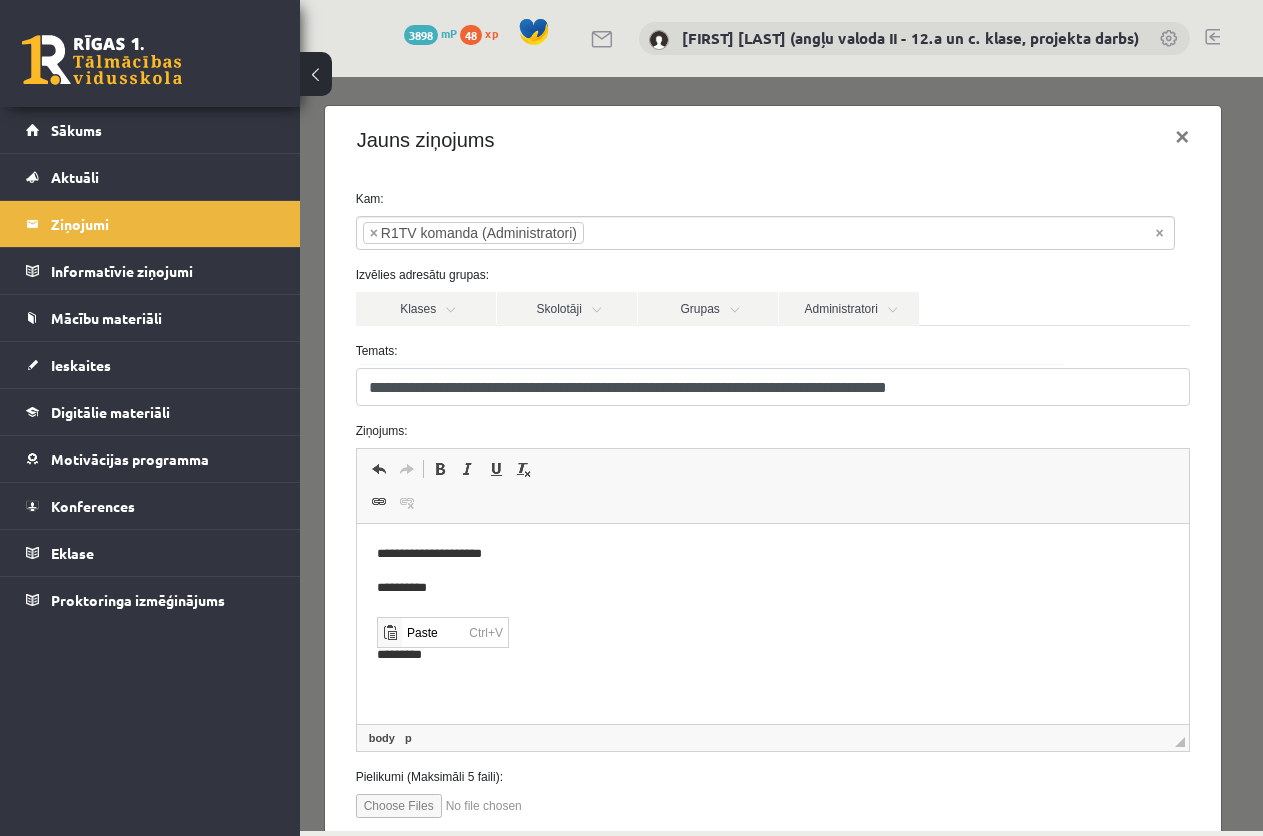 scroll, scrollTop: 0, scrollLeft: 0, axis: both 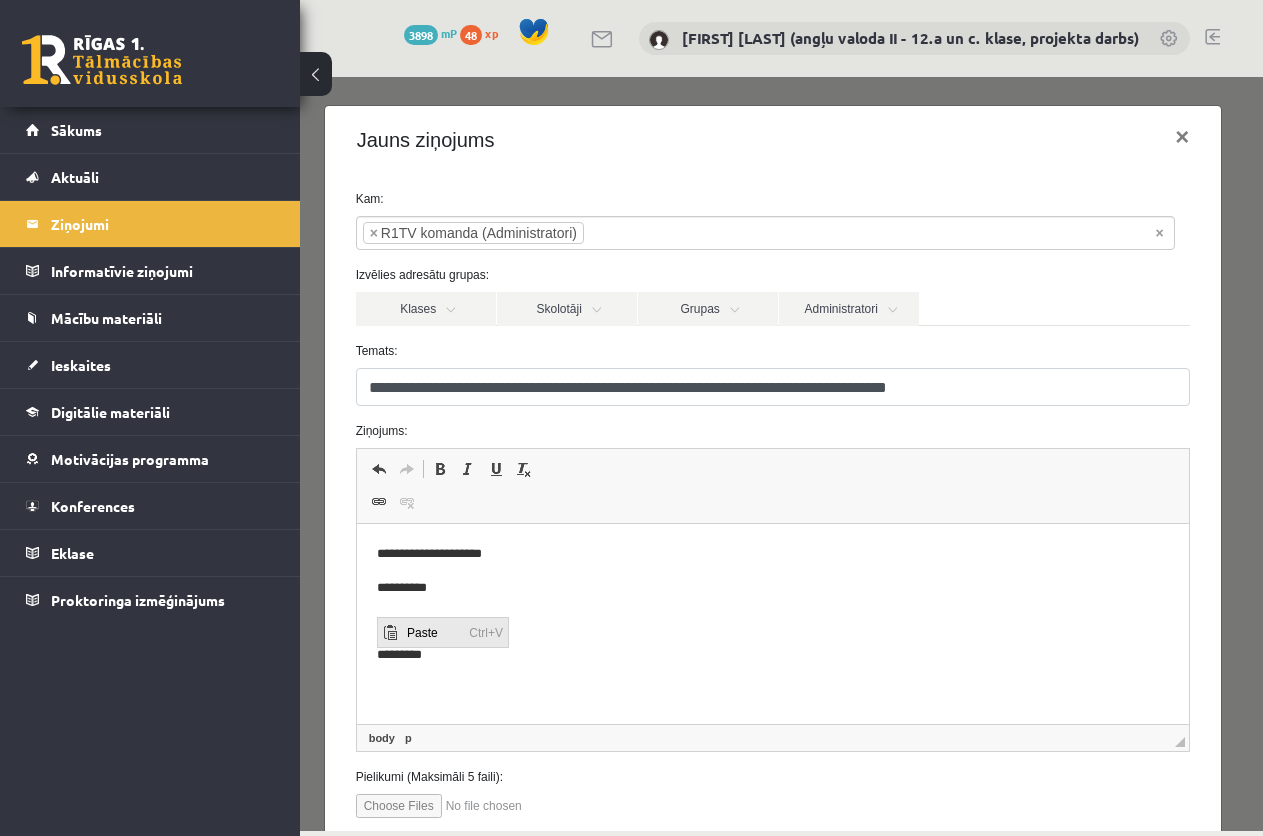 click on "Paste" at bounding box center [433, 632] 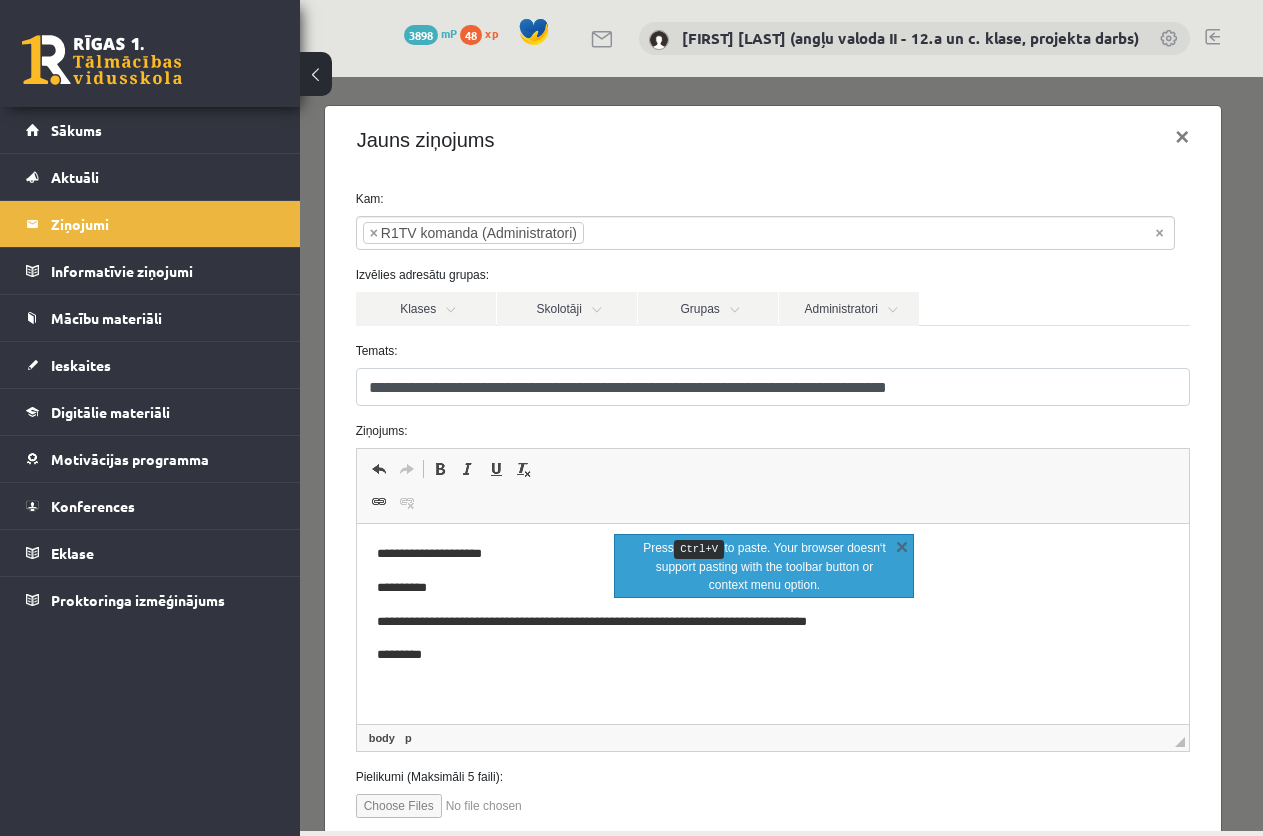click on "*********" at bounding box center [764, 655] 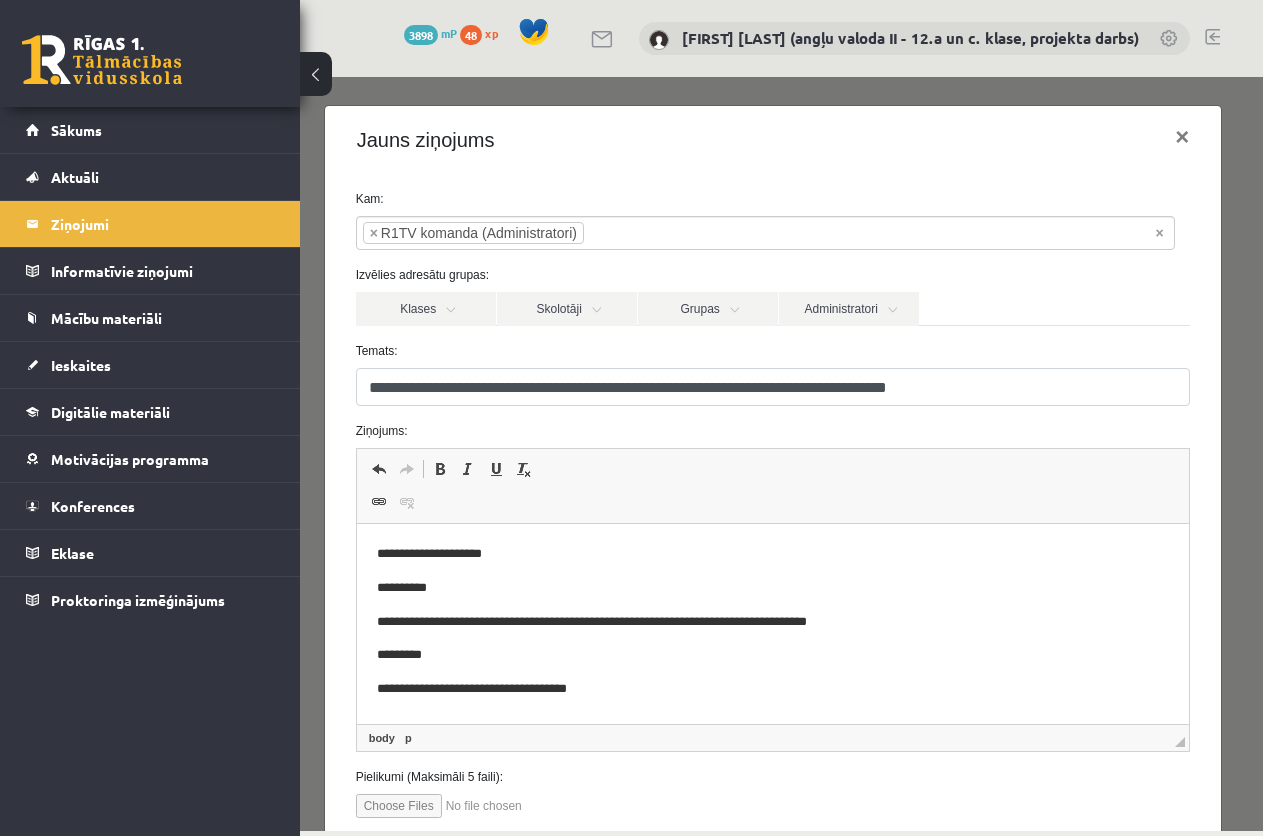 click on "**********" at bounding box center [772, 622] 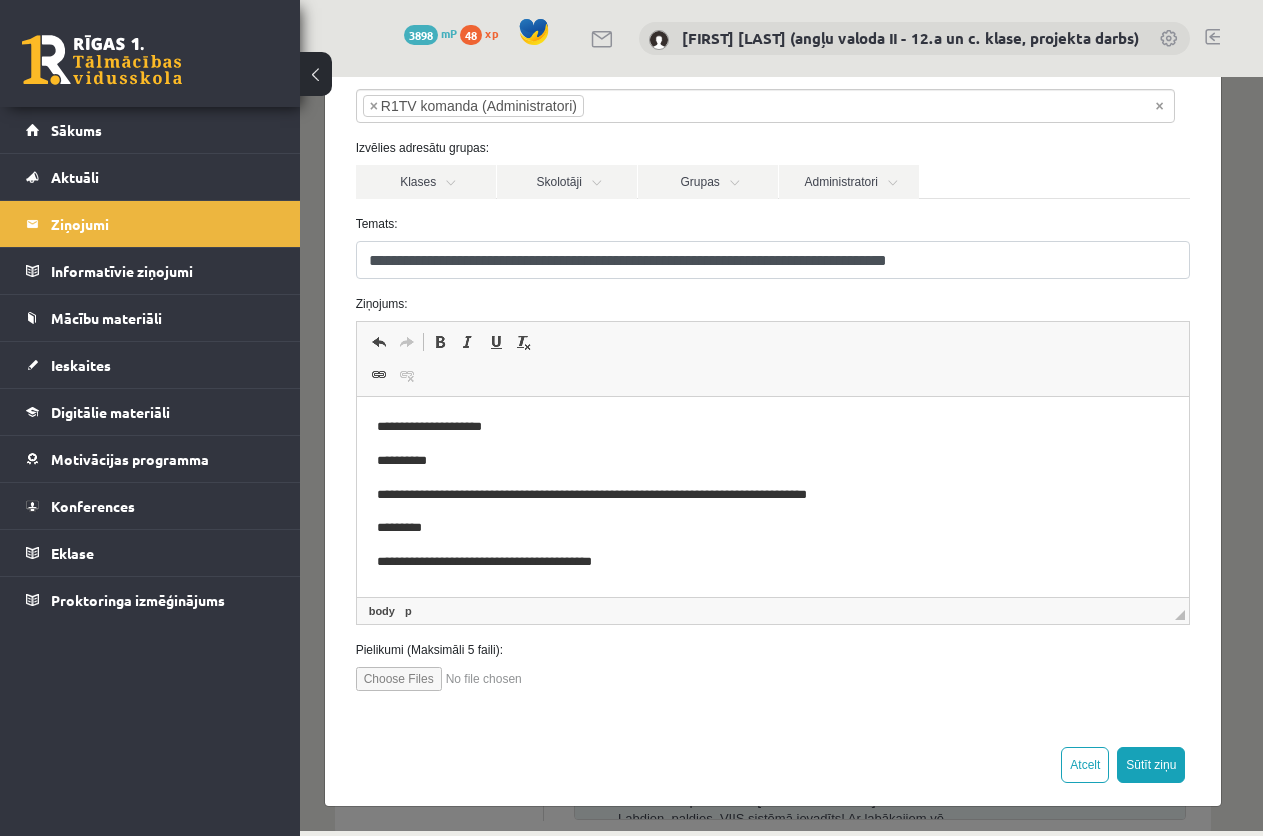 scroll, scrollTop: 131, scrollLeft: 0, axis: vertical 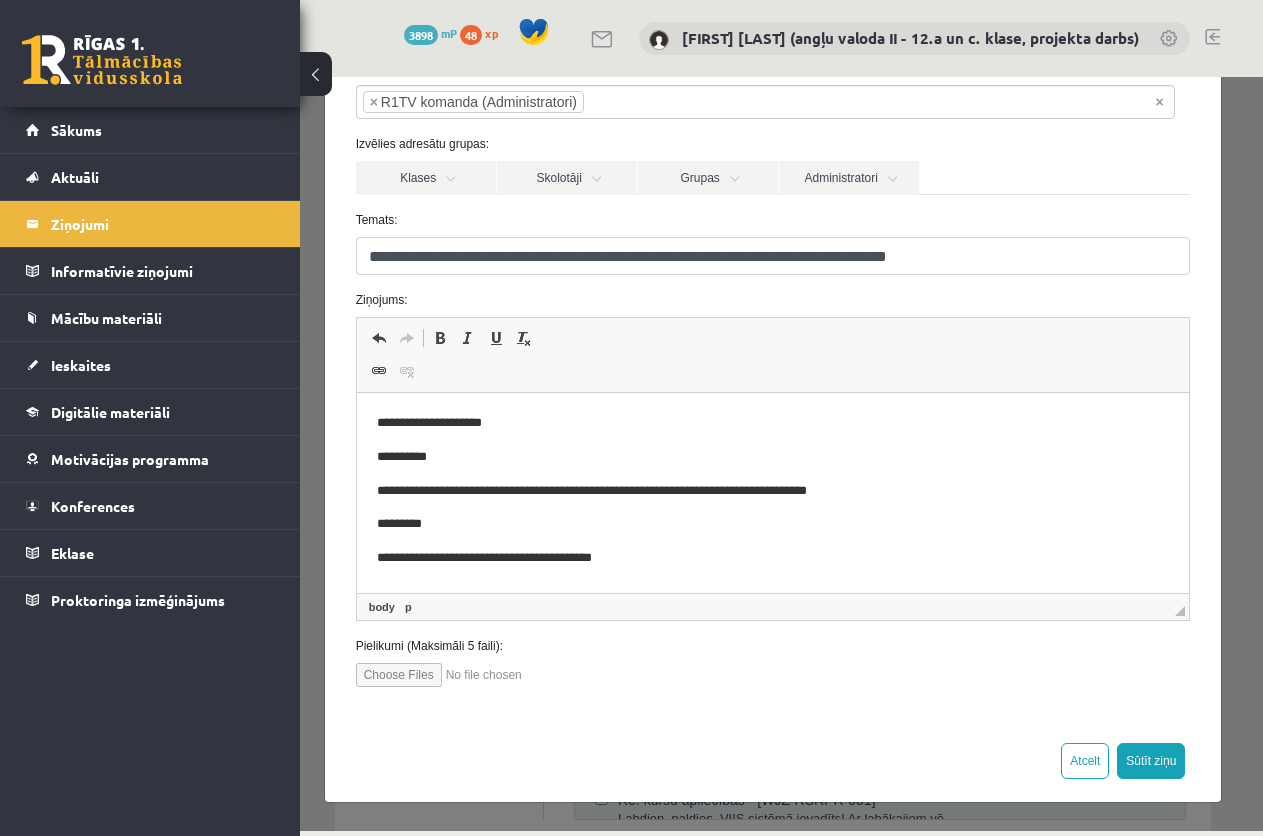 click at bounding box center [469, 675] 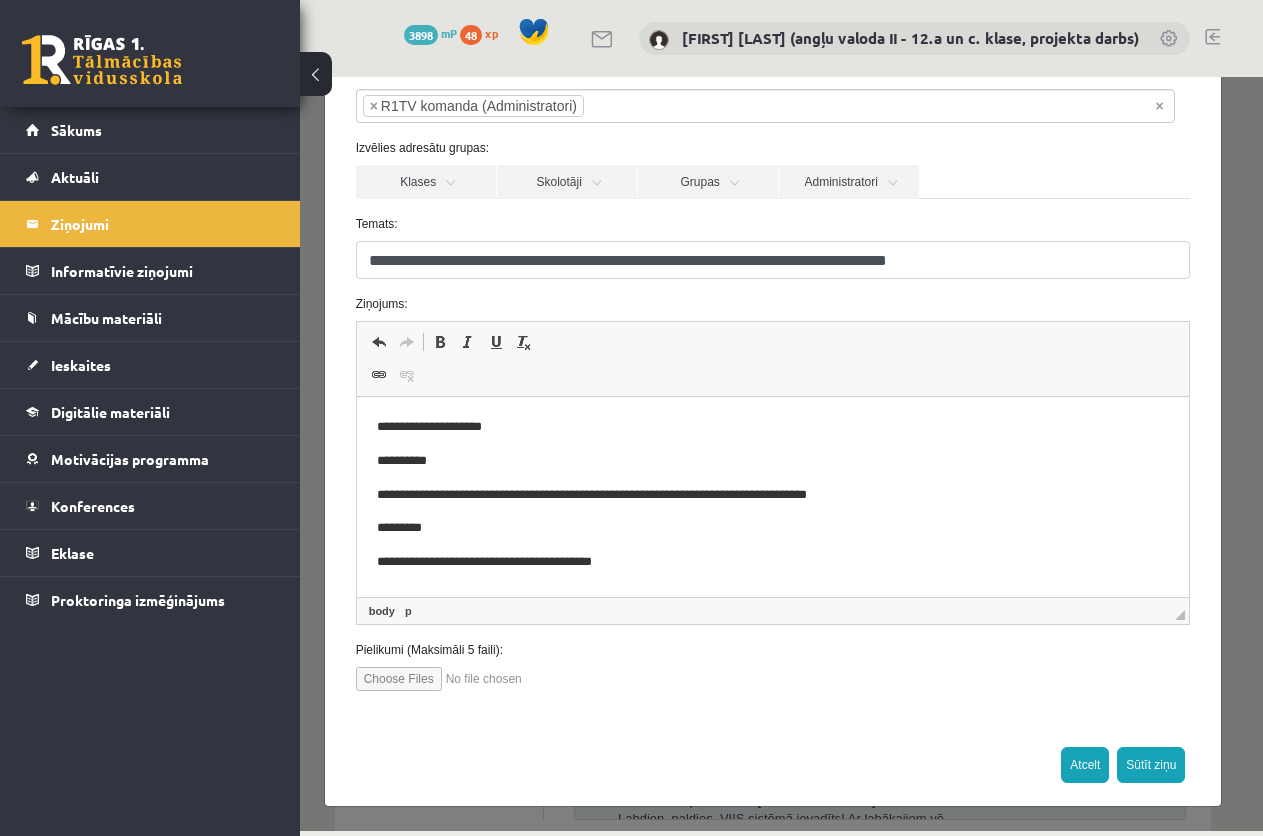 scroll, scrollTop: 131, scrollLeft: 0, axis: vertical 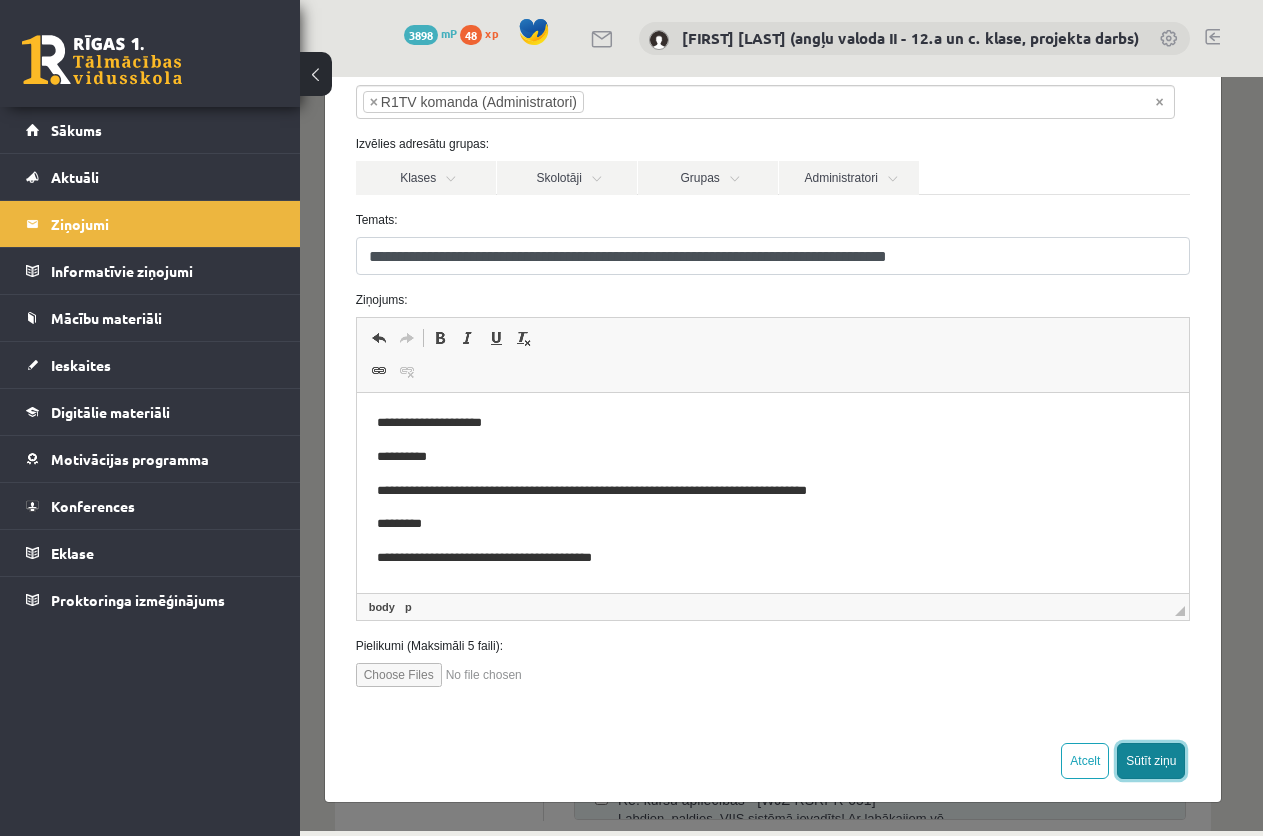 click on "Sūtīt ziņu" at bounding box center (1151, 761) 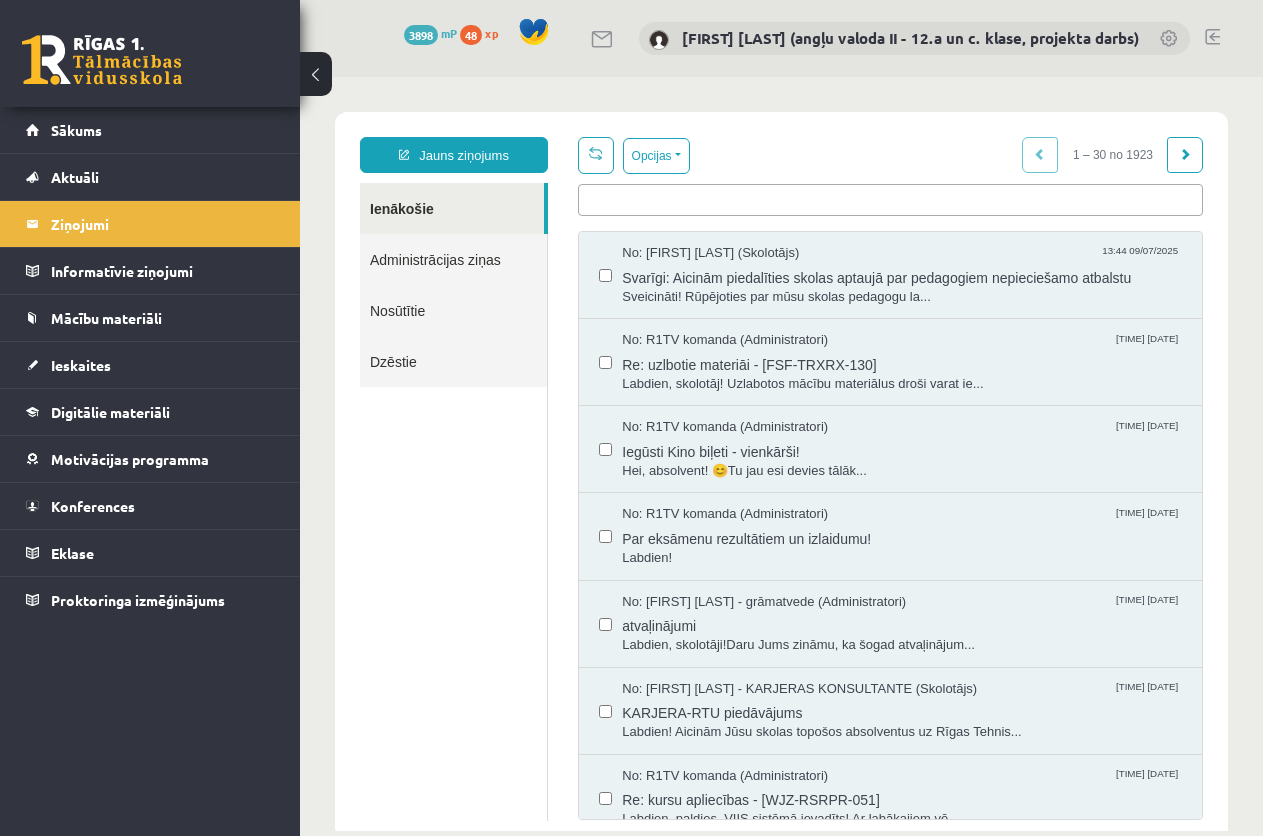 scroll, scrollTop: 0, scrollLeft: 0, axis: both 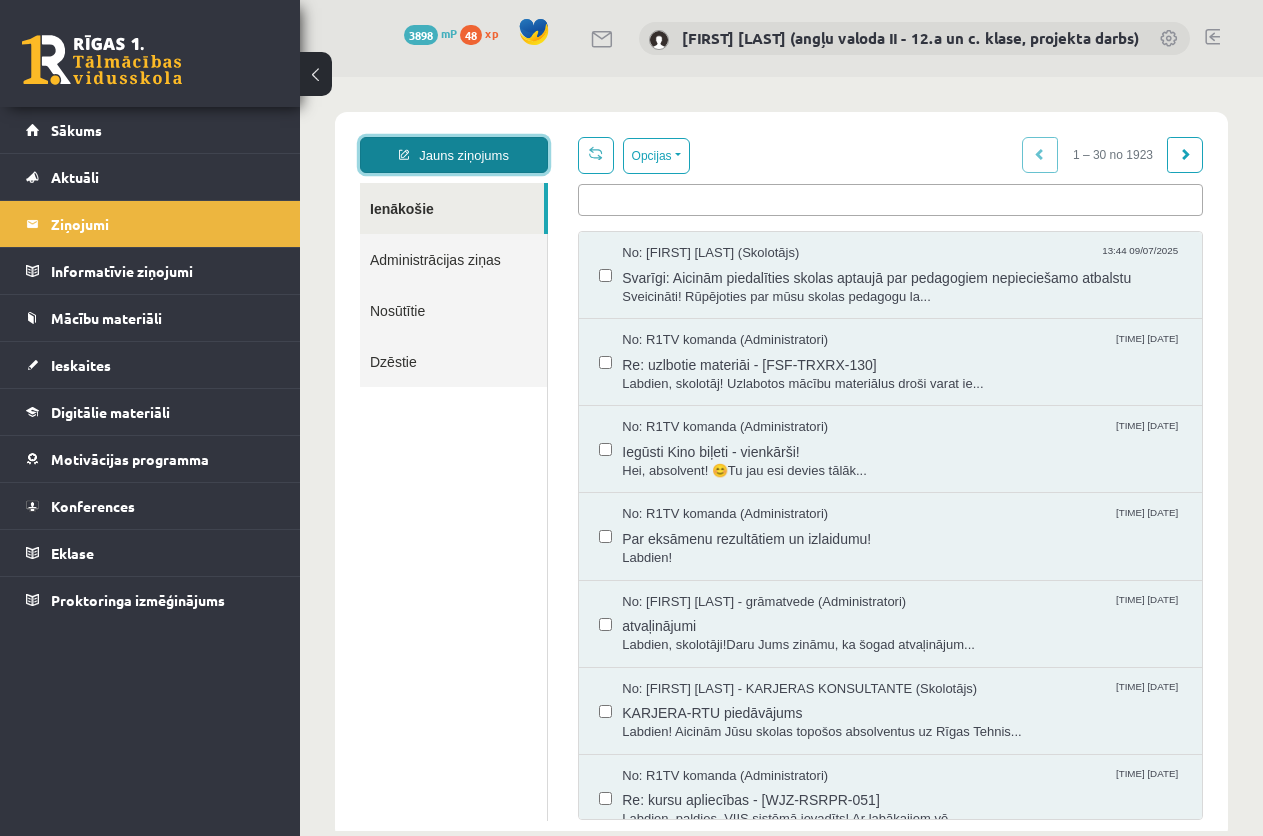 click on "Jauns ziņojums" at bounding box center [454, 155] 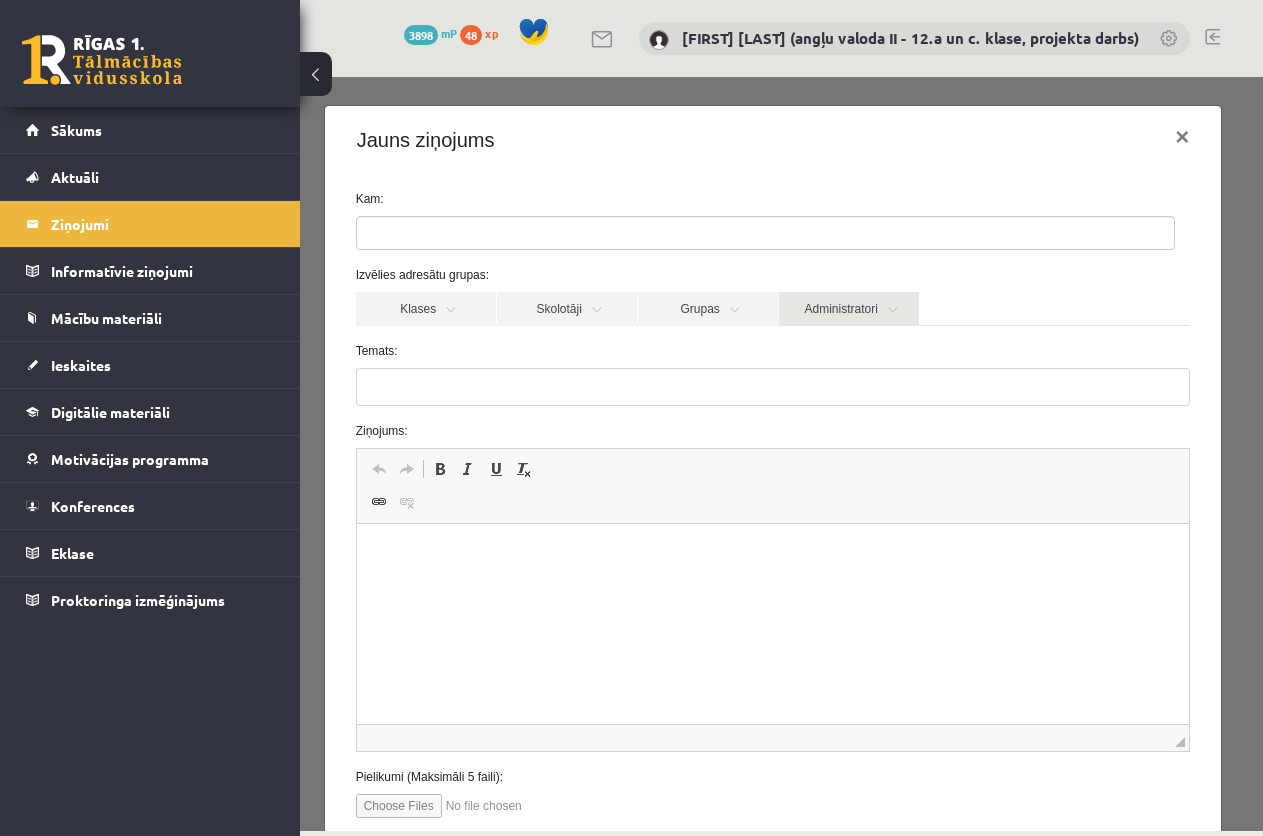 click on "Administratori" at bounding box center (849, 309) 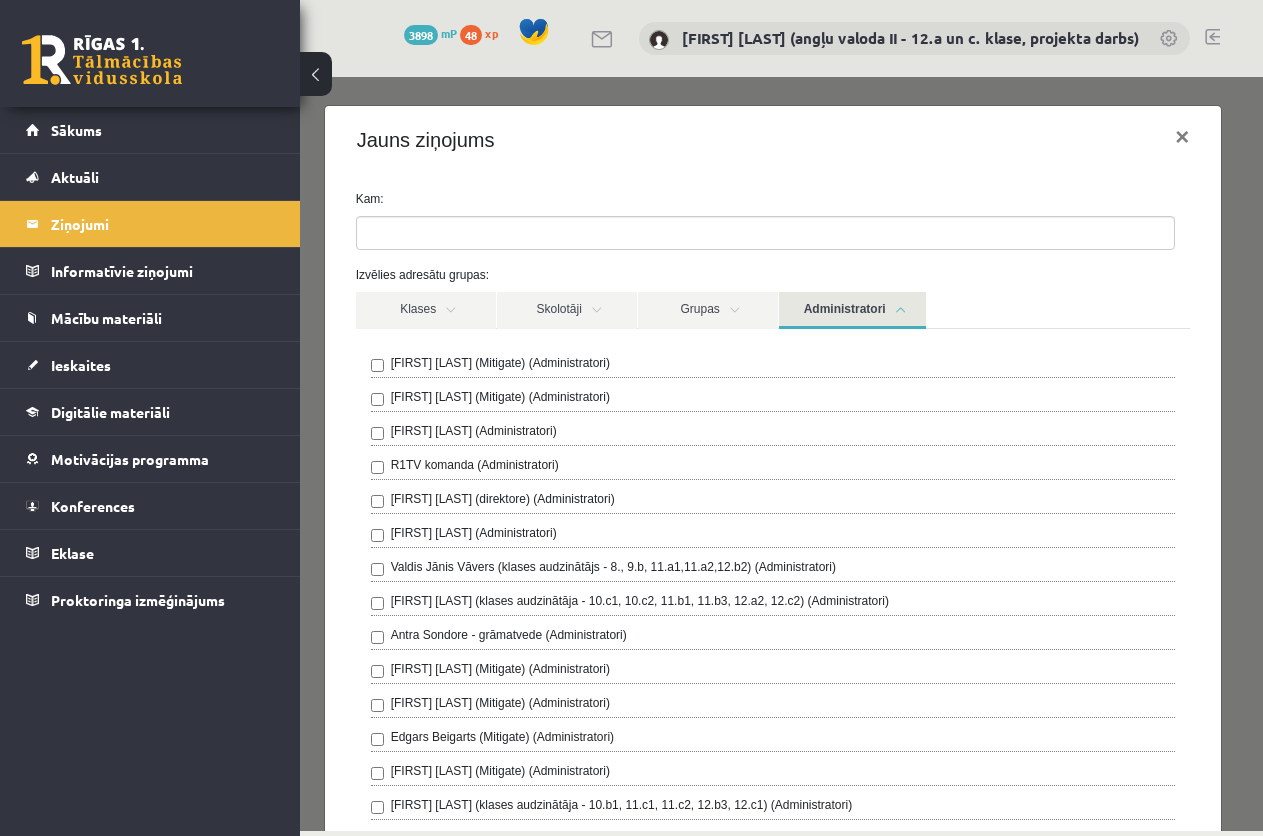 click on "R1TV komanda (Administratori)" at bounding box center [475, 465] 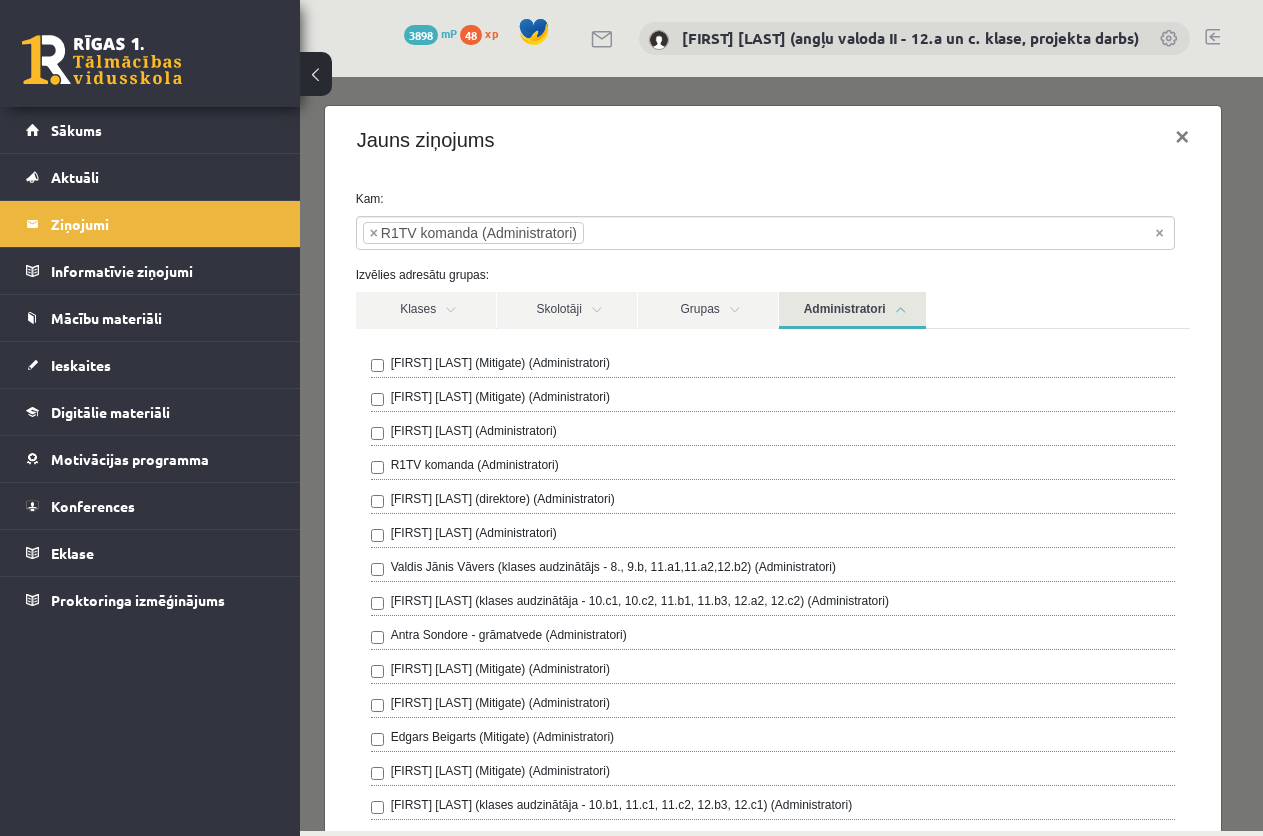 click on "Administratori" at bounding box center (852, 310) 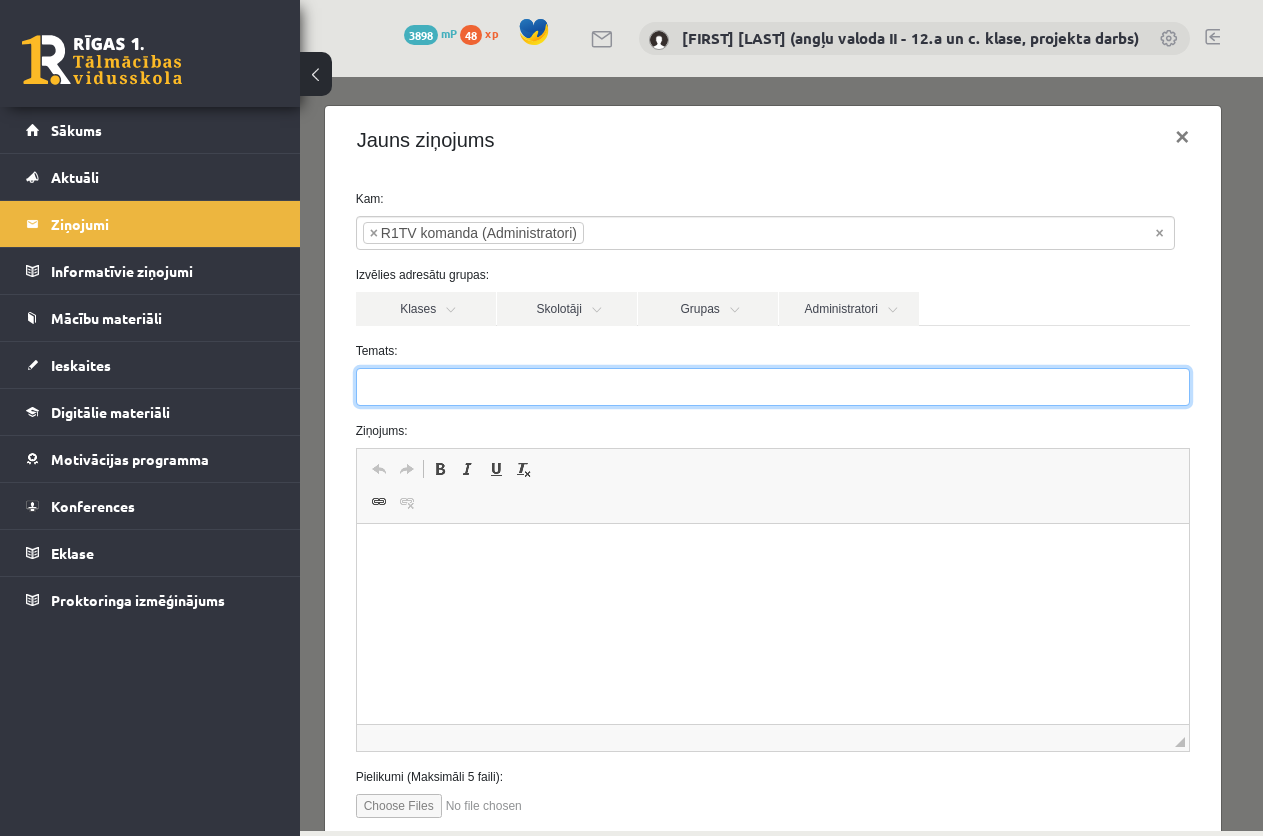 click on "Temats:" at bounding box center [773, 387] 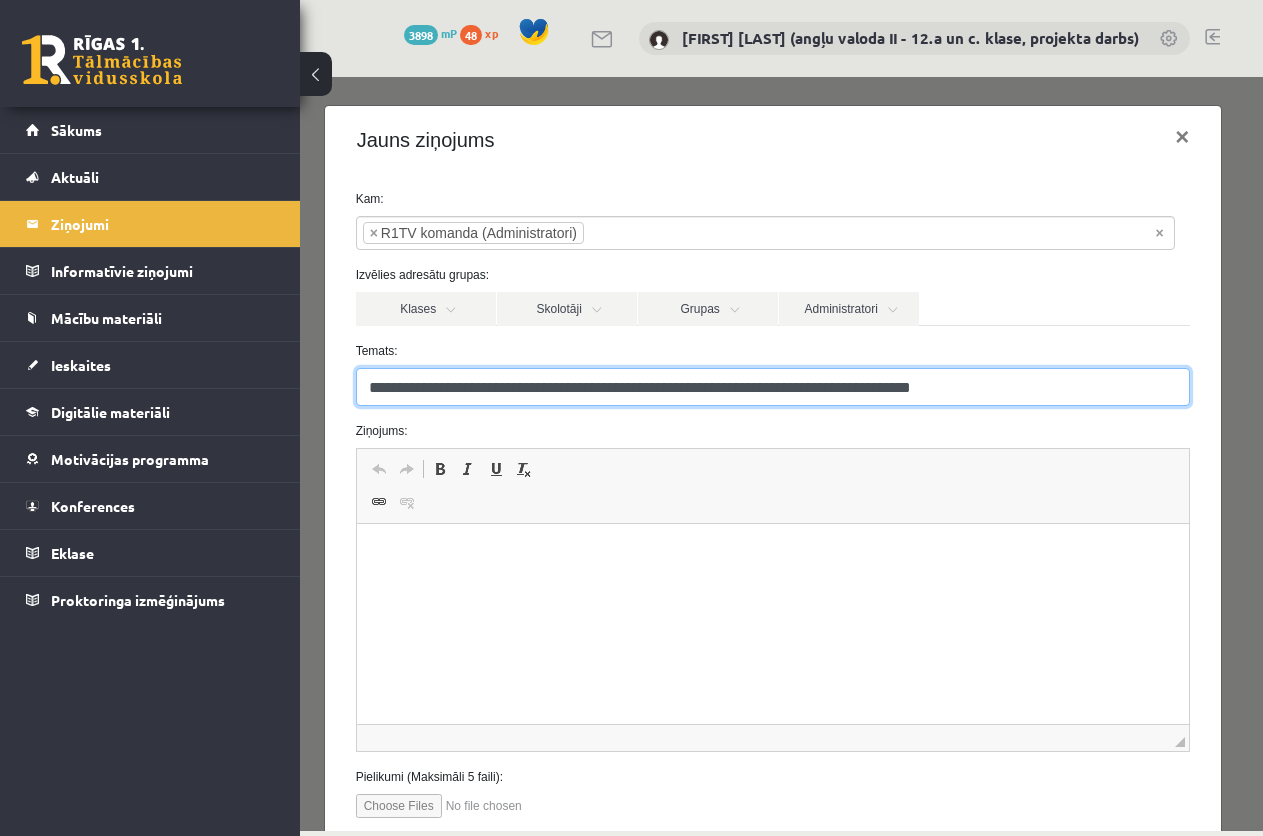 type on "**********" 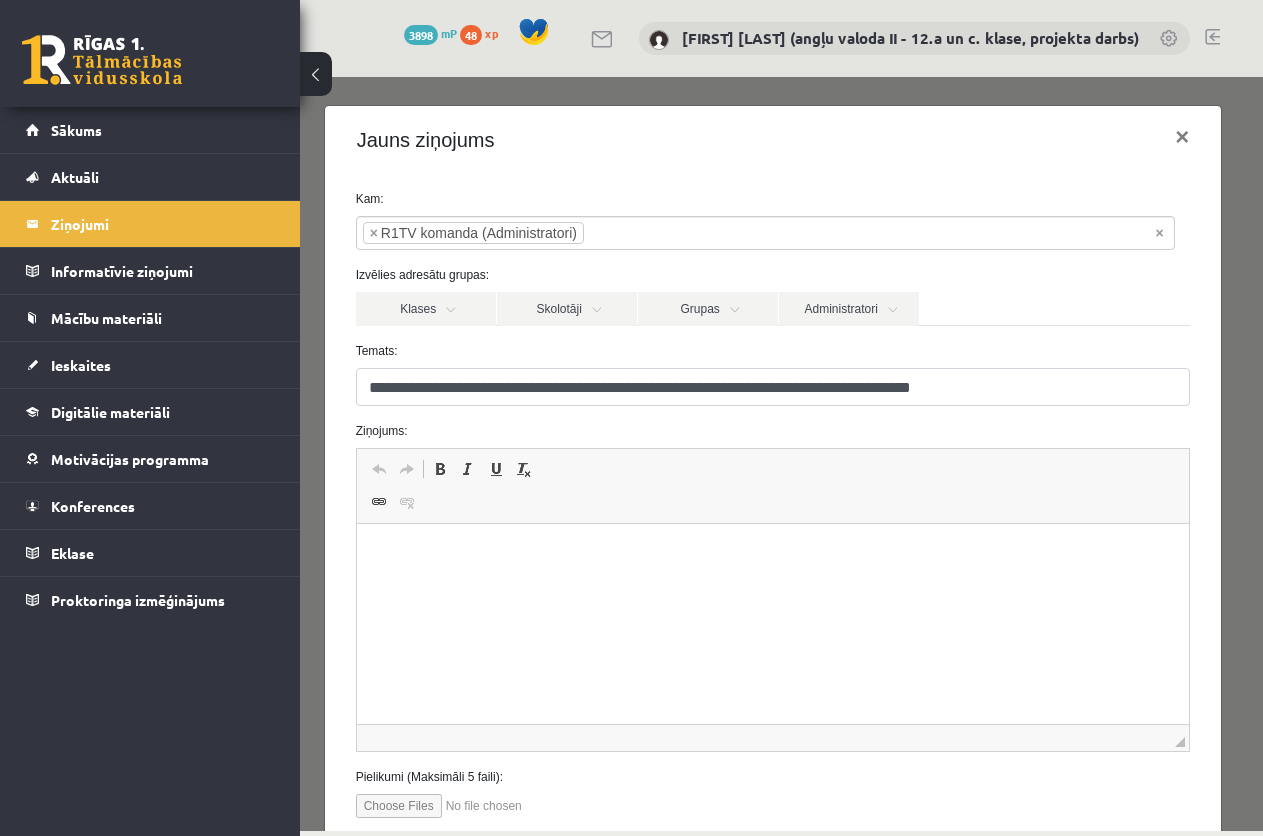 click at bounding box center [772, 554] 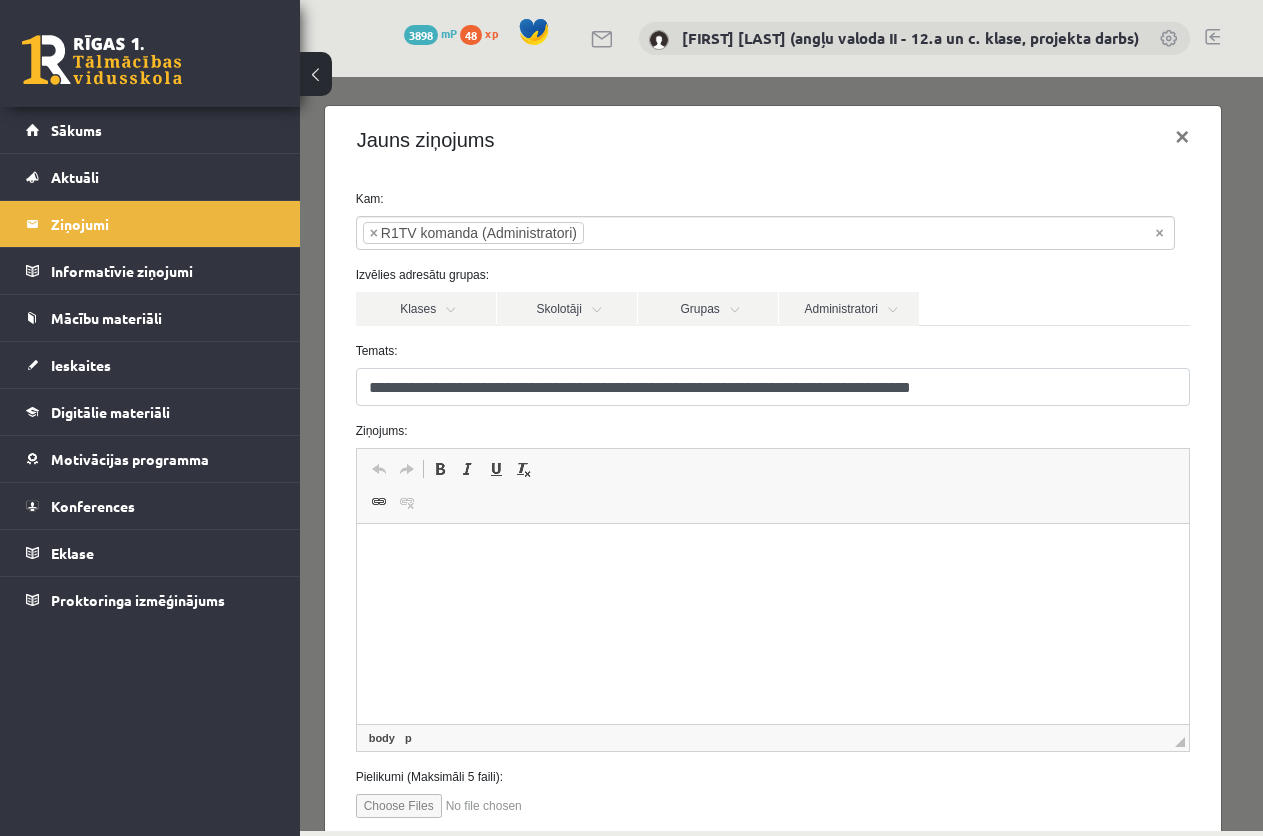drag, startPoint x: 414, startPoint y: 581, endPoint x: 400, endPoint y: 558, distance: 26.925823 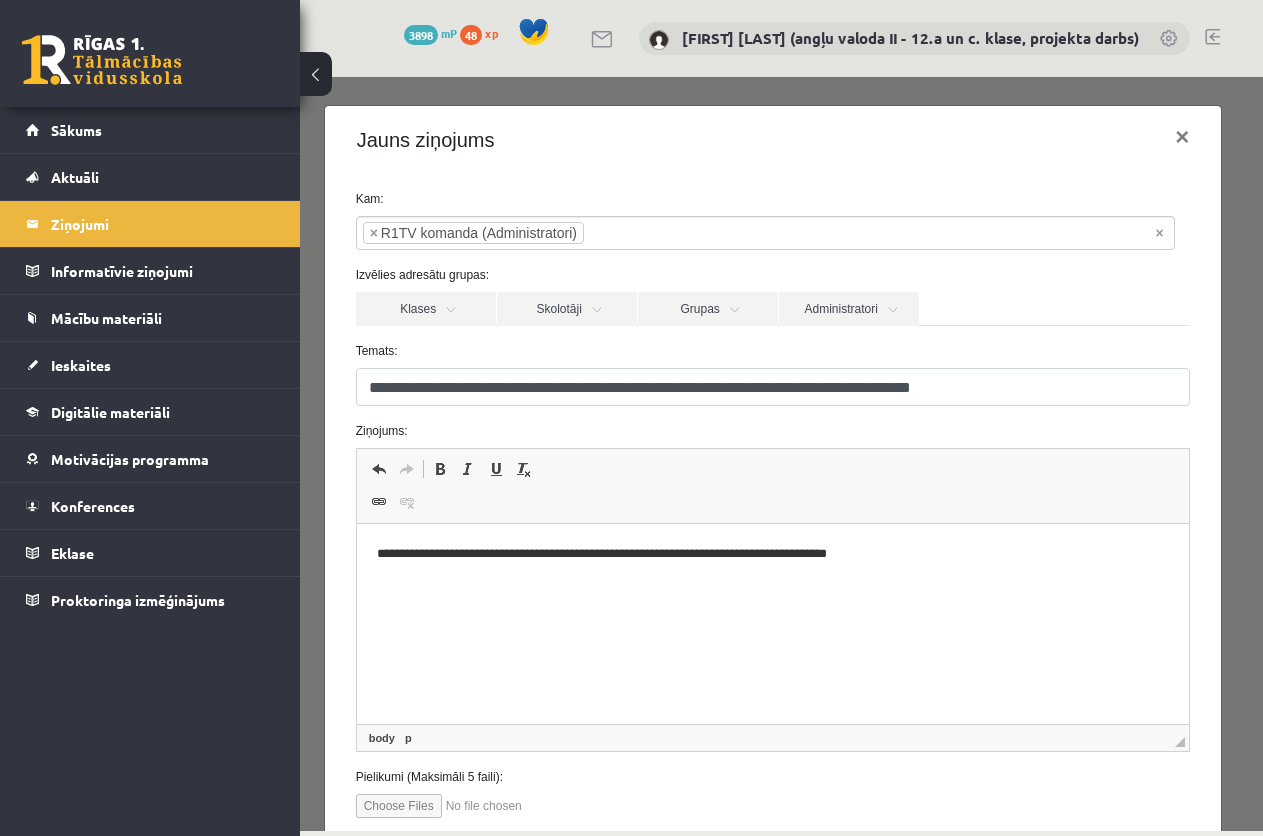click on "**********" at bounding box center [772, 554] 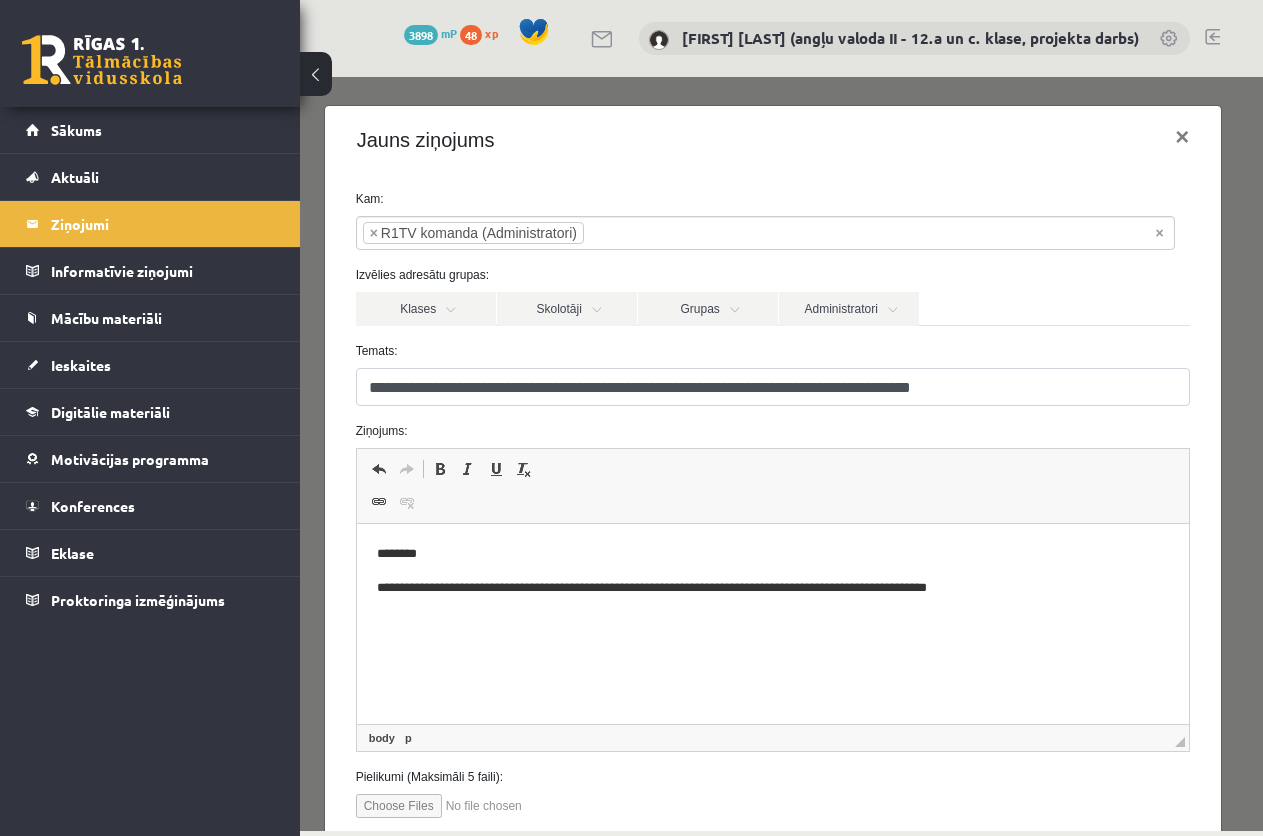 click on "**********" at bounding box center [764, 588] 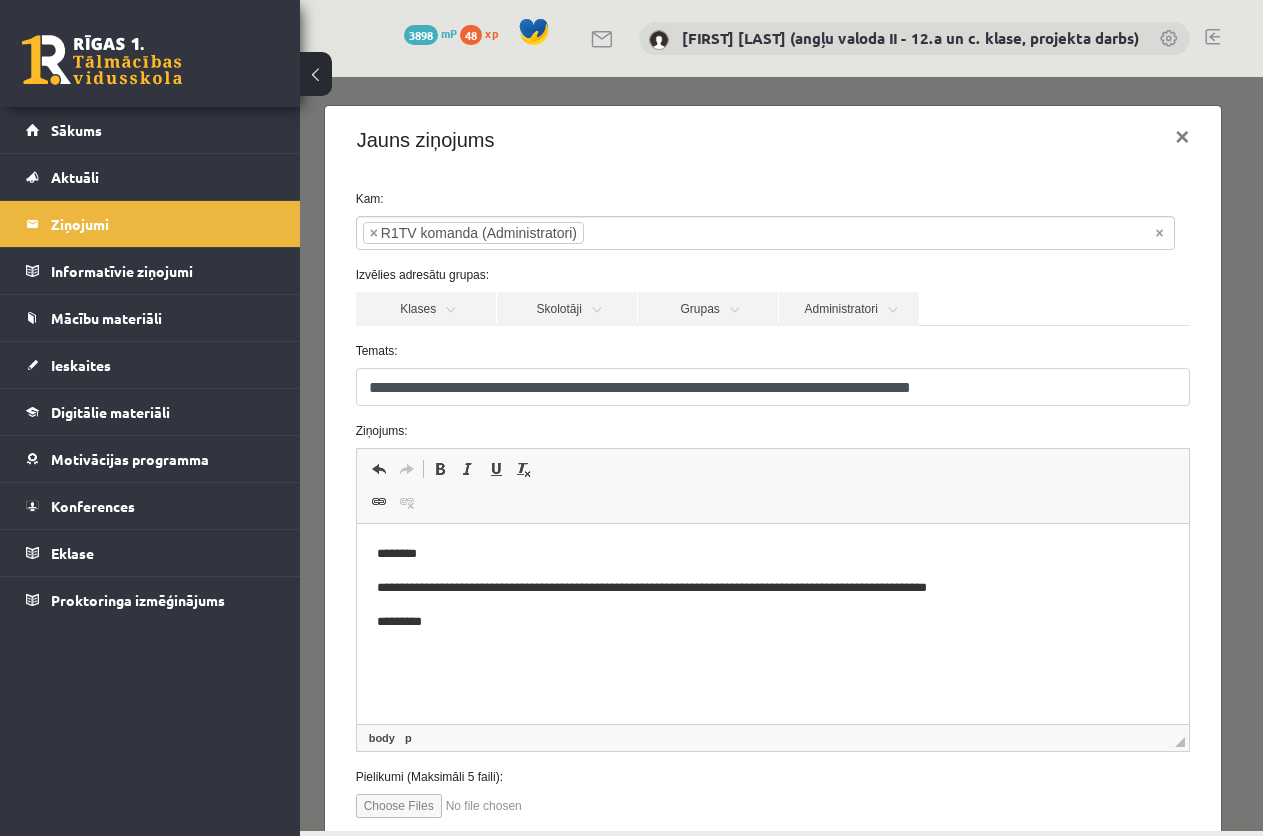 click at bounding box center (469, 806) 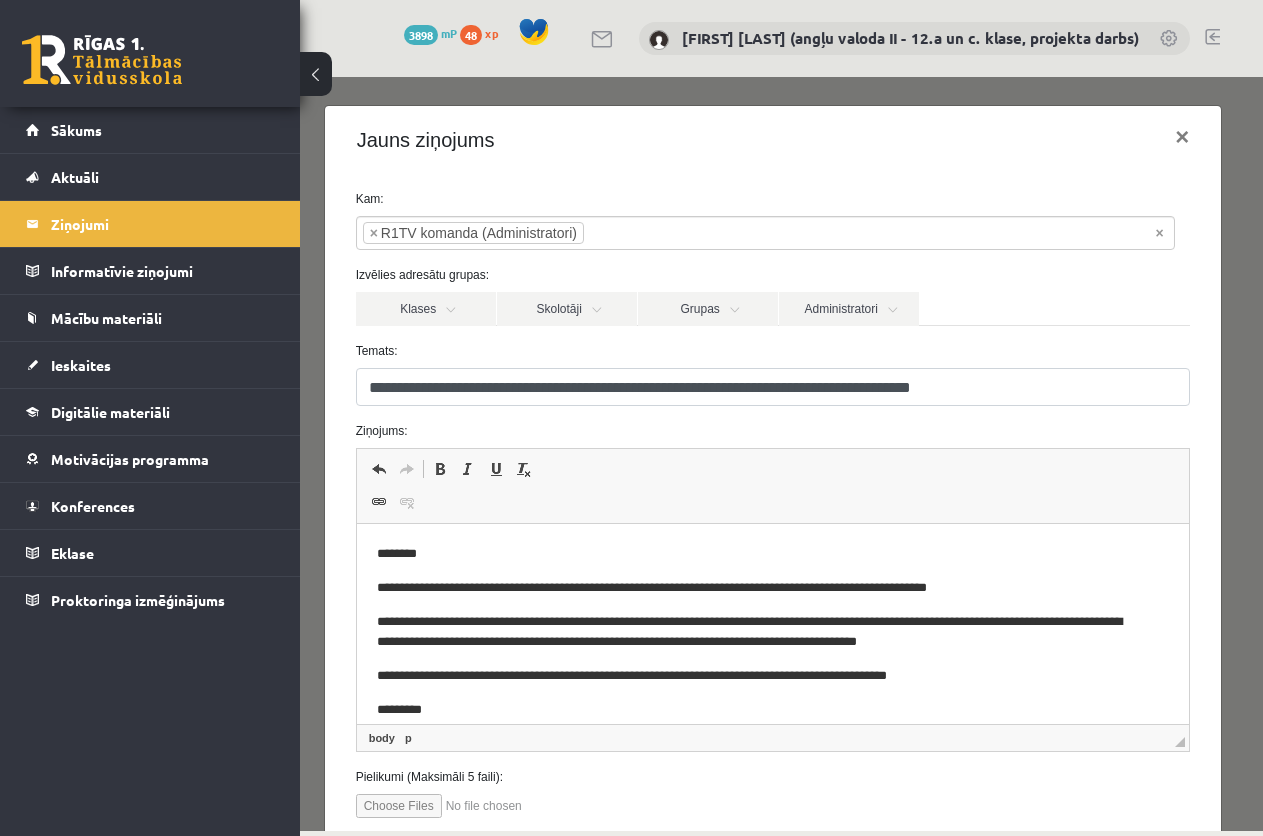 click on "**********" at bounding box center (756, 633) 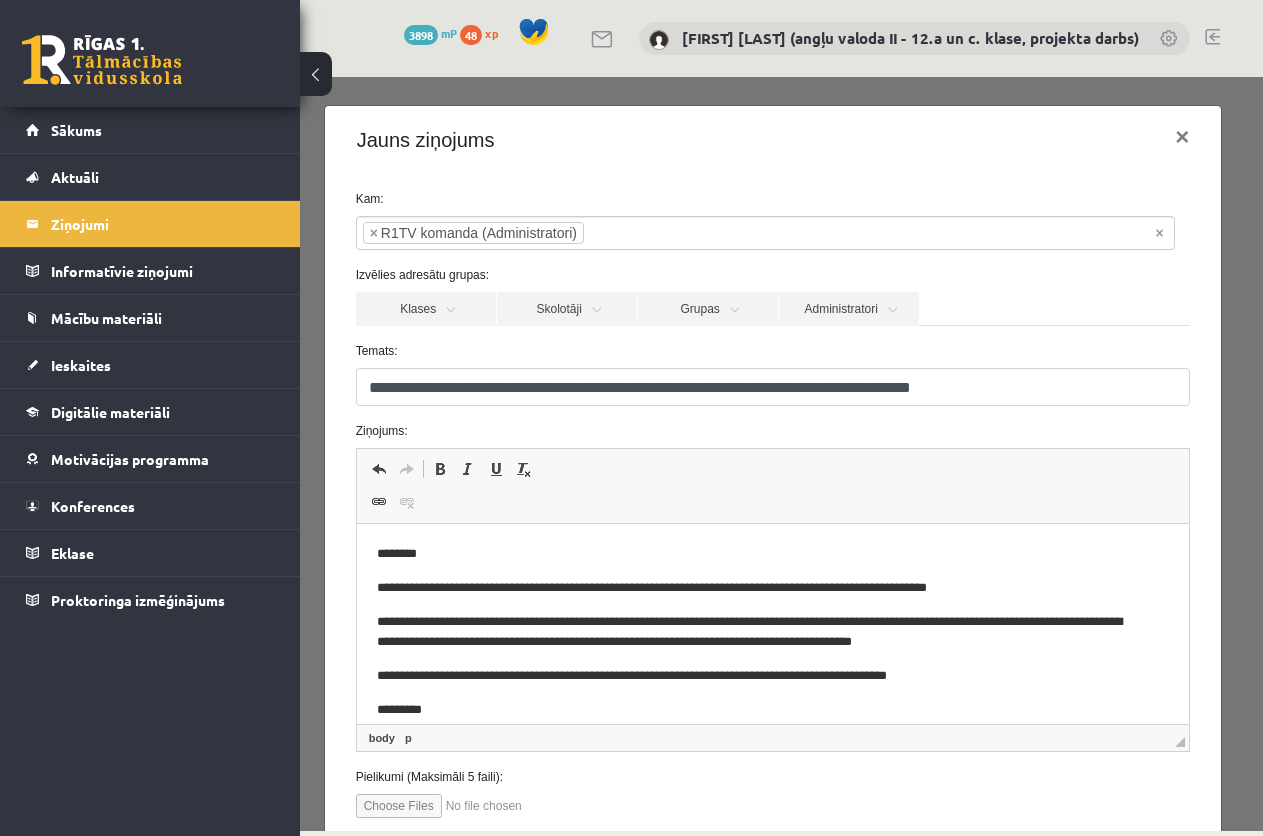 click on "**********" at bounding box center (756, 633) 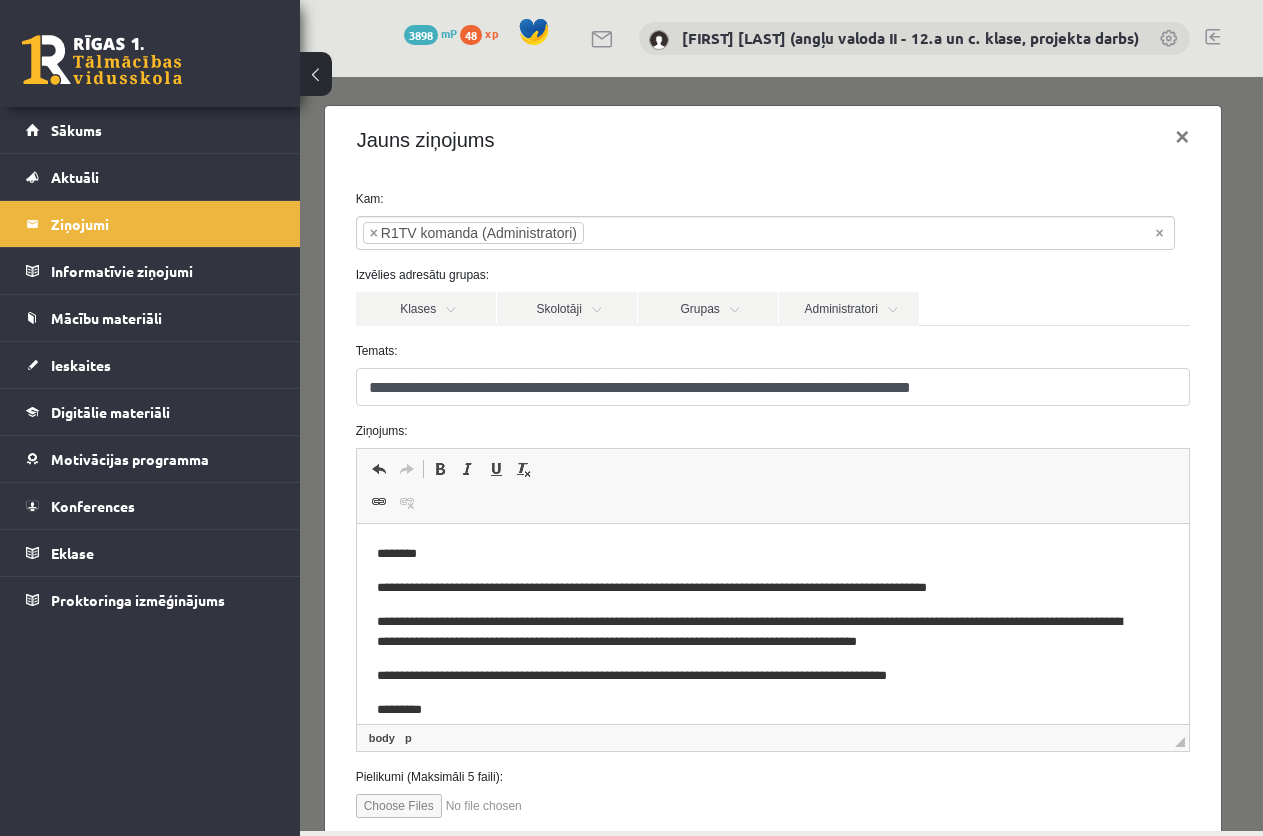 click on "**********" at bounding box center [756, 633] 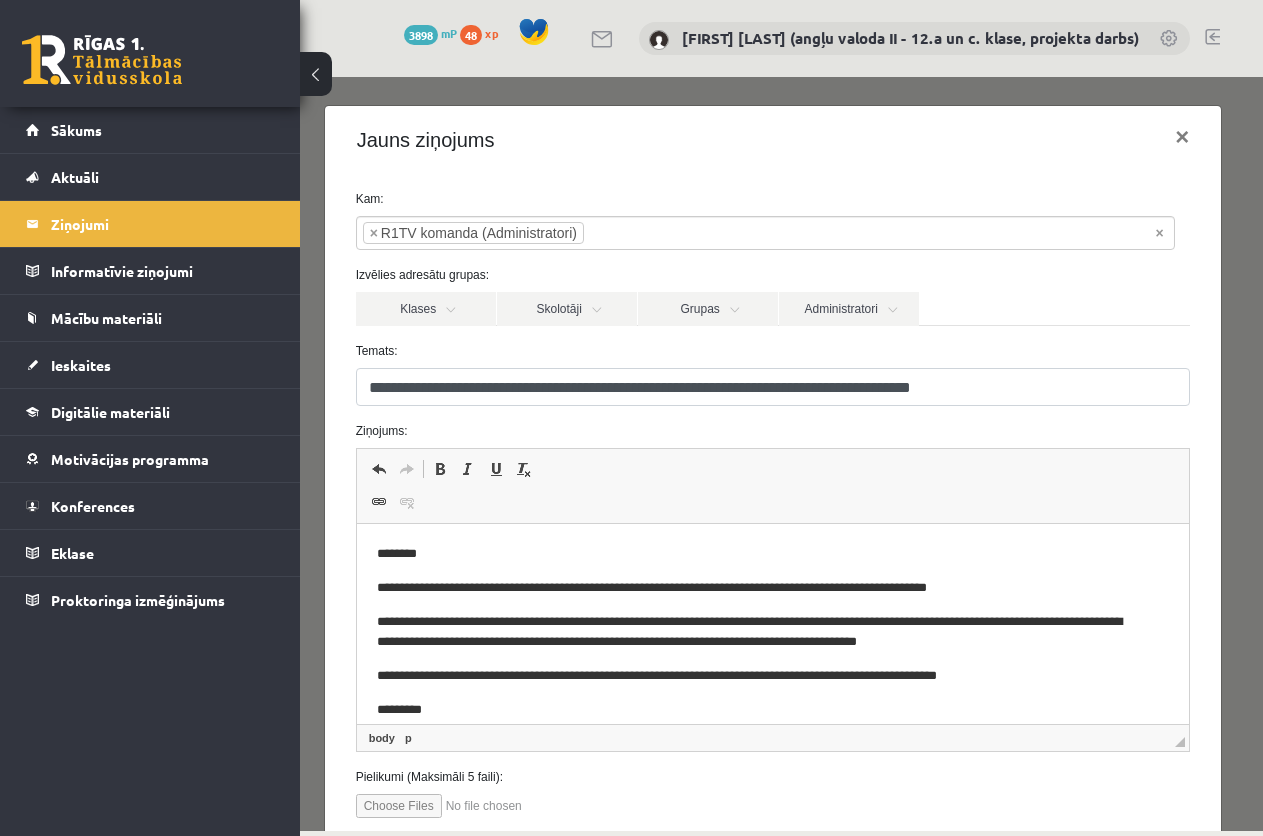 click on "**********" at bounding box center [756, 676] 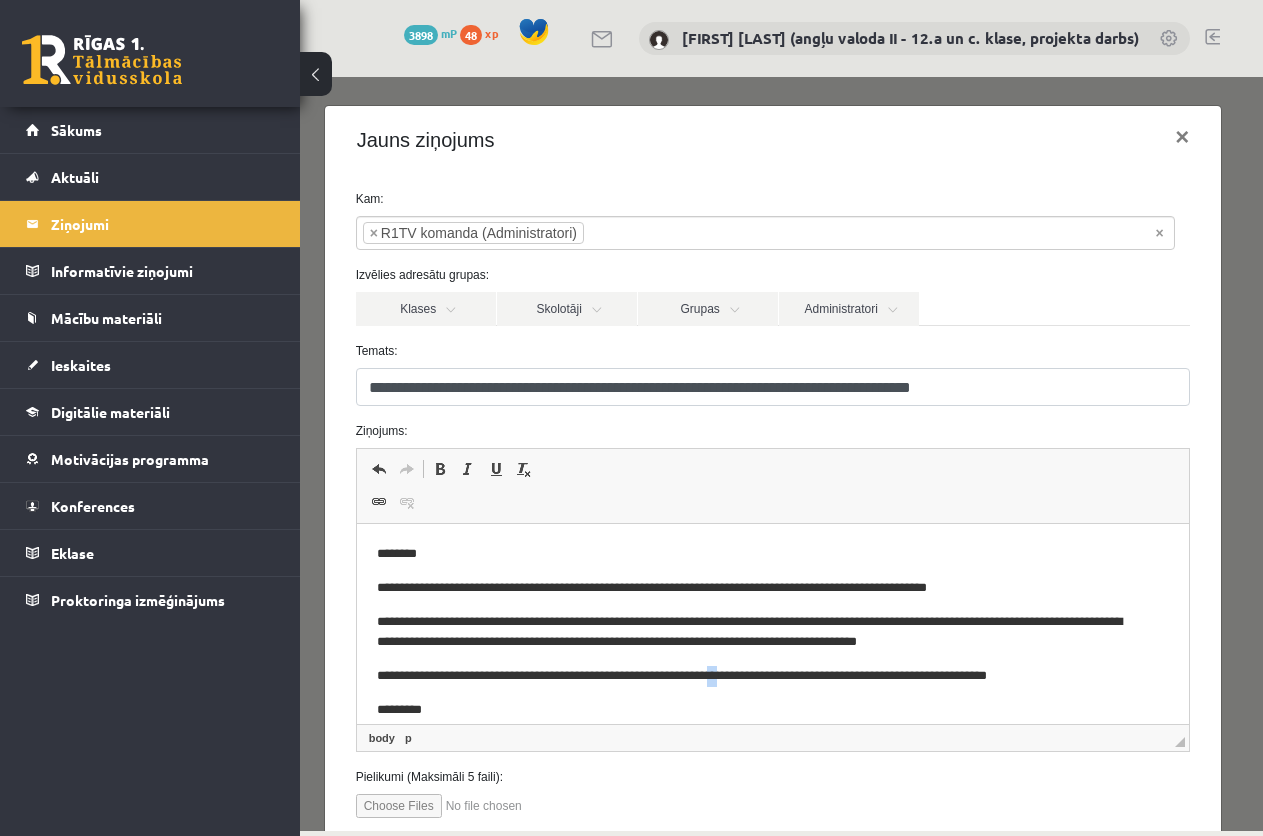 drag, startPoint x: 800, startPoint y: 669, endPoint x: 786, endPoint y: 670, distance: 14.035668 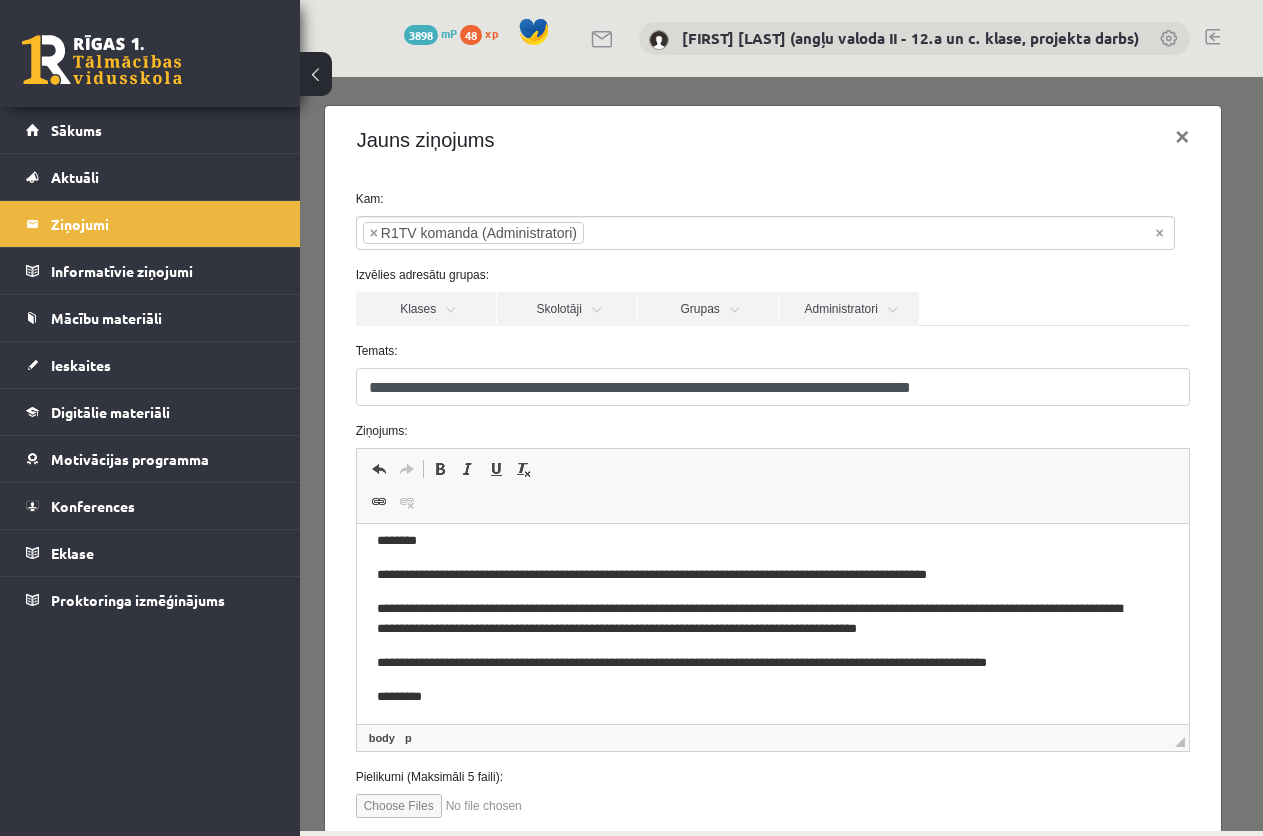 scroll, scrollTop: 17, scrollLeft: 0, axis: vertical 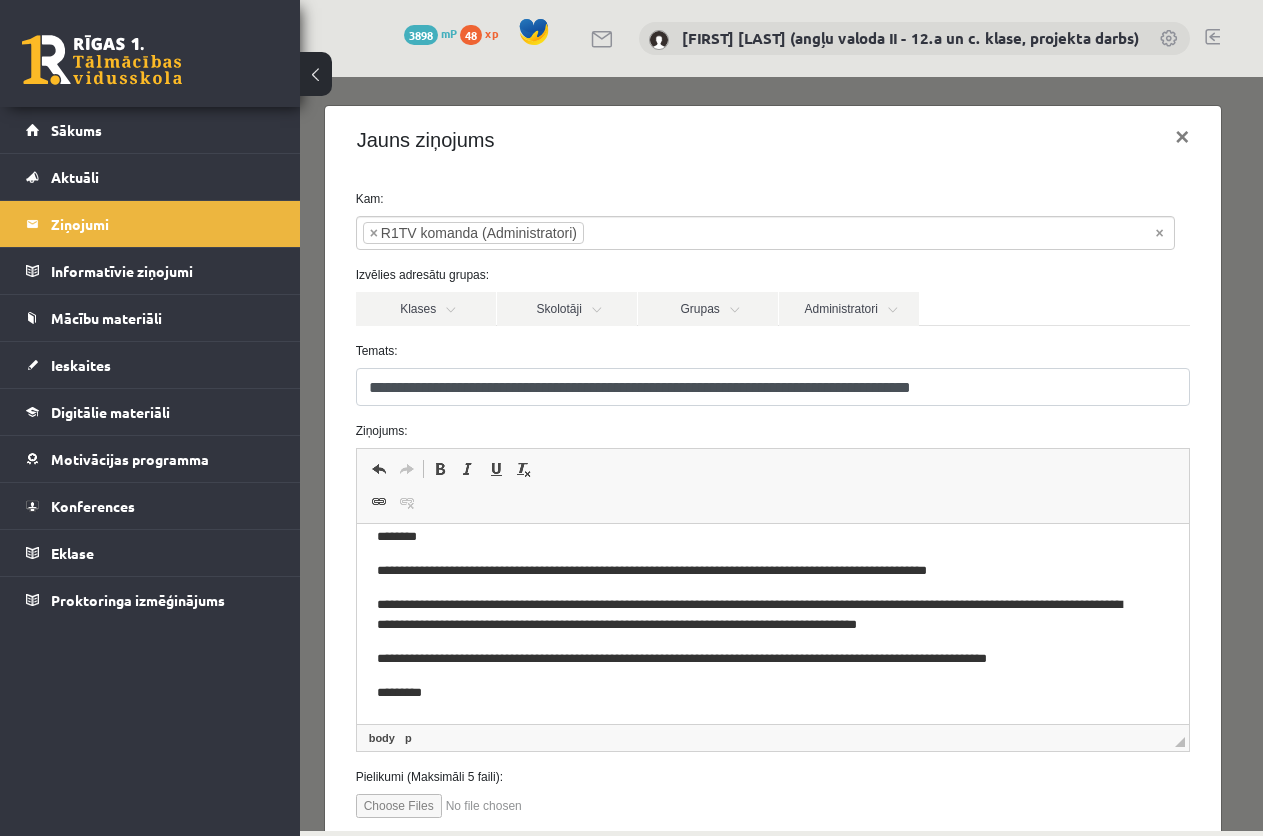 click on "*********" at bounding box center (756, 693) 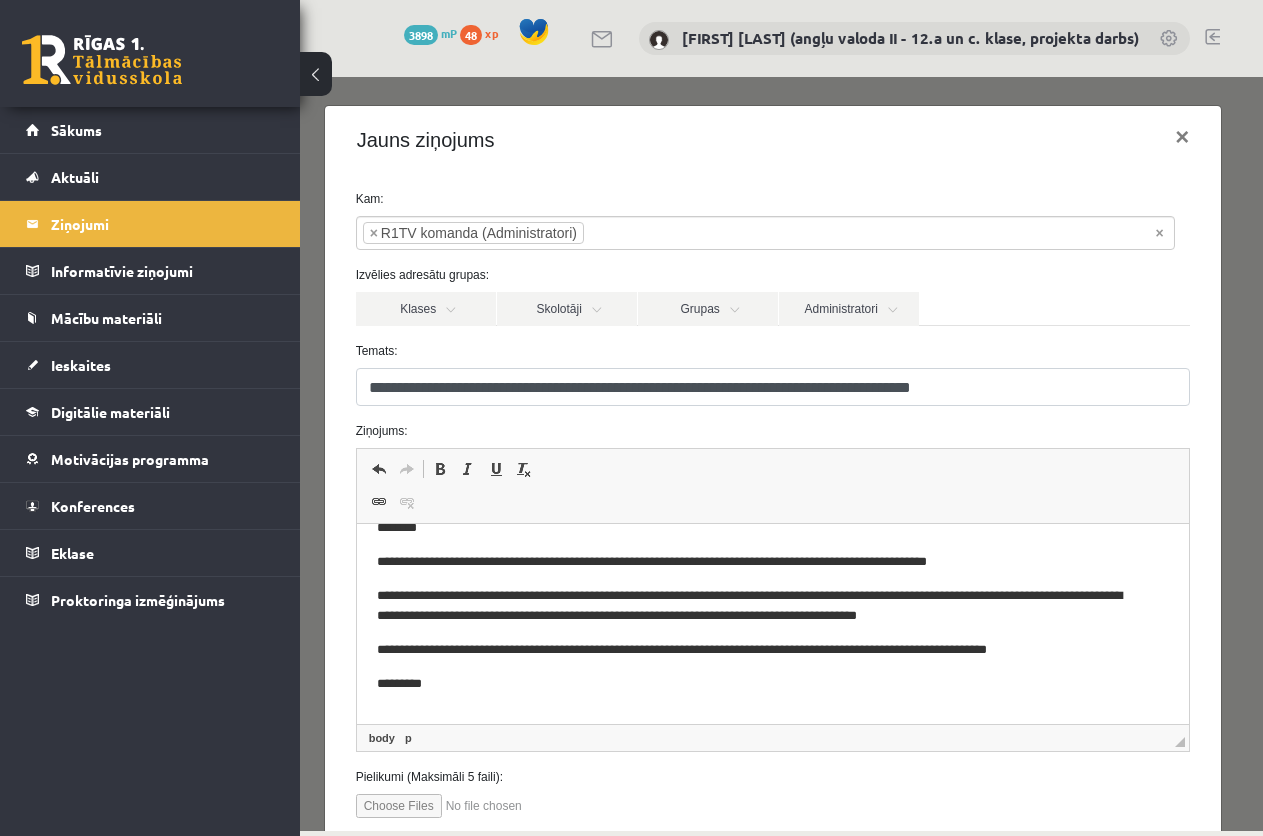 scroll, scrollTop: 27, scrollLeft: 0, axis: vertical 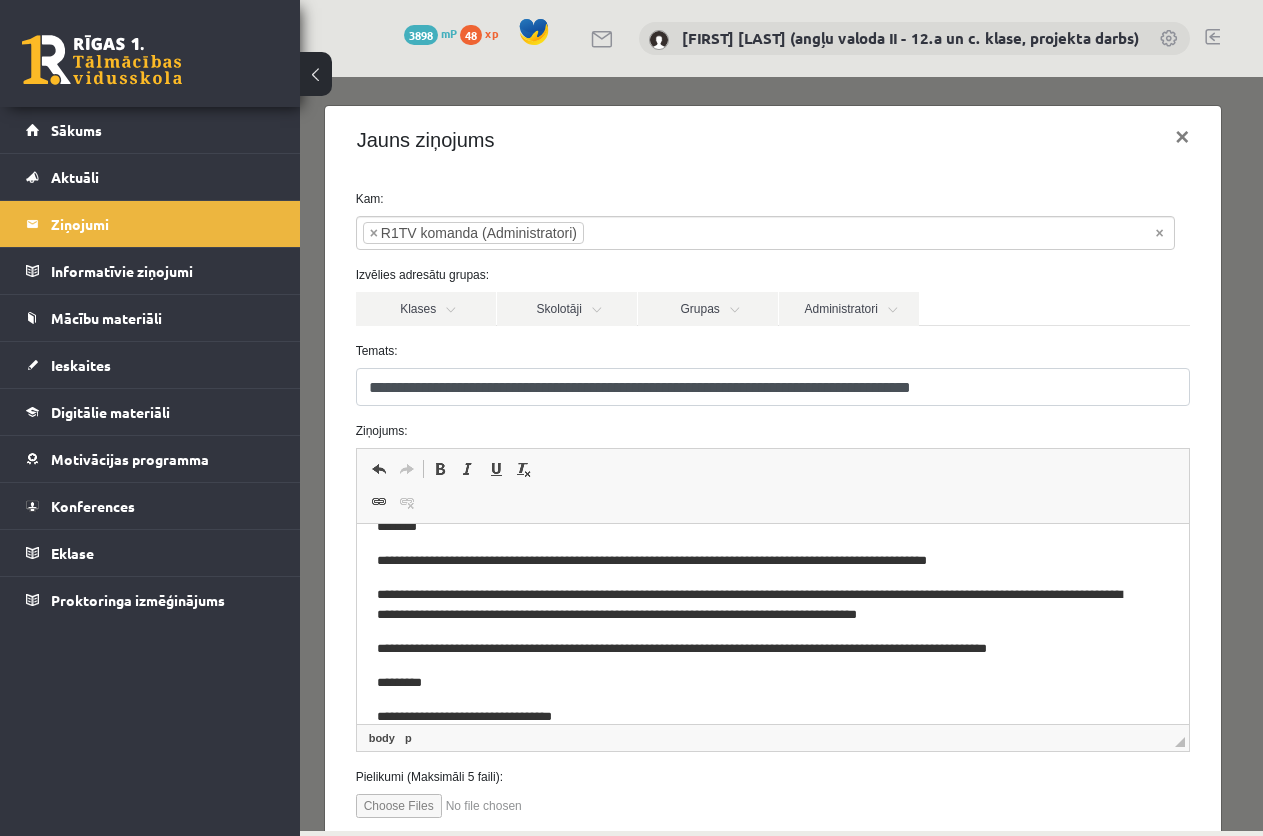 click on "**********" at bounding box center (756, 606) 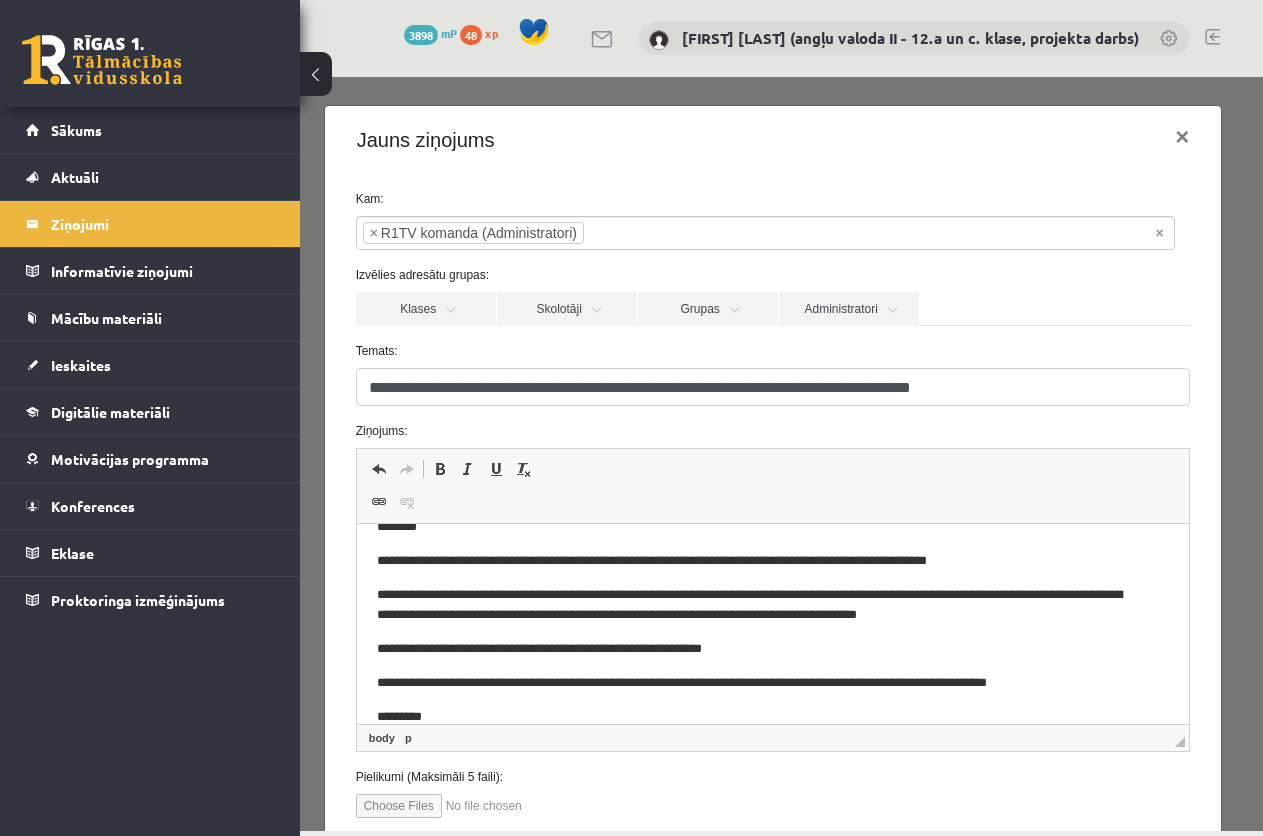 scroll, scrollTop: 84, scrollLeft: 0, axis: vertical 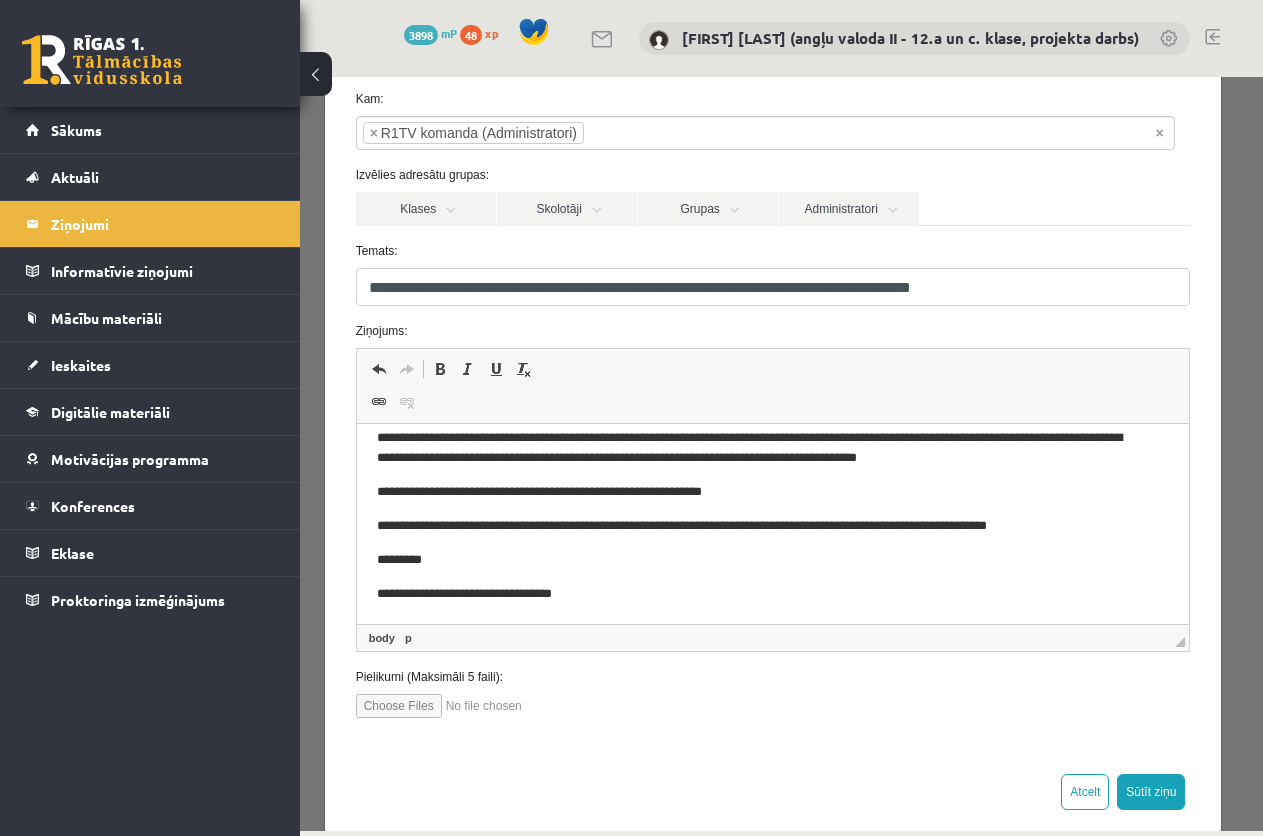 click on "**********" at bounding box center [756, 594] 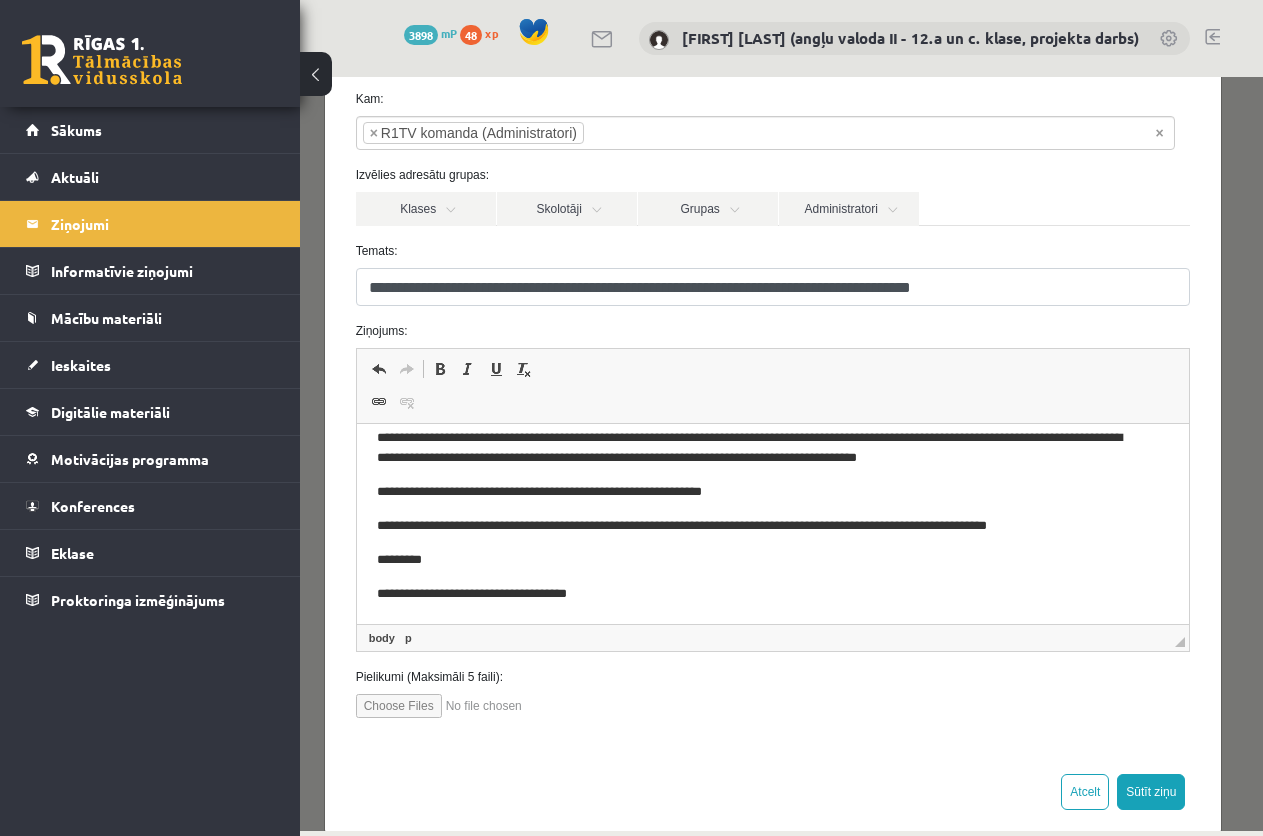 scroll, scrollTop: 0, scrollLeft: 0, axis: both 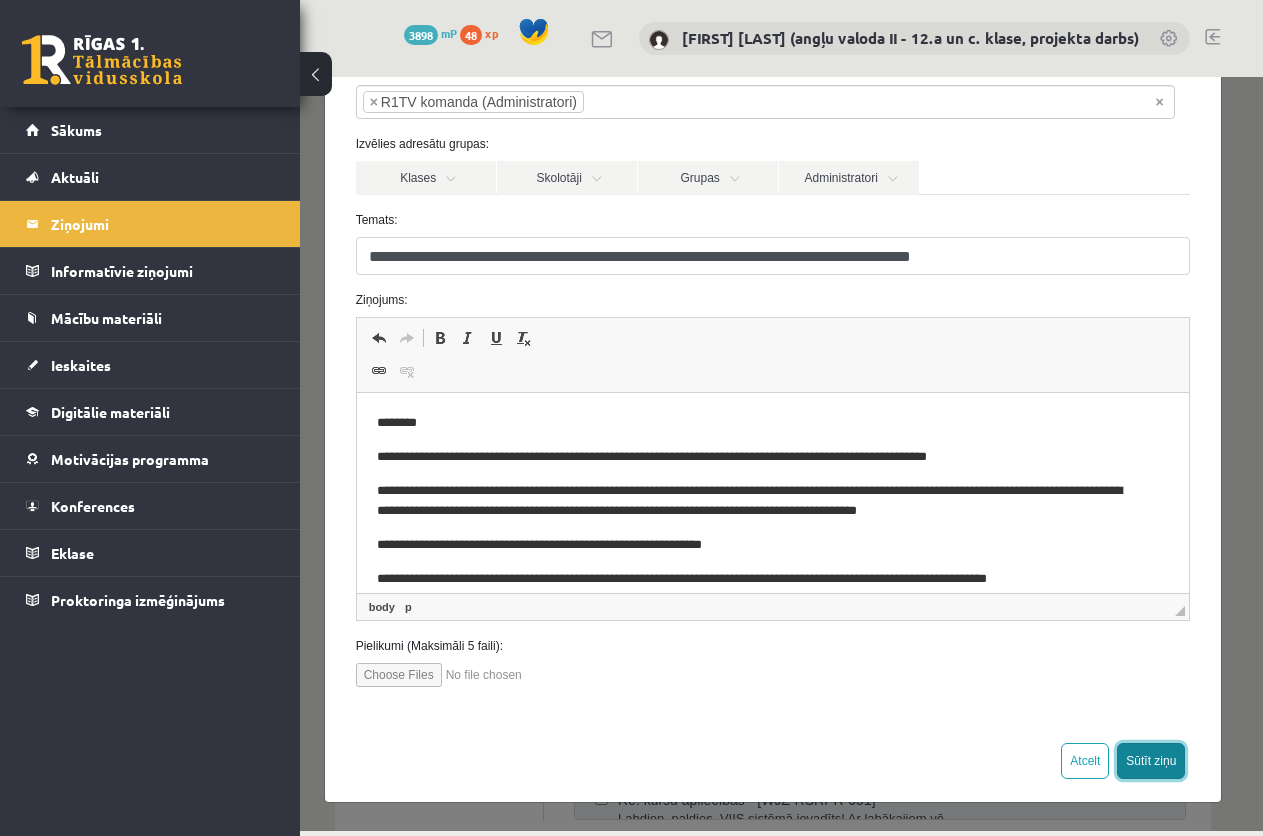 click on "Sūtīt ziņu" at bounding box center (1151, 761) 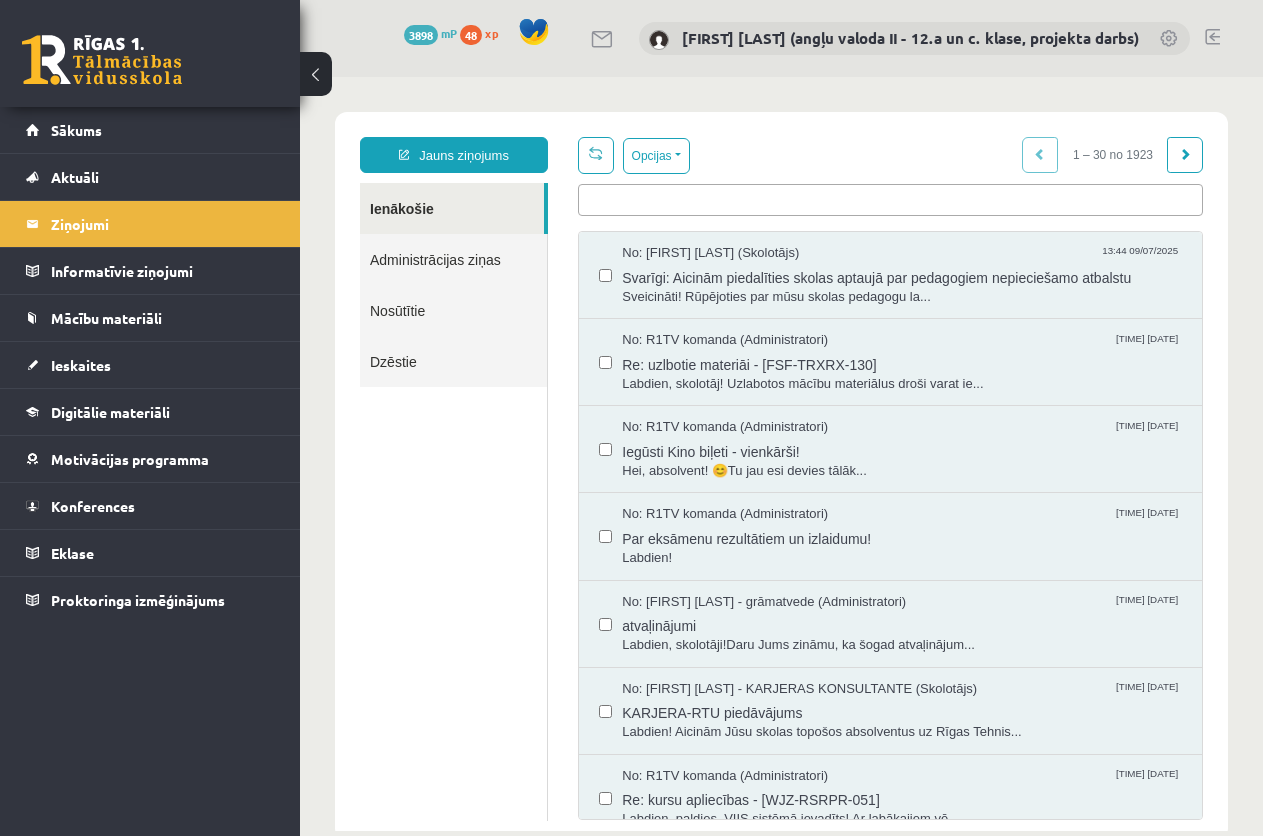 scroll, scrollTop: 0, scrollLeft: 0, axis: both 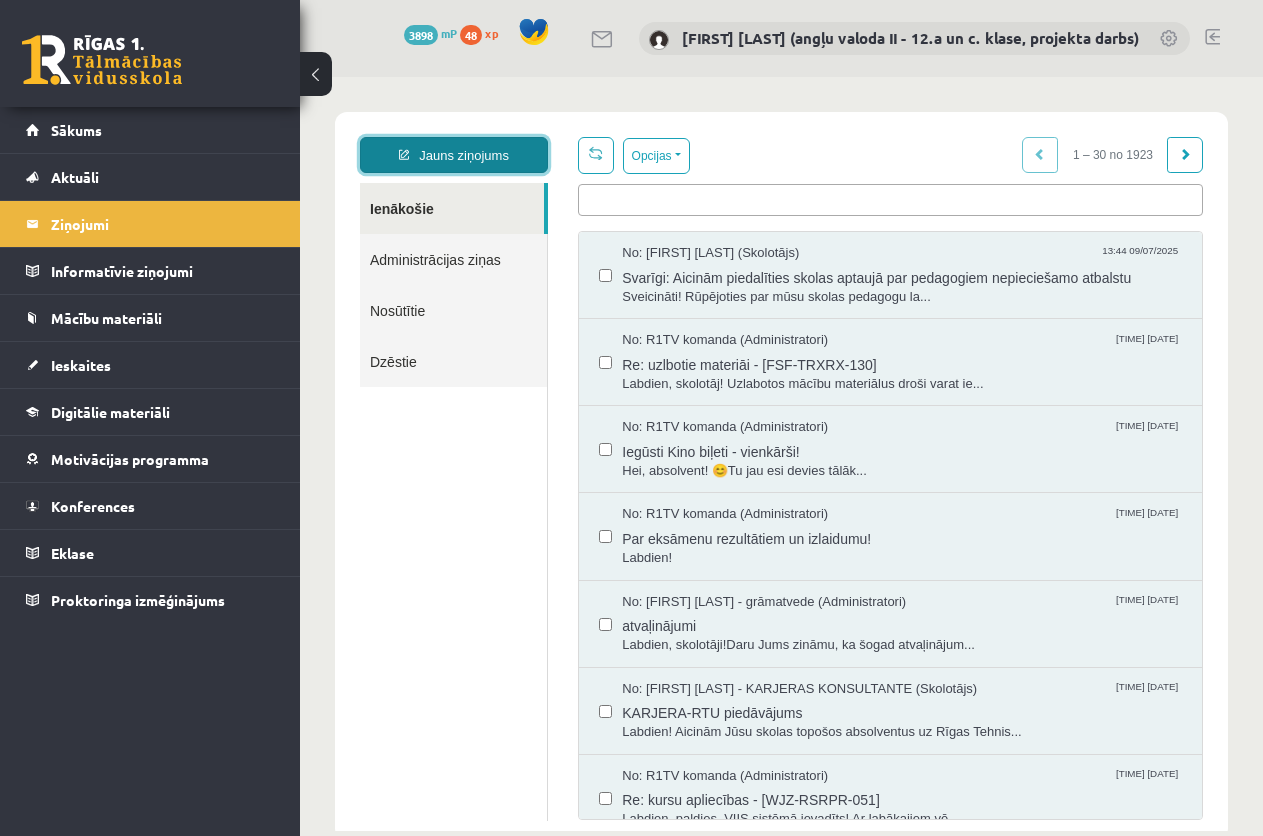 click on "Jauns ziņojums" at bounding box center (454, 155) 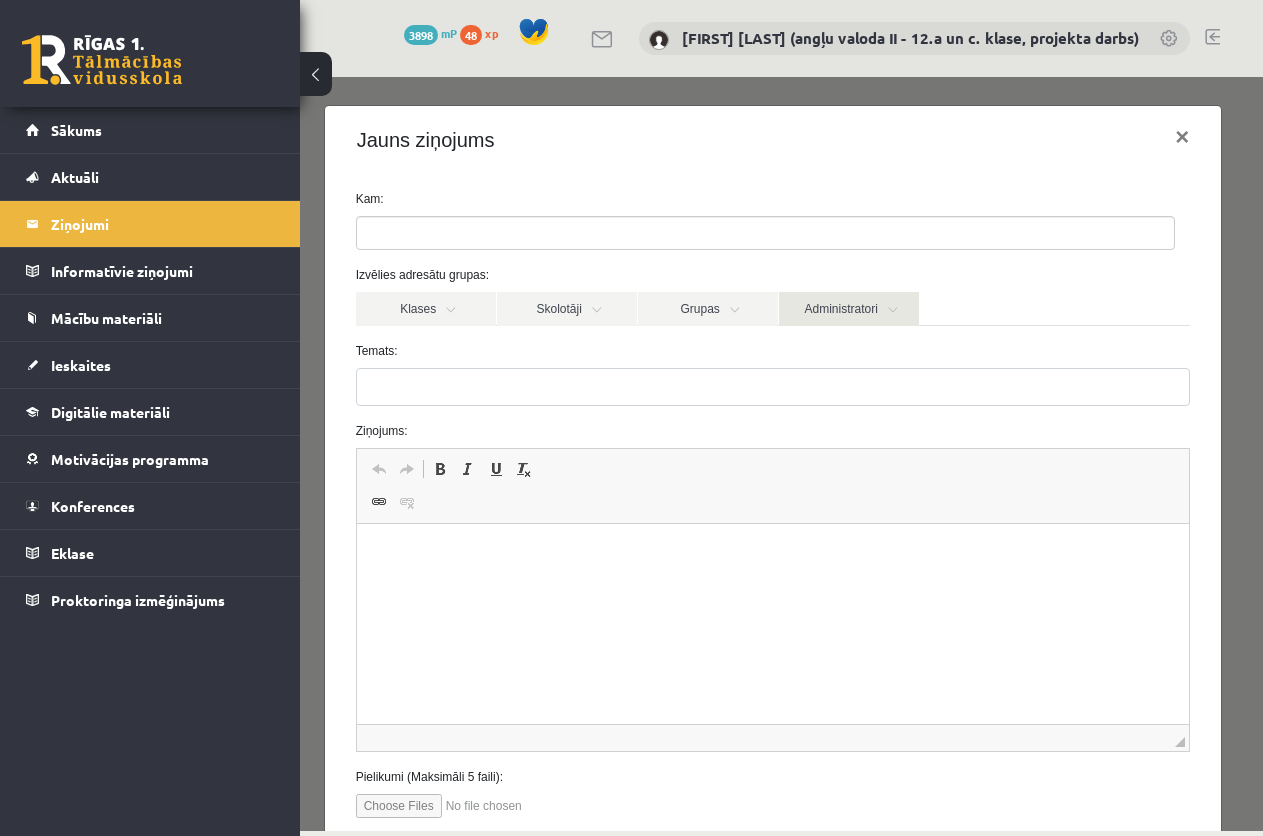click on "Administratori" at bounding box center [849, 309] 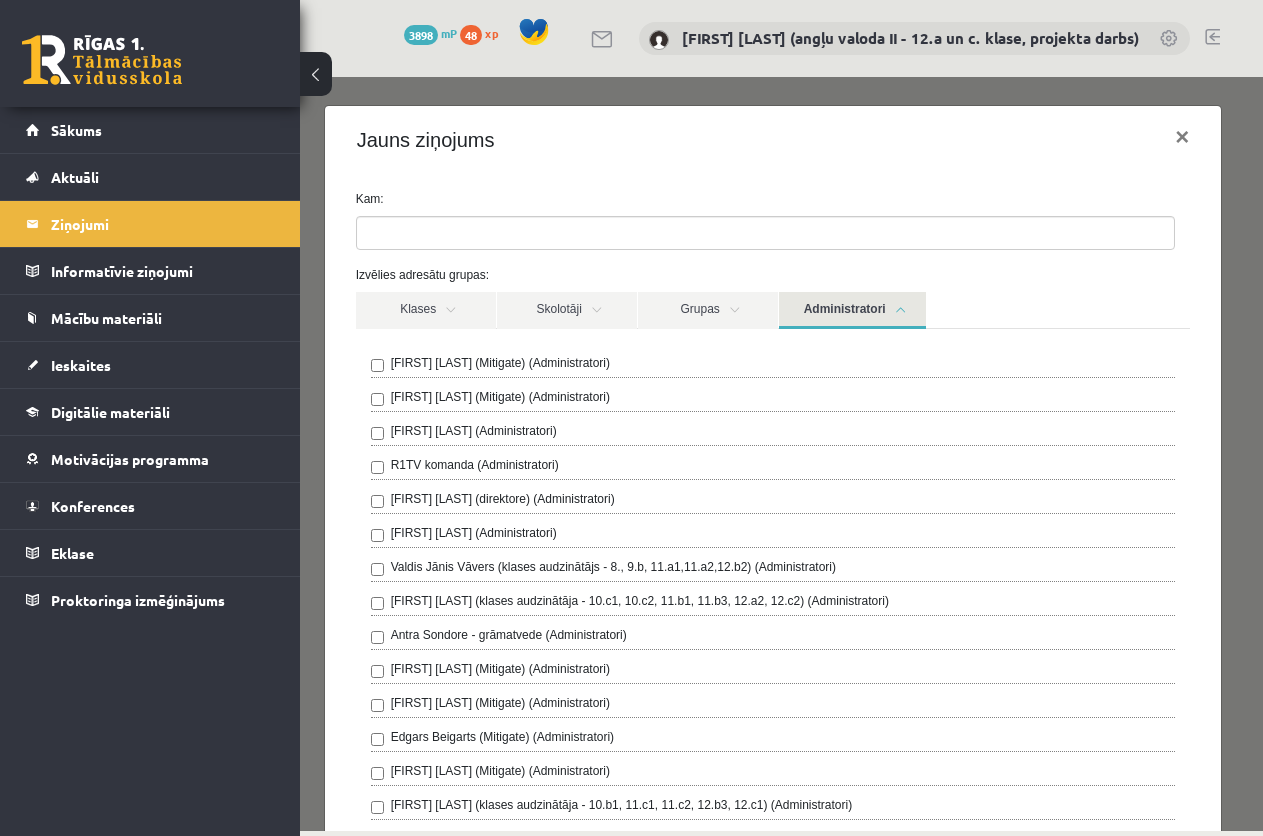click on "R1TV komanda (Administratori)" at bounding box center [475, 465] 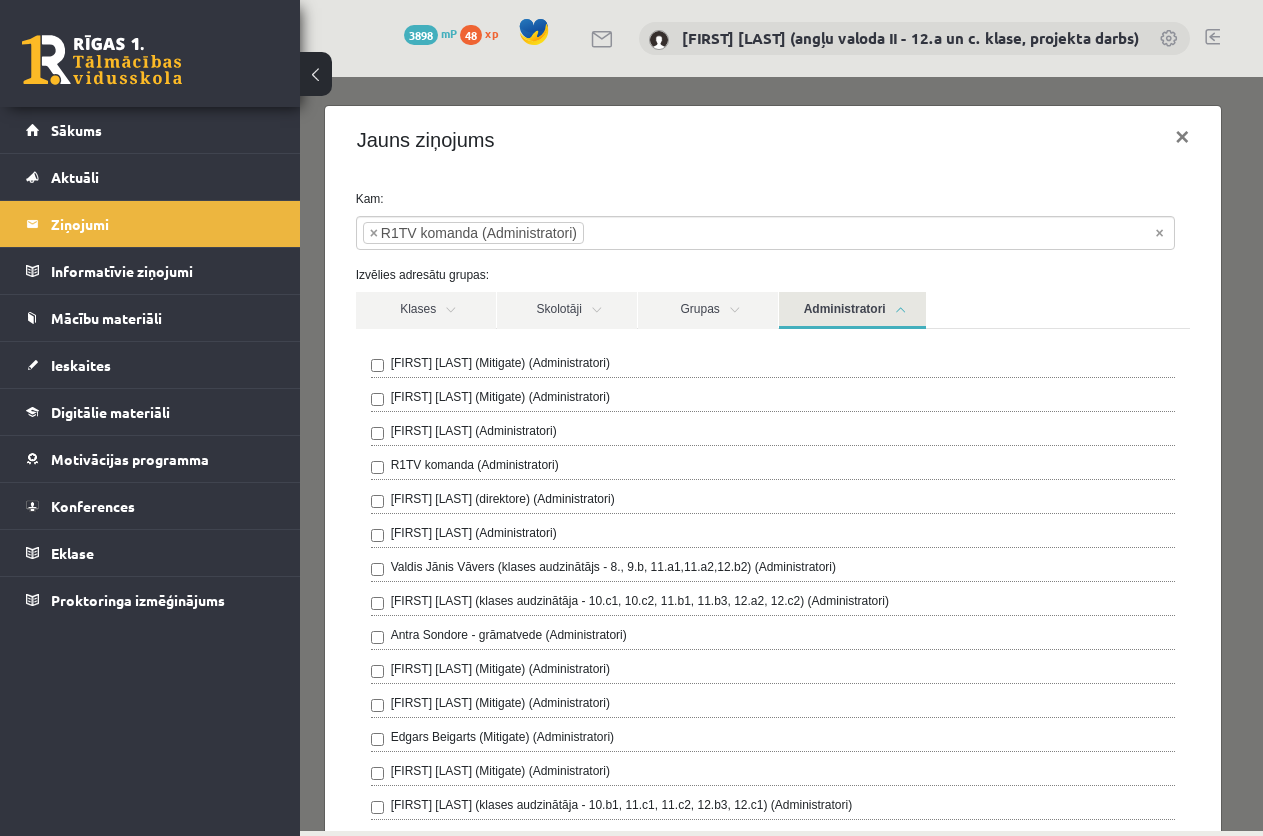 click on "Administratori" at bounding box center (852, 310) 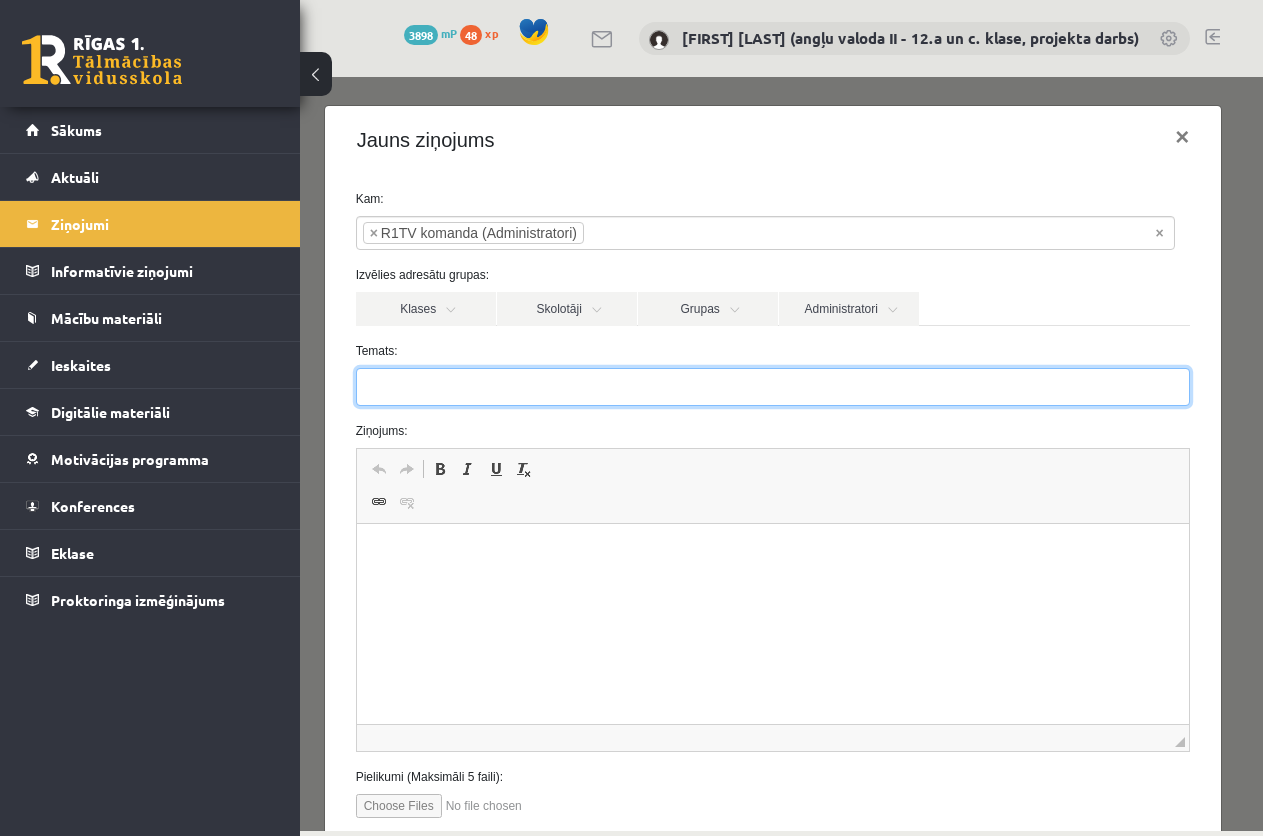 click on "Temats:" at bounding box center (773, 387) 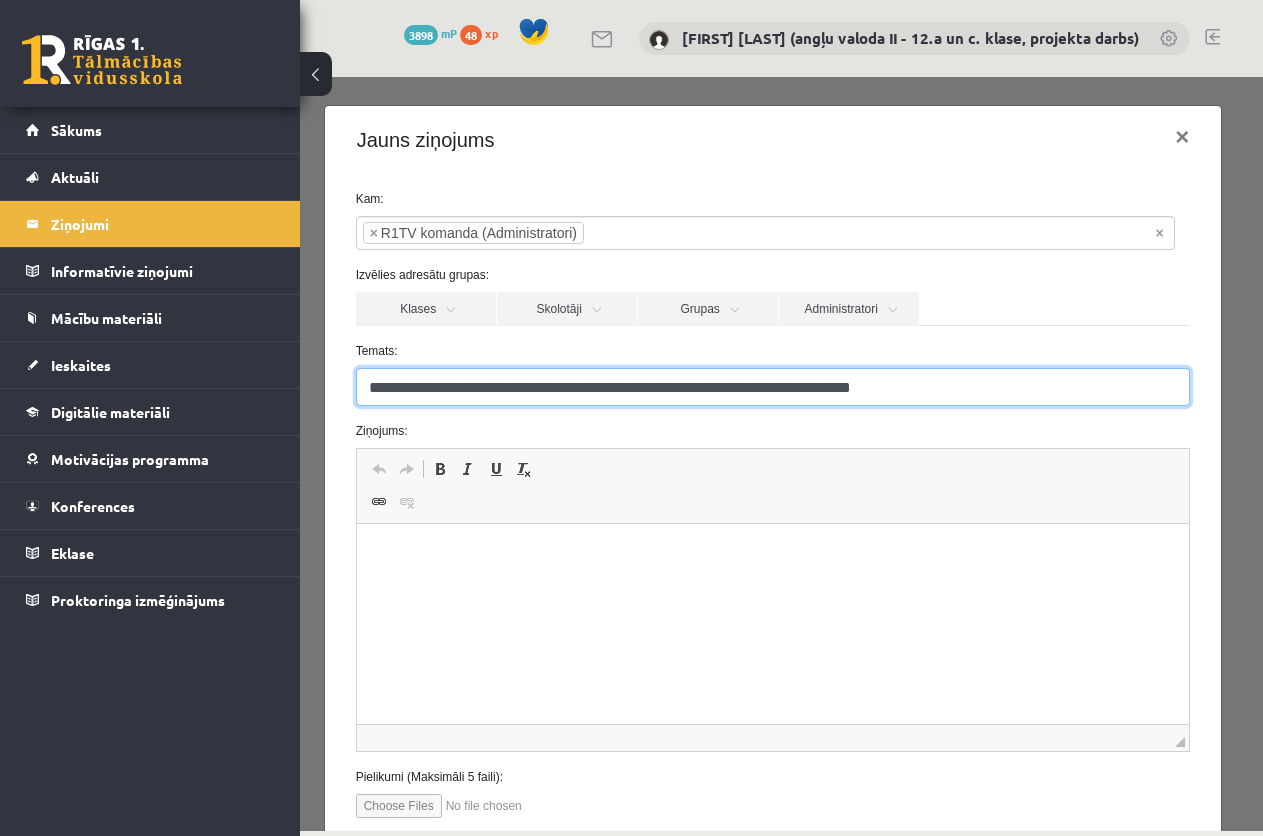 type on "**********" 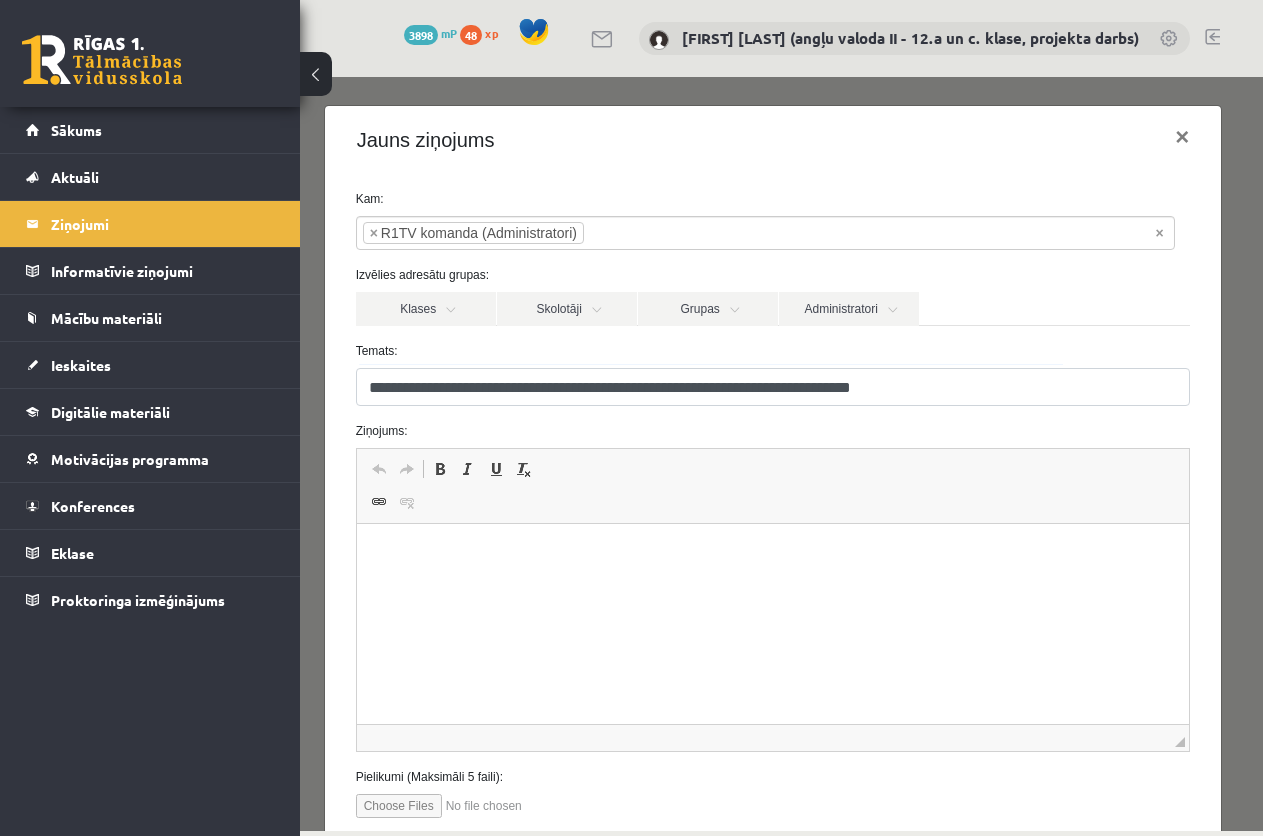 click at bounding box center (772, 554) 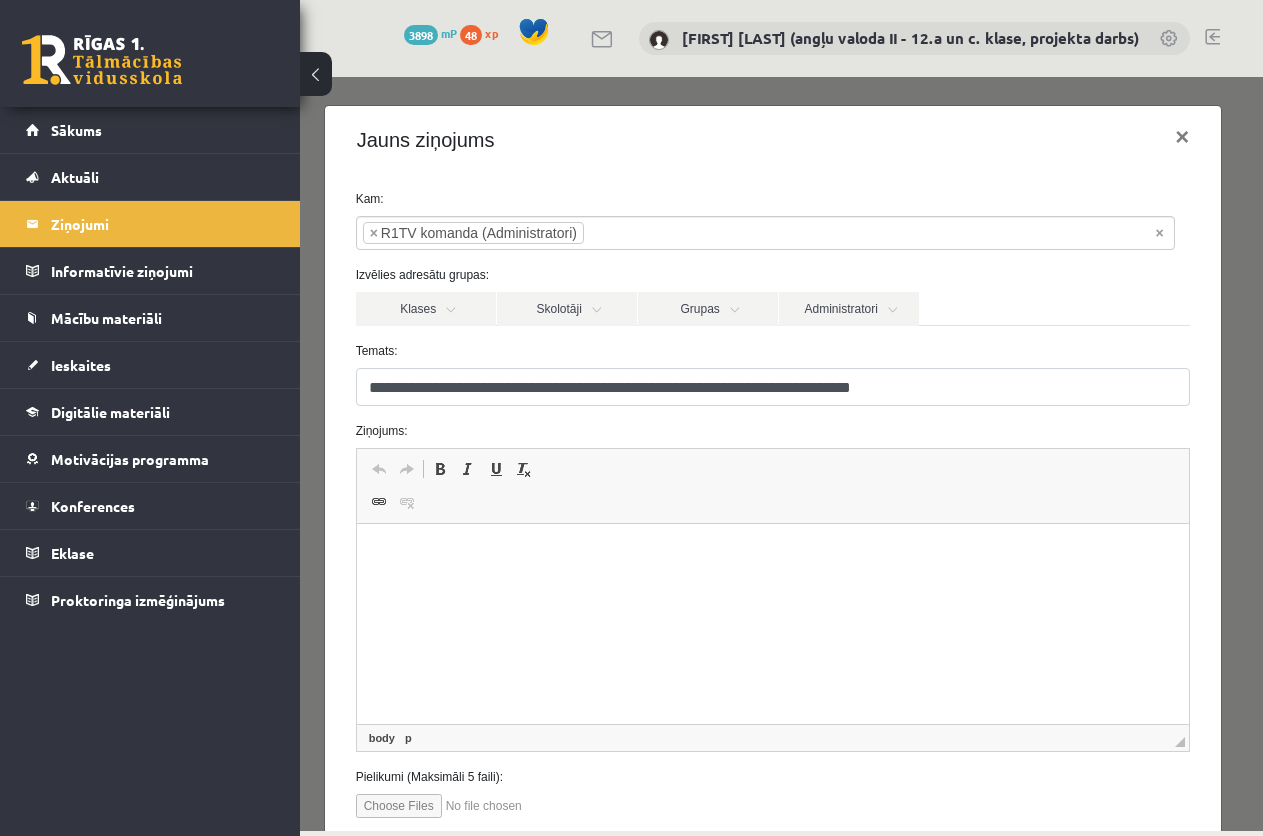 click at bounding box center (772, 554) 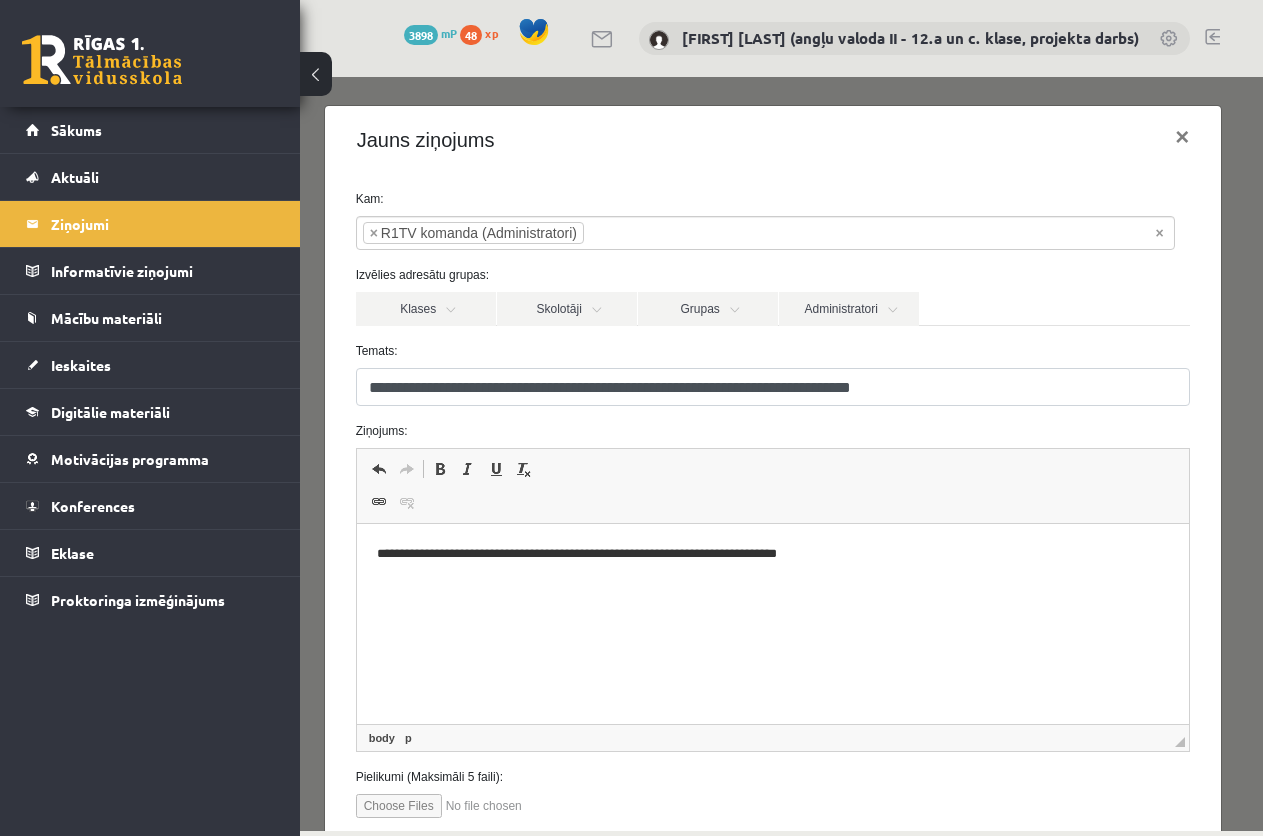 click on "**********" at bounding box center (772, 554) 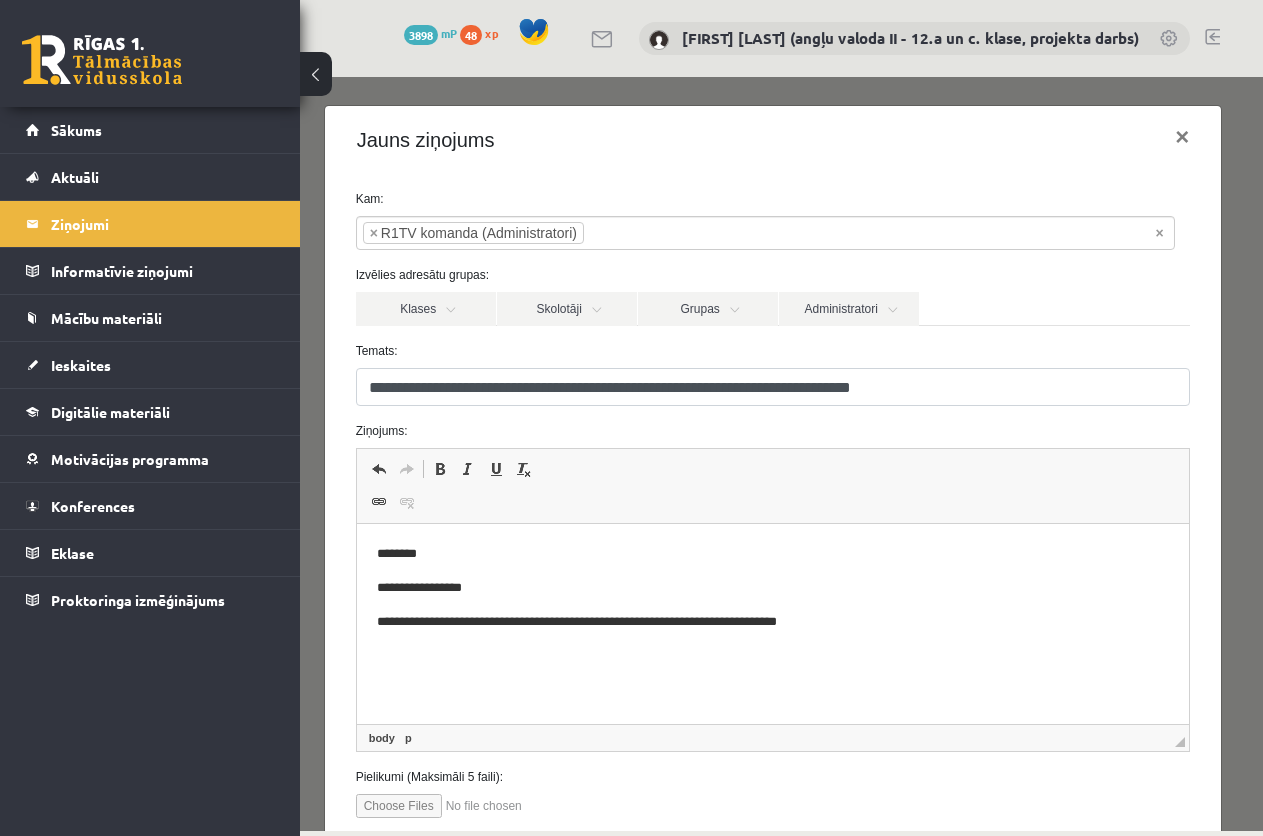 click at bounding box center [469, 806] 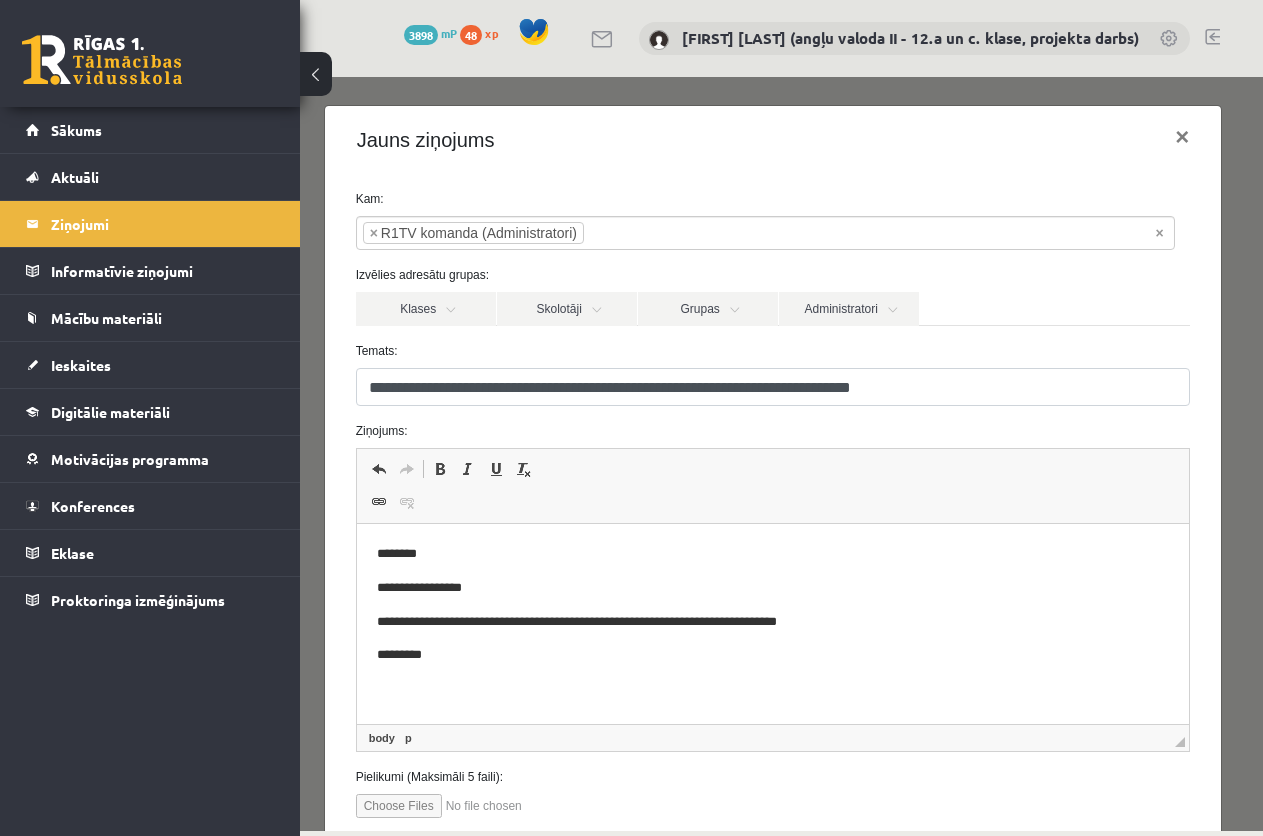 click on "*********" at bounding box center (764, 655) 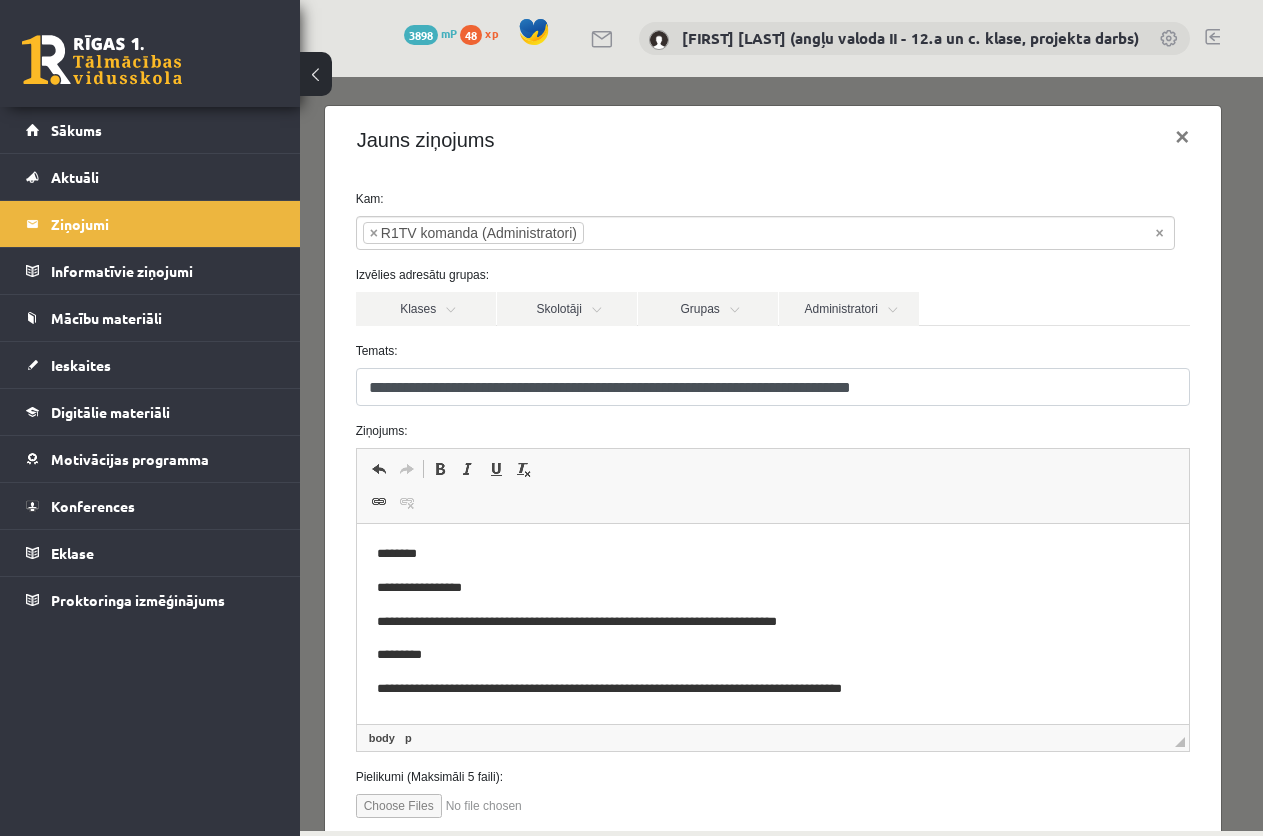 click on "**********" at bounding box center (764, 588) 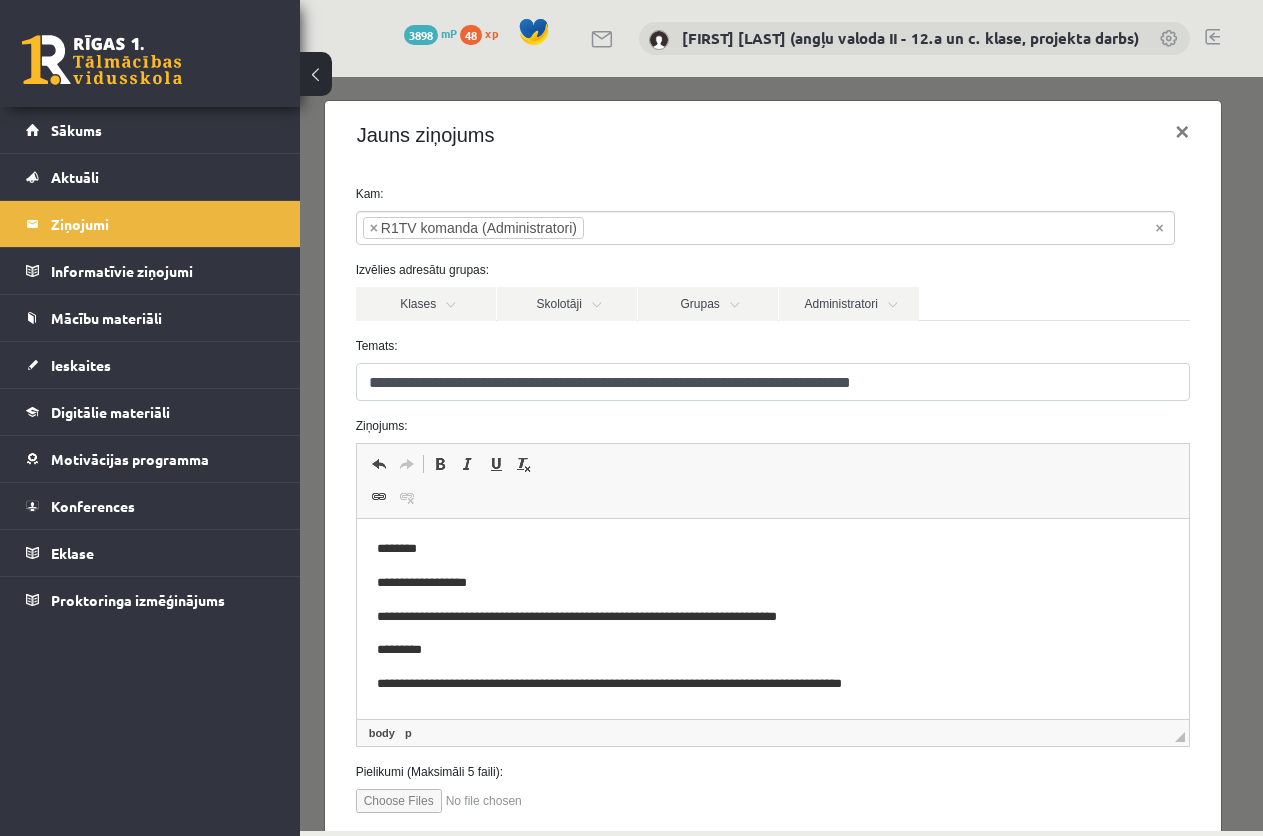 scroll, scrollTop: 0, scrollLeft: 0, axis: both 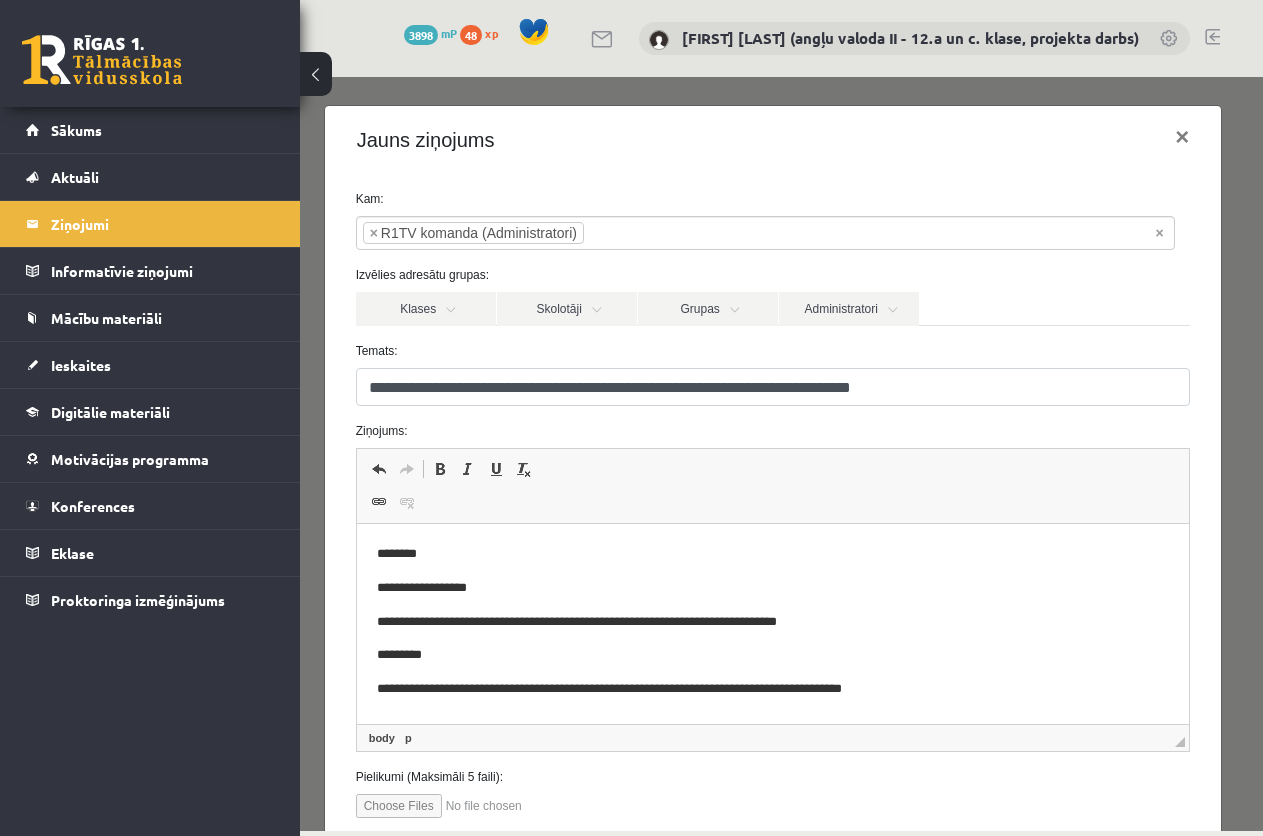 click on "**********" at bounding box center (764, 689) 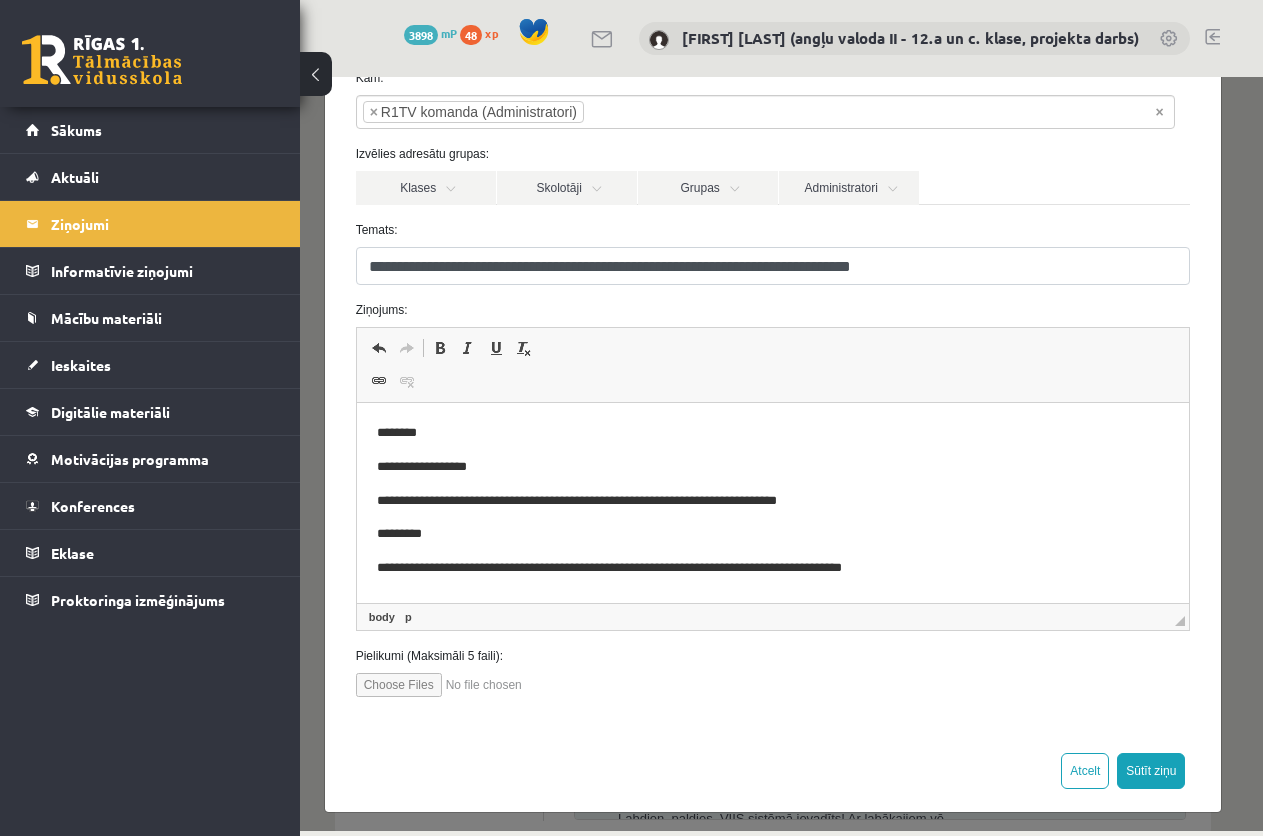 scroll, scrollTop: 131, scrollLeft: 0, axis: vertical 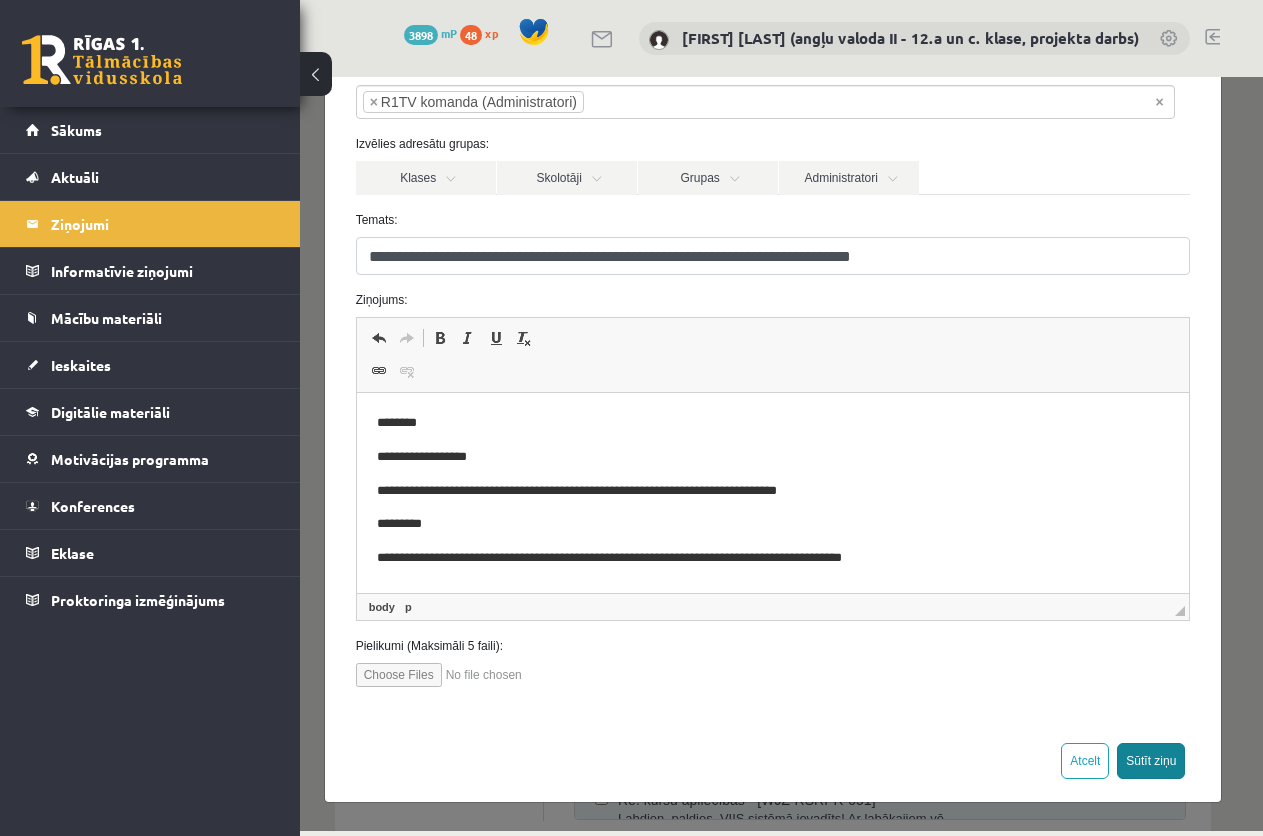 click on "Sūtīt ziņu" at bounding box center (1151, 761) 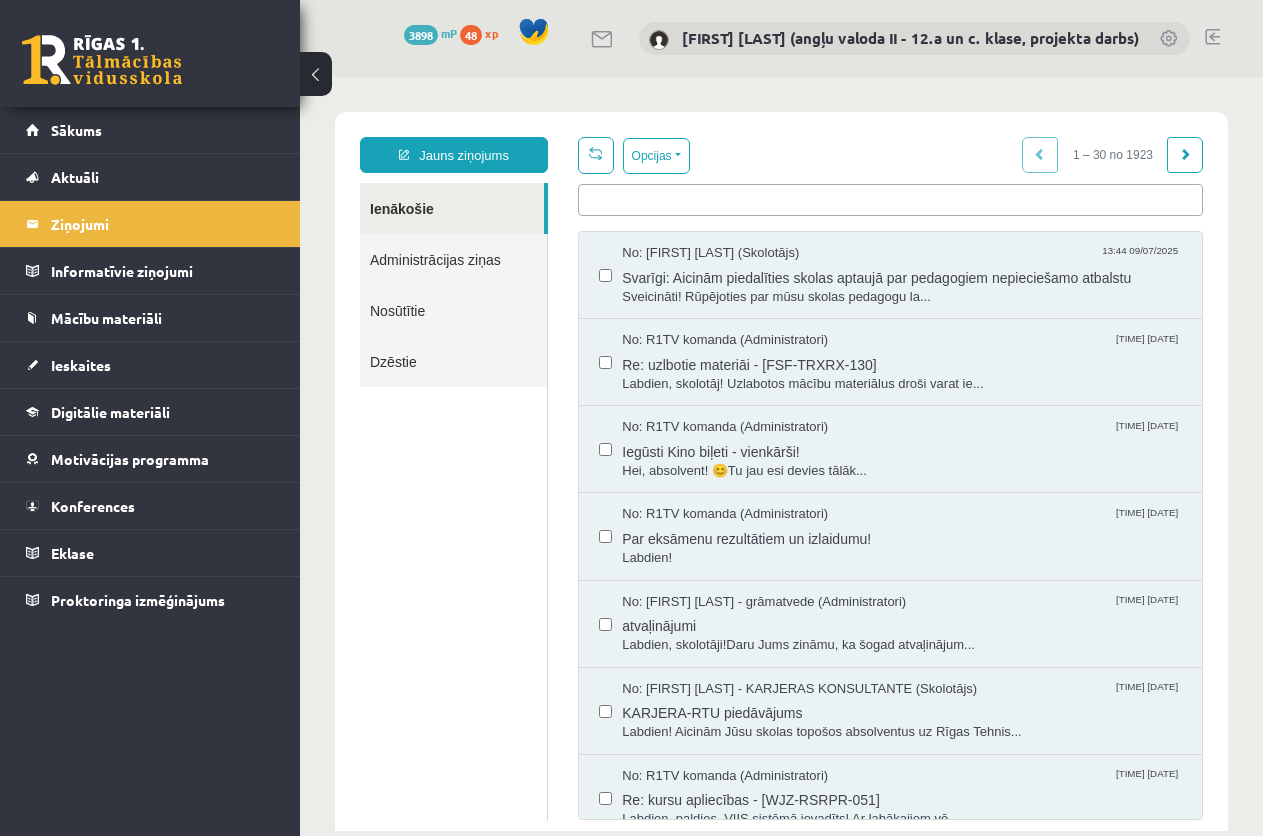 scroll, scrollTop: 0, scrollLeft: 0, axis: both 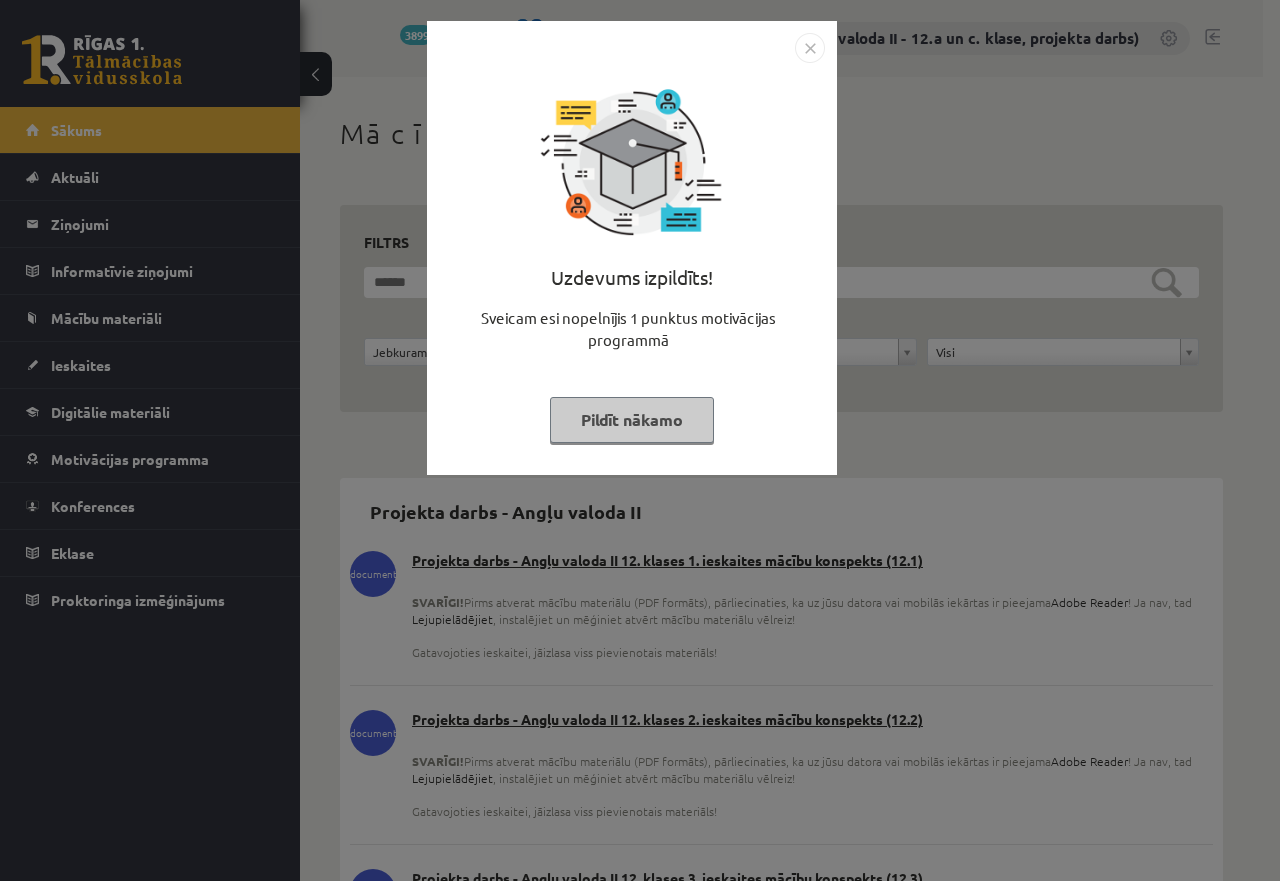 click on "Pildīt nākamo" at bounding box center [632, 420] 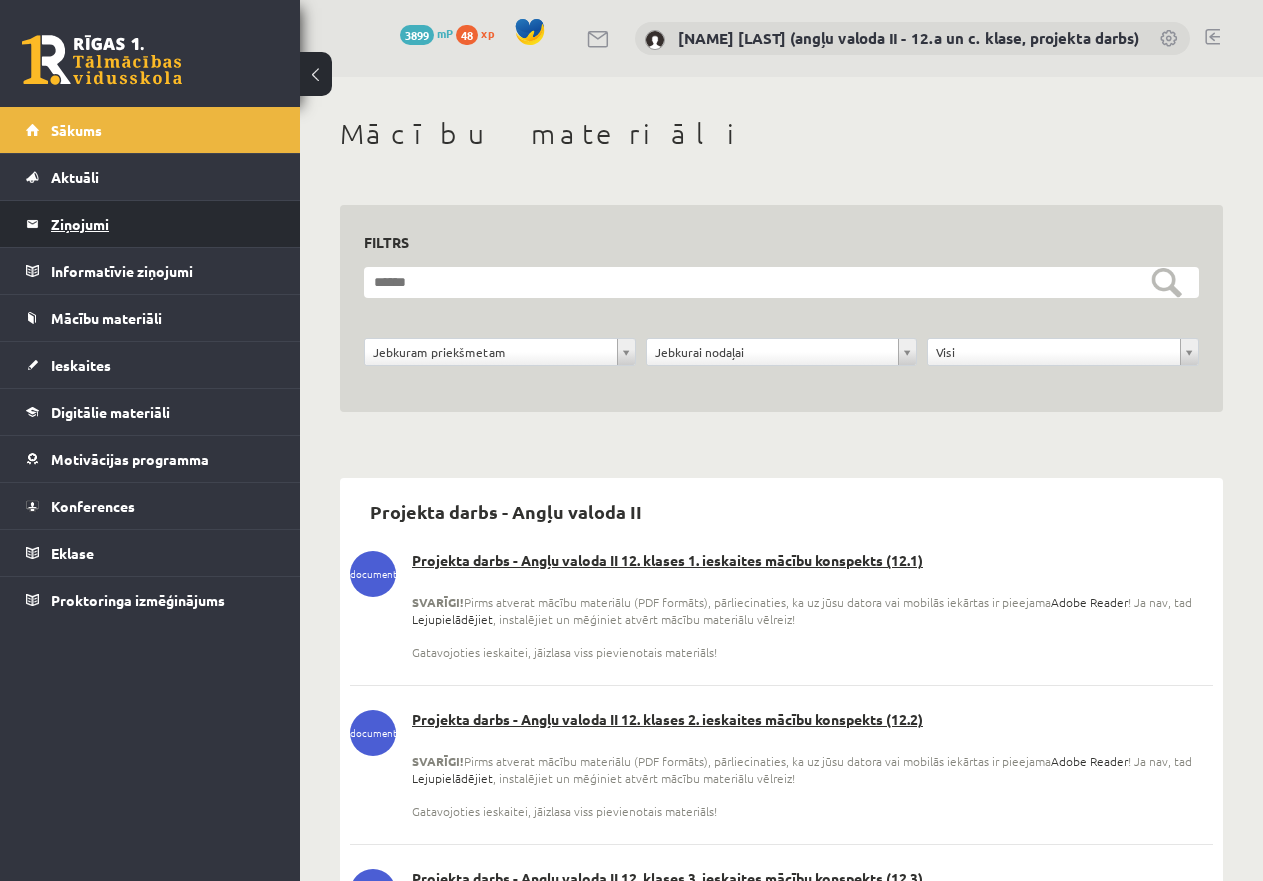 click on "Ziņojumi
0" at bounding box center (163, 224) 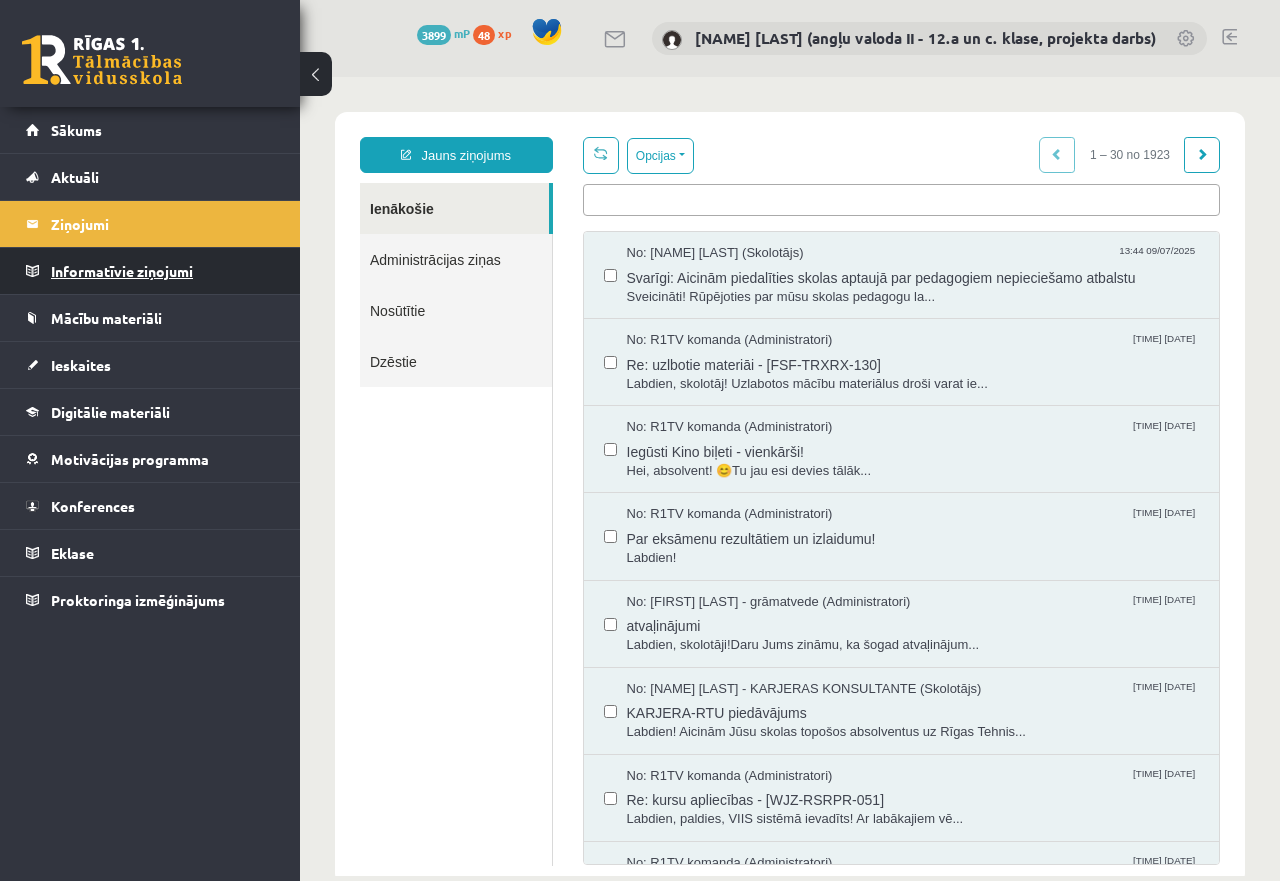 scroll, scrollTop: 0, scrollLeft: 0, axis: both 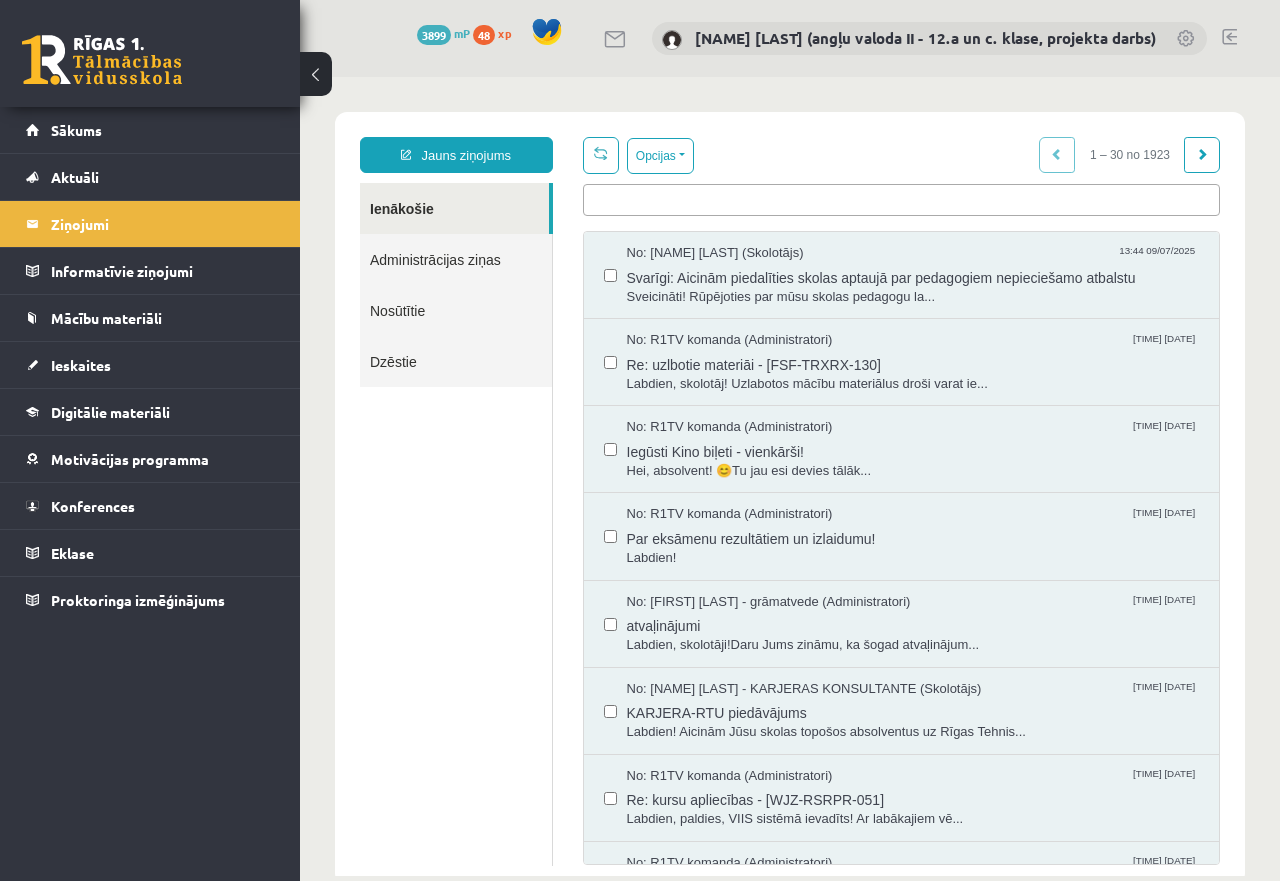 click on "Nosūtītie" at bounding box center (456, 310) 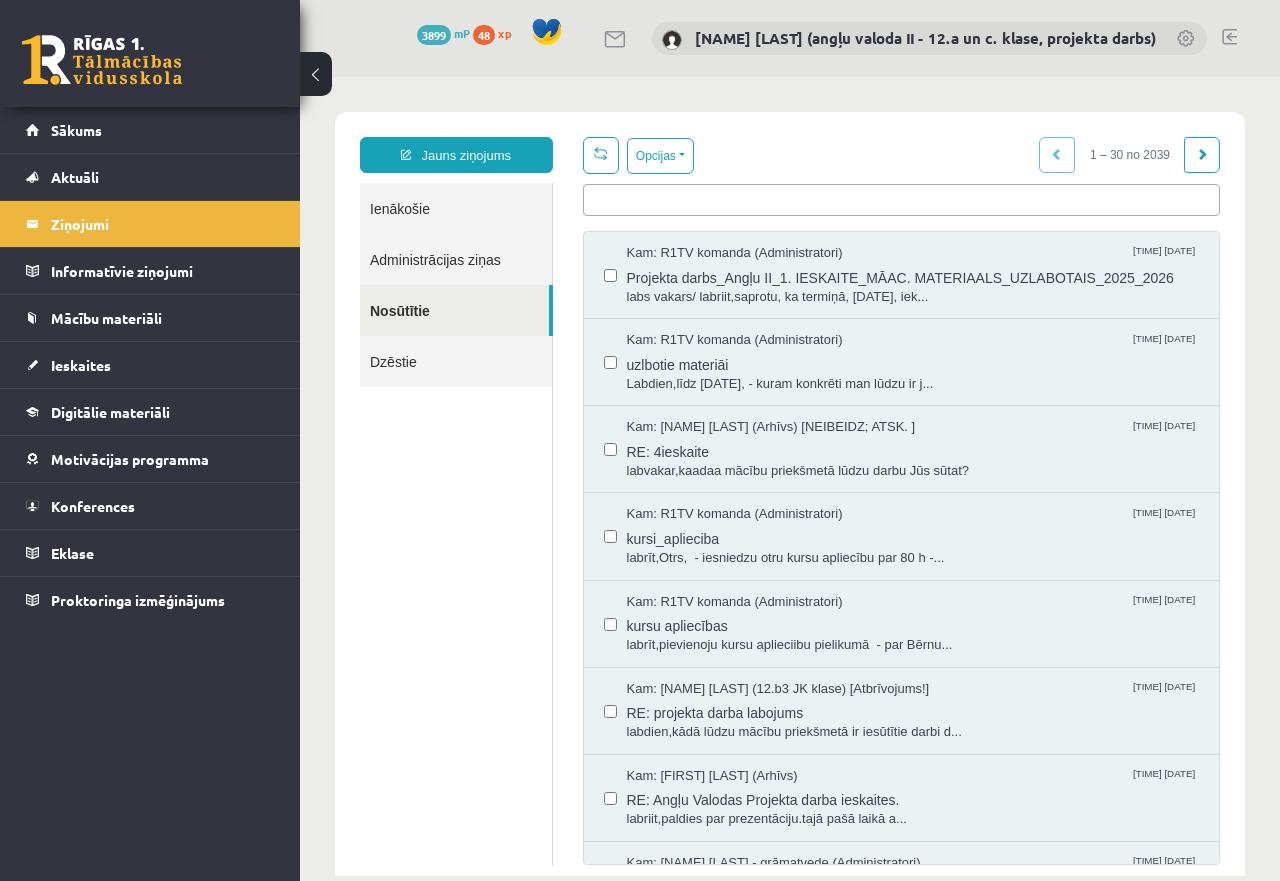 scroll, scrollTop: 0, scrollLeft: 0, axis: both 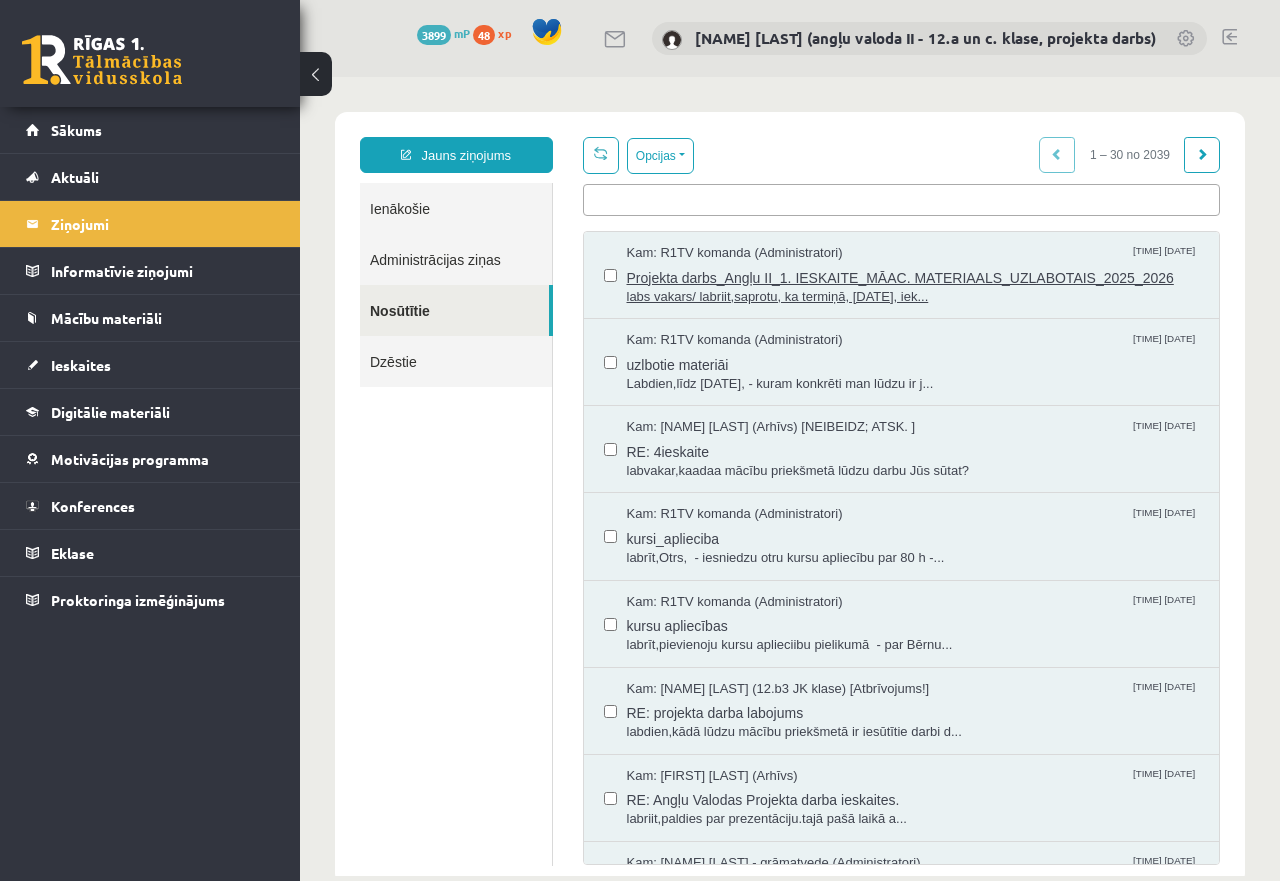 click on "Projekta darbs_Angļu II_1. IESKAITE_MĀAC. MATERIAALS_UZLABOTAIS_2025_2026" at bounding box center [913, 275] 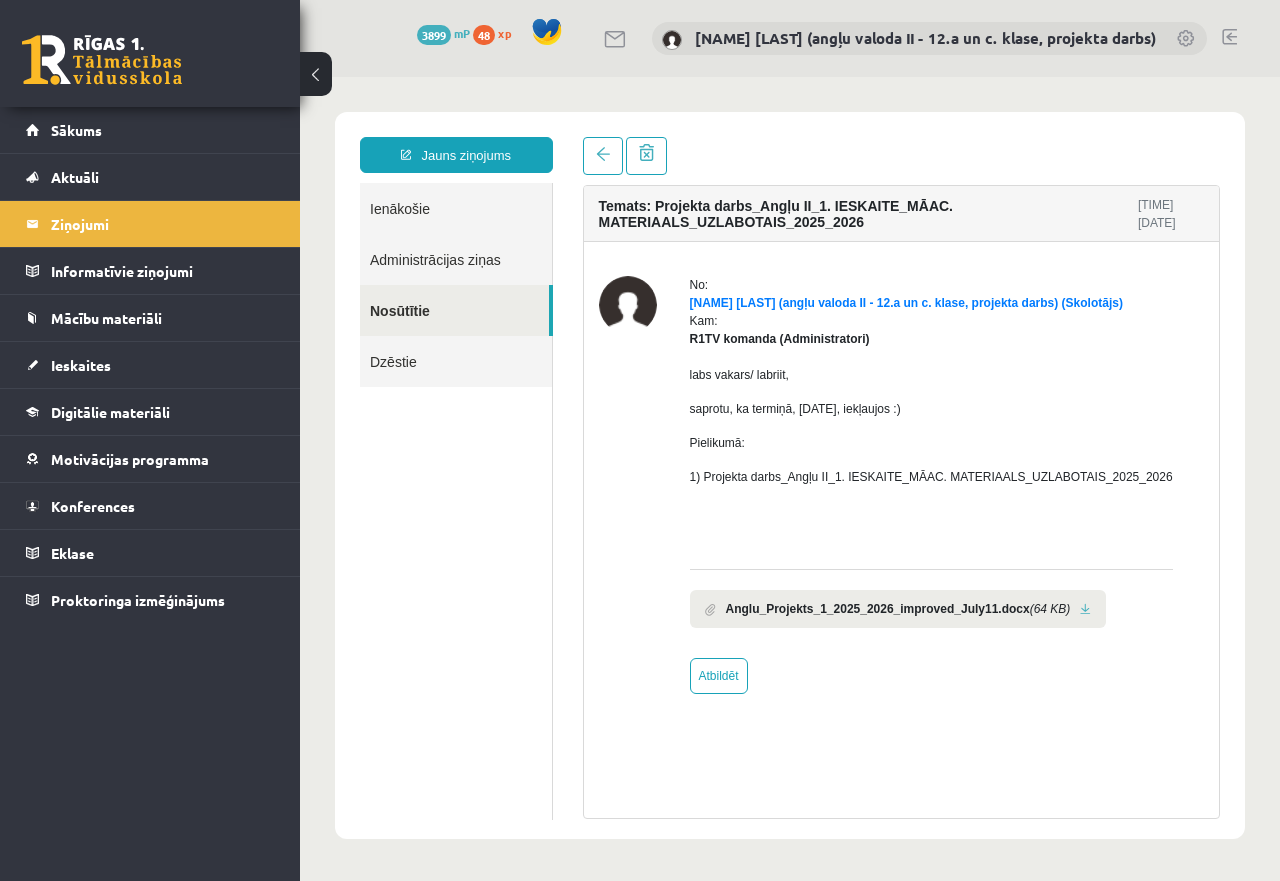 scroll, scrollTop: 0, scrollLeft: 0, axis: both 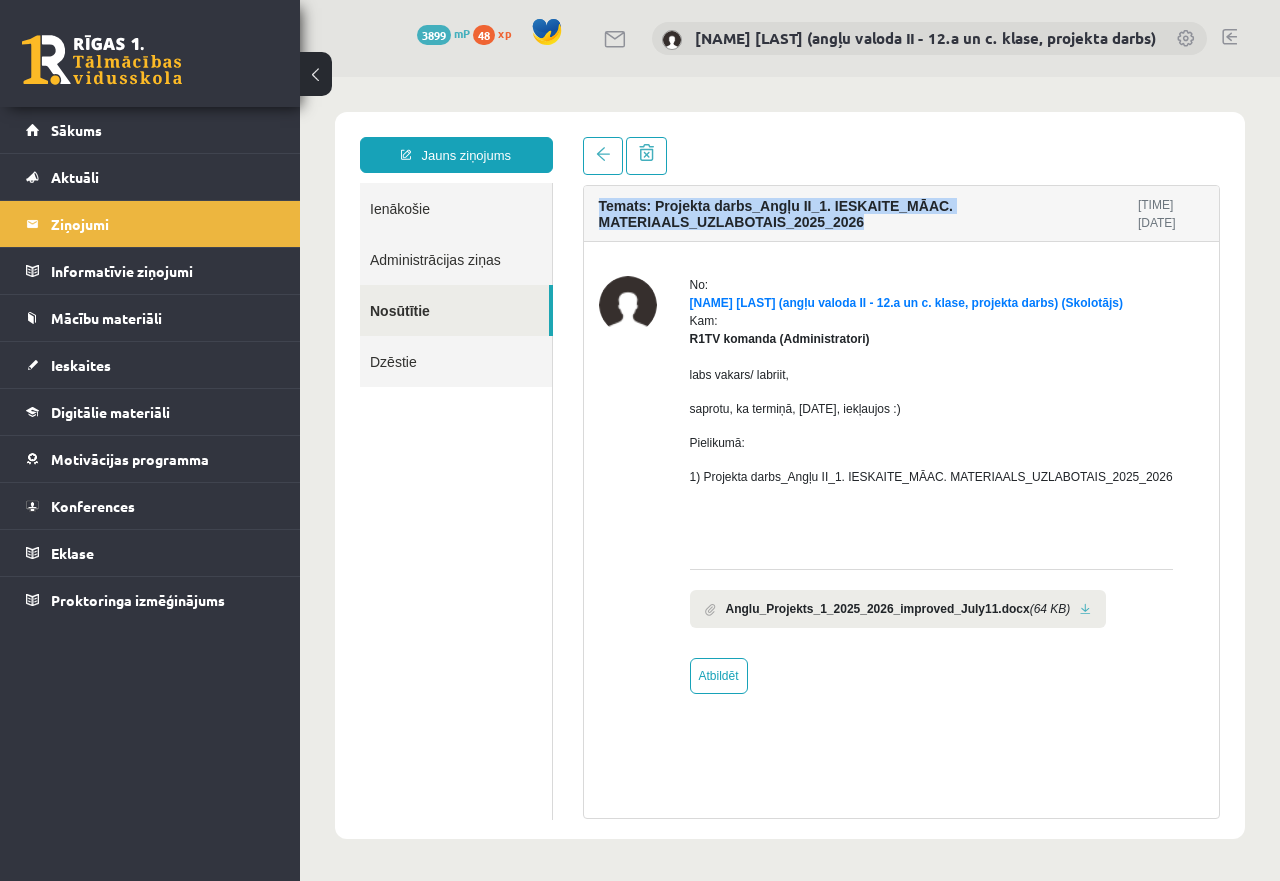 drag, startPoint x: 602, startPoint y: 207, endPoint x: 872, endPoint y: 235, distance: 271.44797 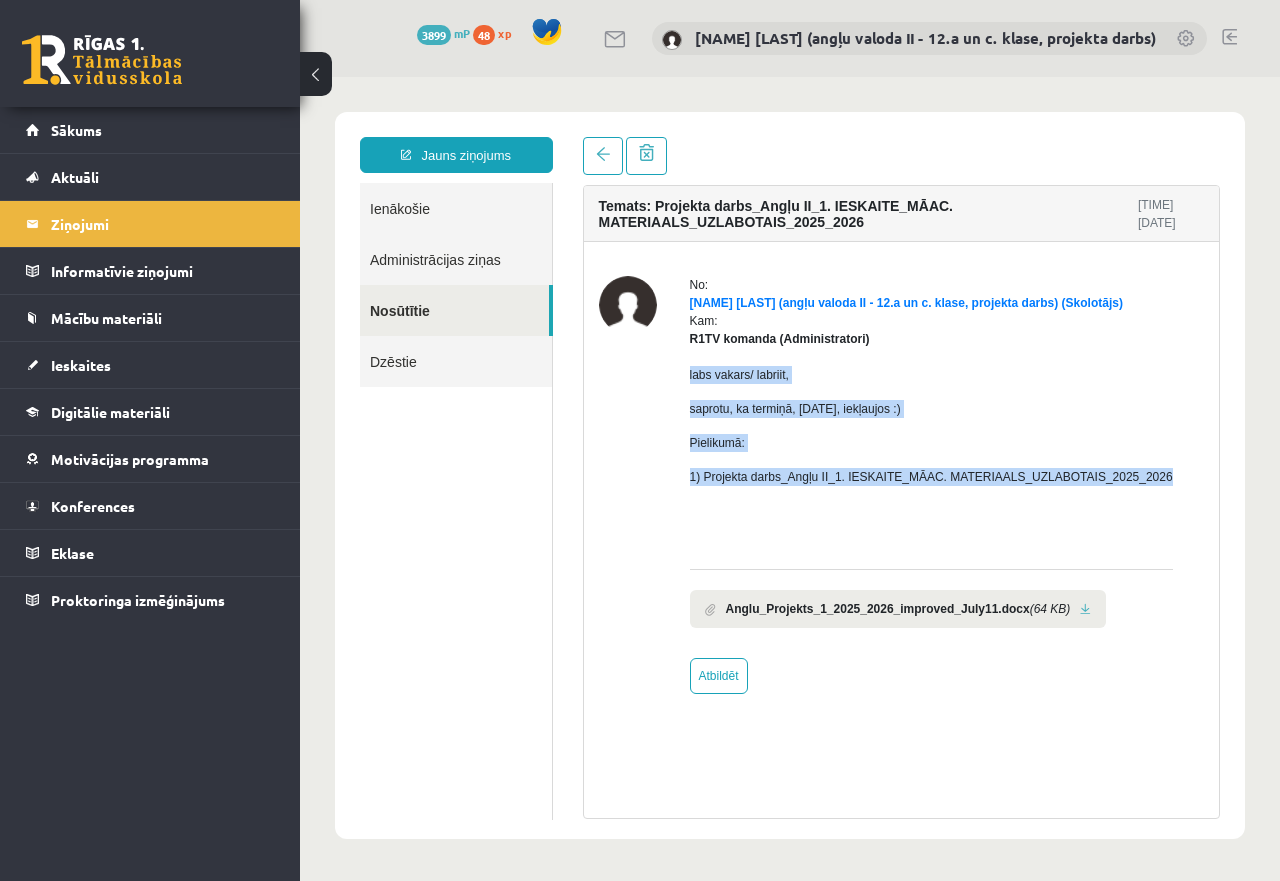 drag, startPoint x: 689, startPoint y: 370, endPoint x: 1147, endPoint y: 466, distance: 467.953 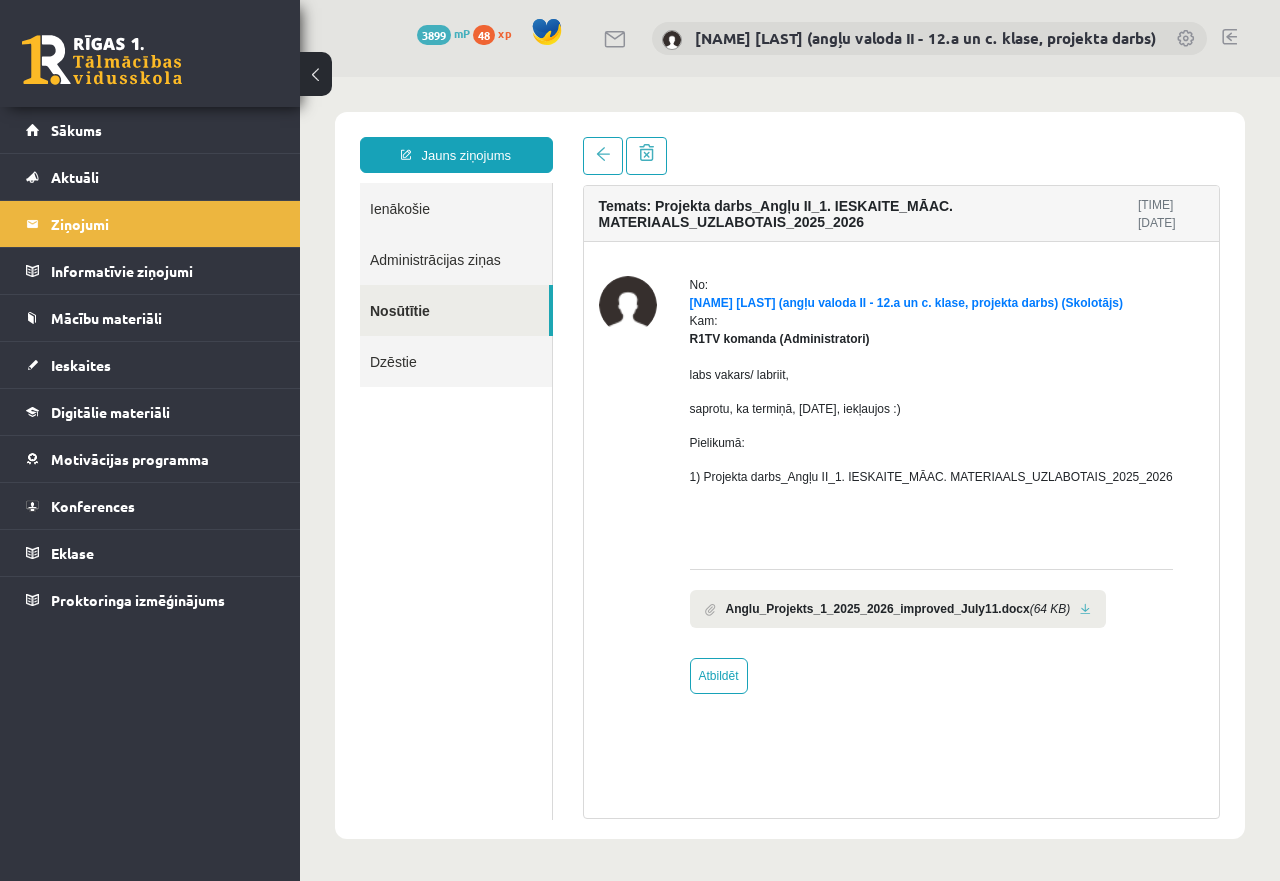 click on "Temats: Projekta darbs_Angļu II_1. IESKAITE_MĀAC. MATERIAALS_UZLABOTAIS_2025_2026" at bounding box center (868, 214) 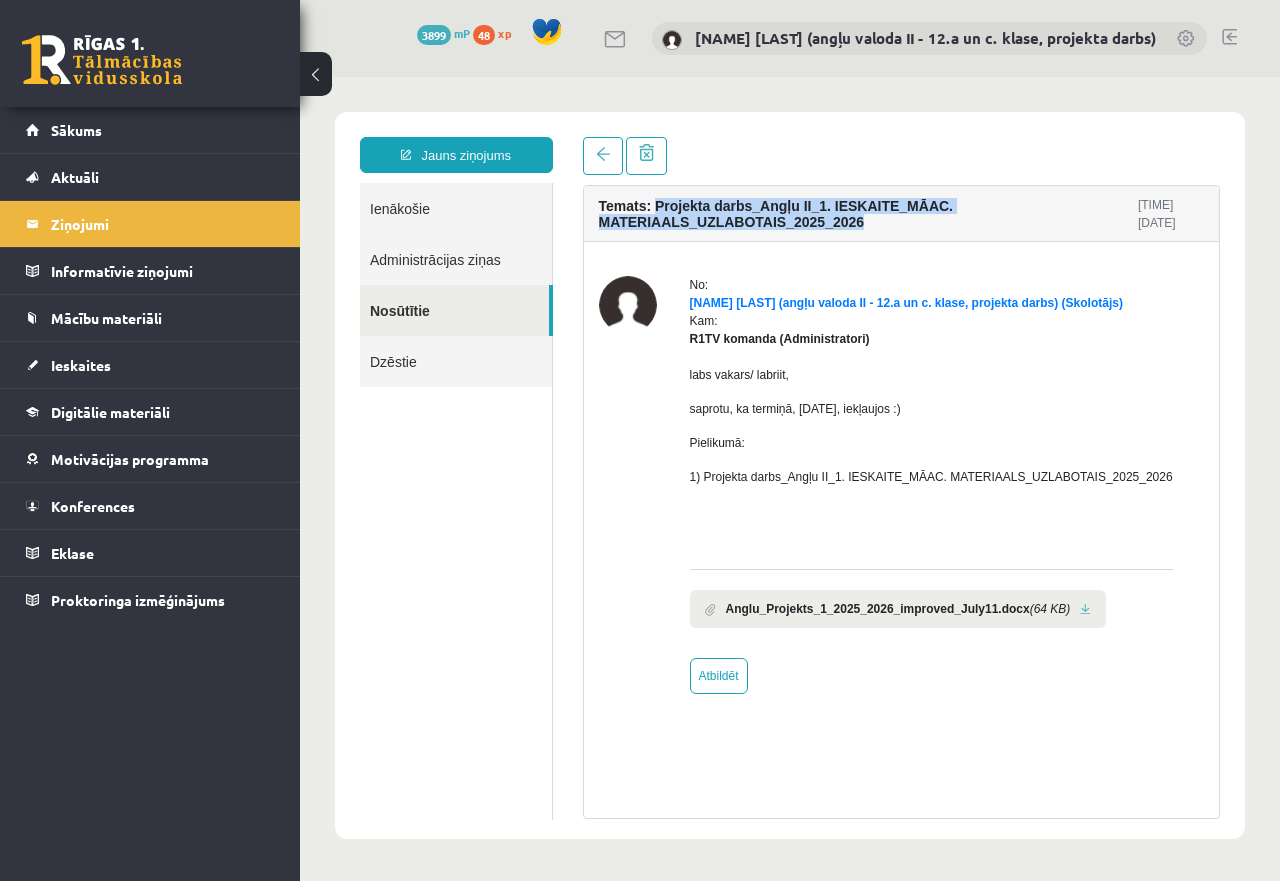 drag, startPoint x: 855, startPoint y: 217, endPoint x: 654, endPoint y: 205, distance: 201.3579 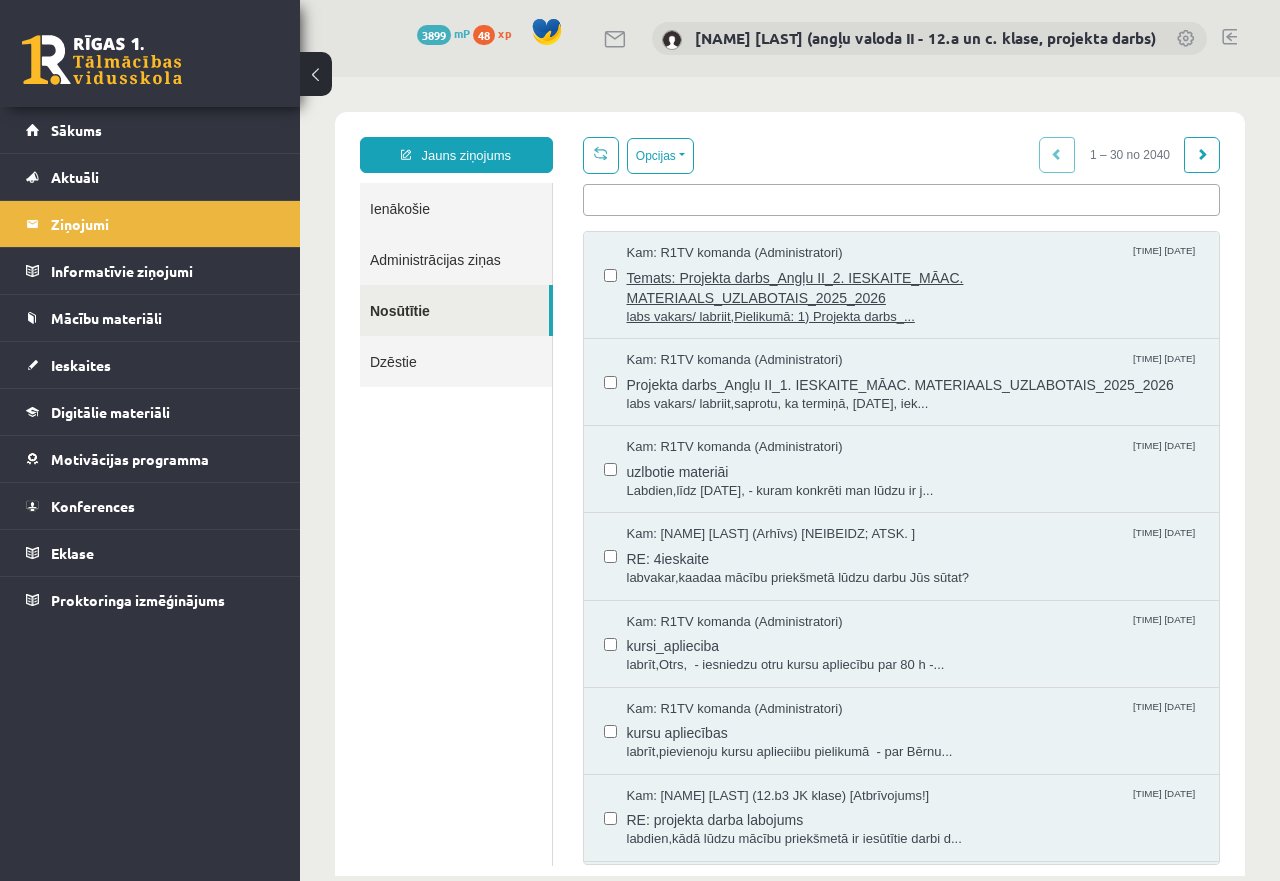 scroll, scrollTop: 0, scrollLeft: 0, axis: both 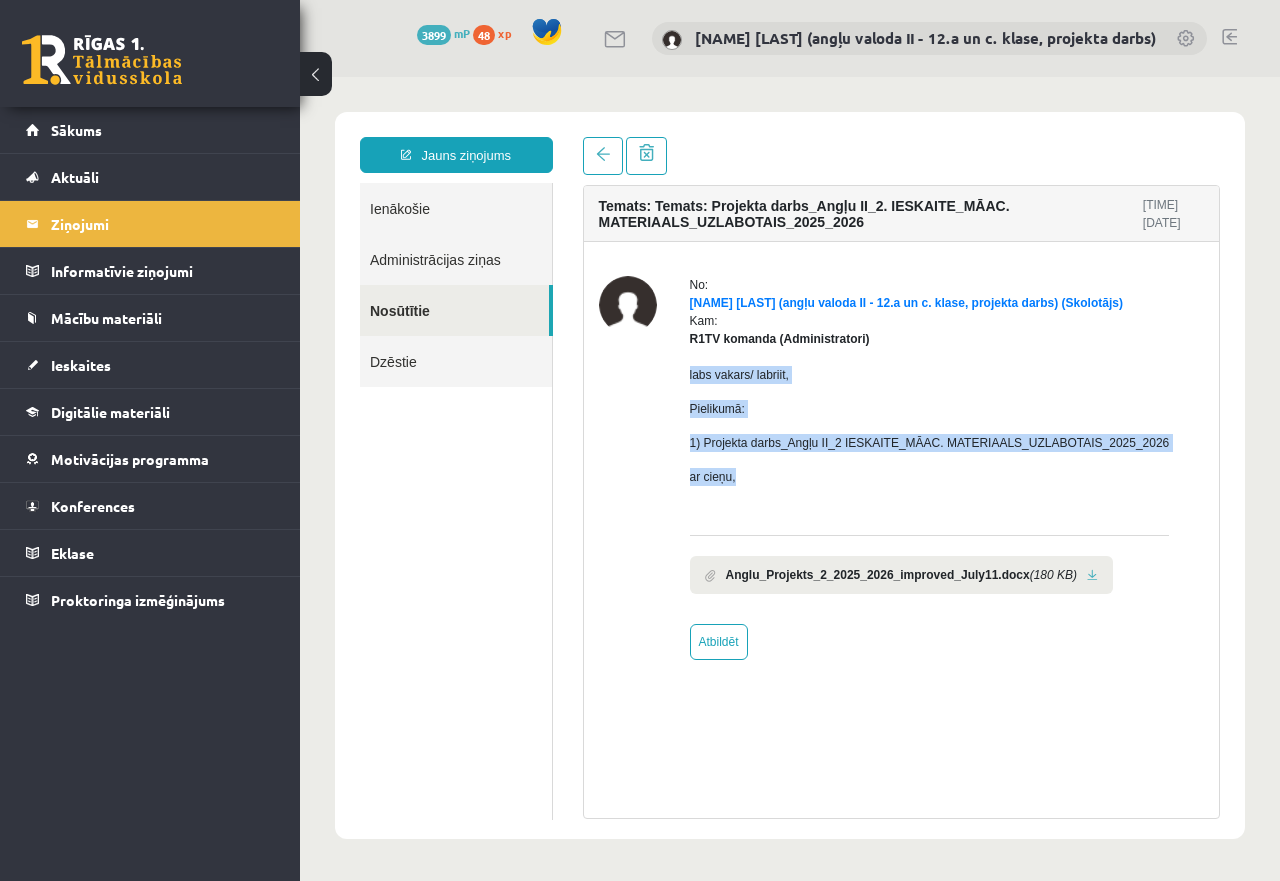 drag, startPoint x: 689, startPoint y: 374, endPoint x: 755, endPoint y: 465, distance: 112.41441 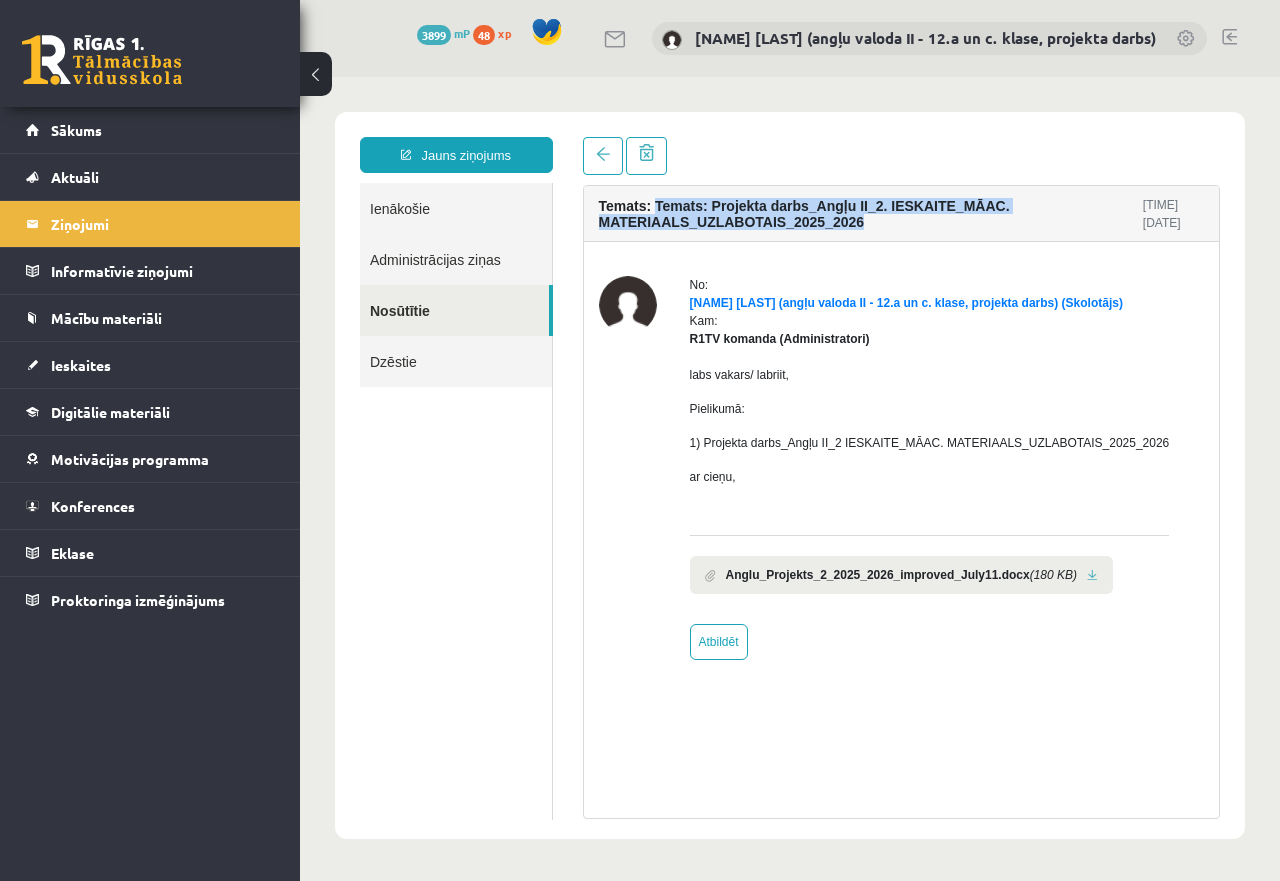 drag, startPoint x: 655, startPoint y: 203, endPoint x: 819, endPoint y: 223, distance: 165.21501 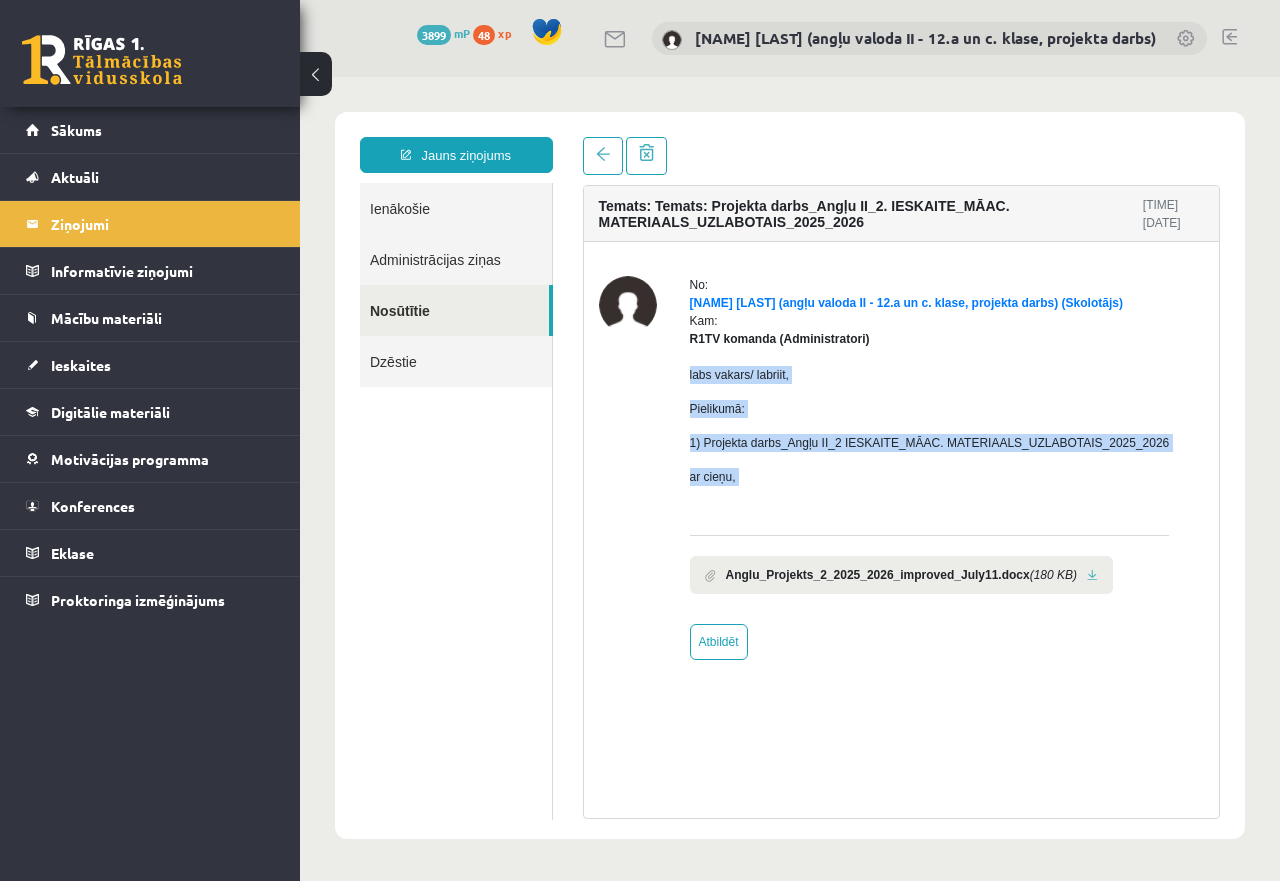 drag, startPoint x: 686, startPoint y: 378, endPoint x: 747, endPoint y: 496, distance: 132.83449 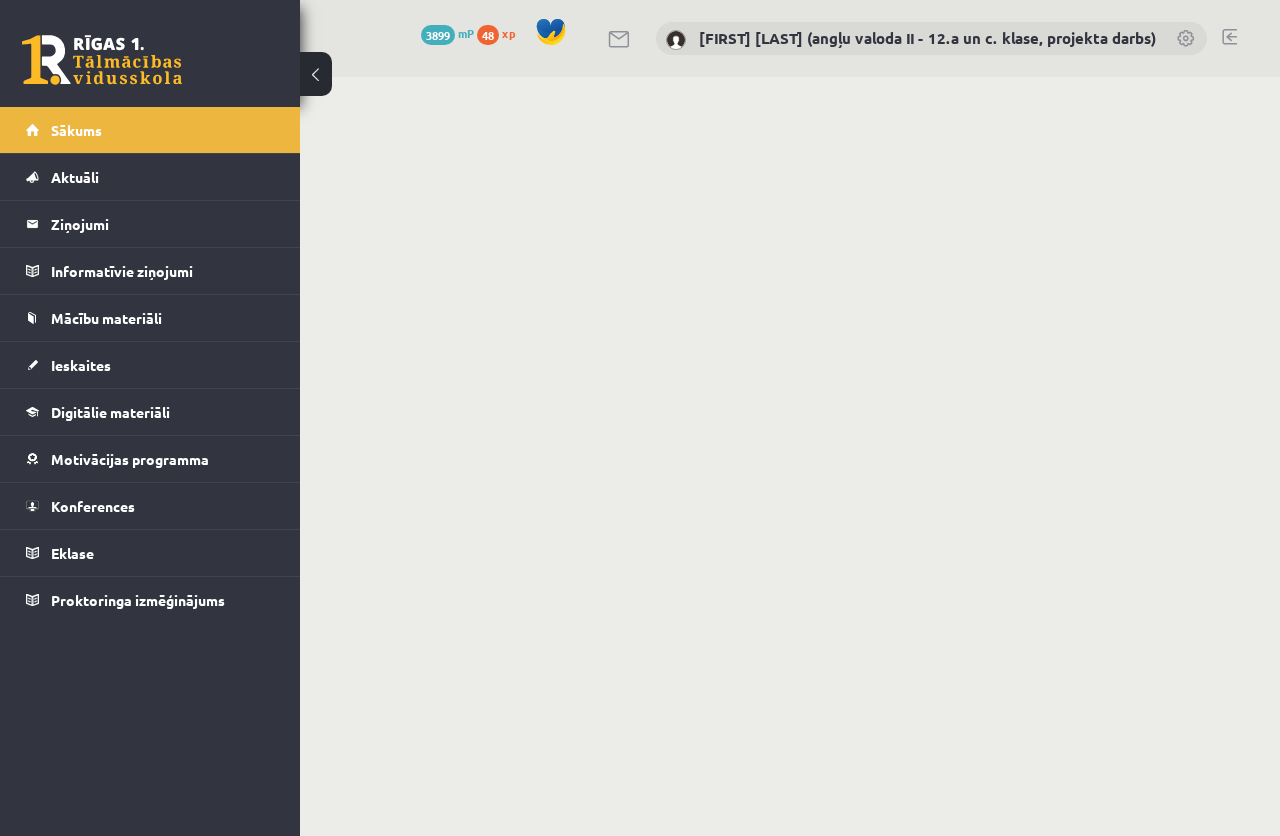 scroll, scrollTop: 0, scrollLeft: 0, axis: both 